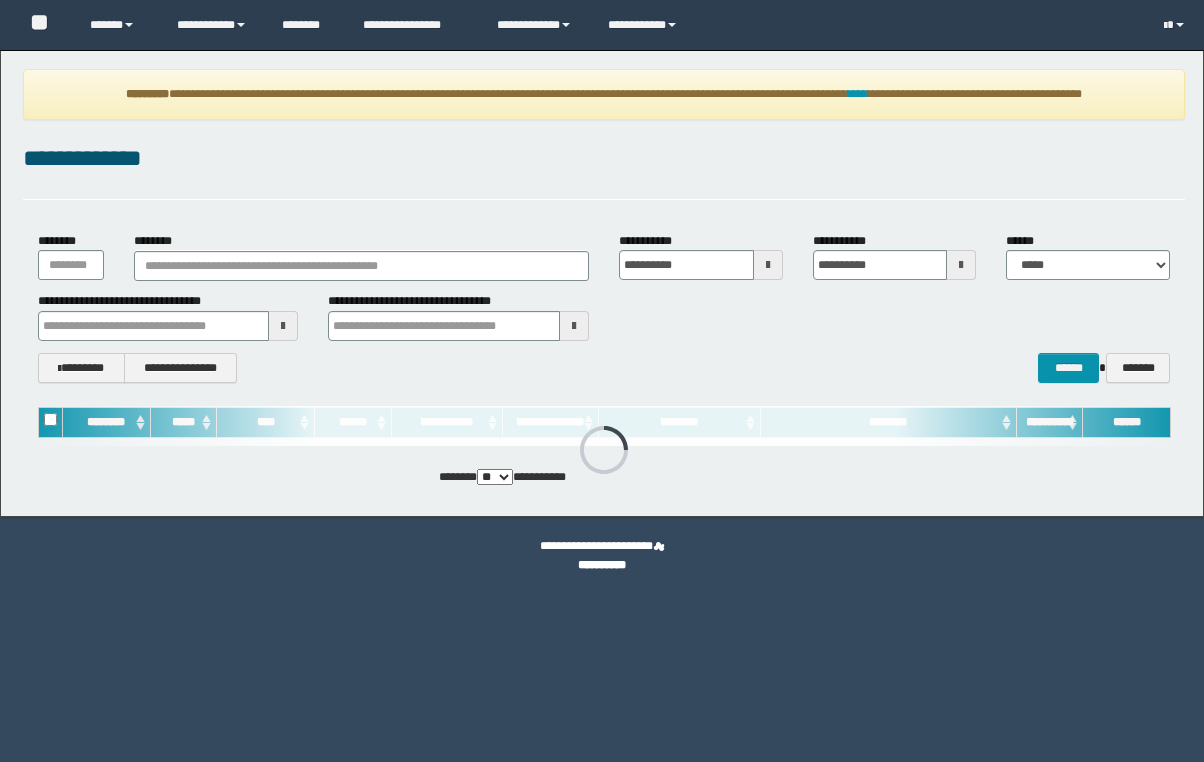 scroll, scrollTop: 0, scrollLeft: 0, axis: both 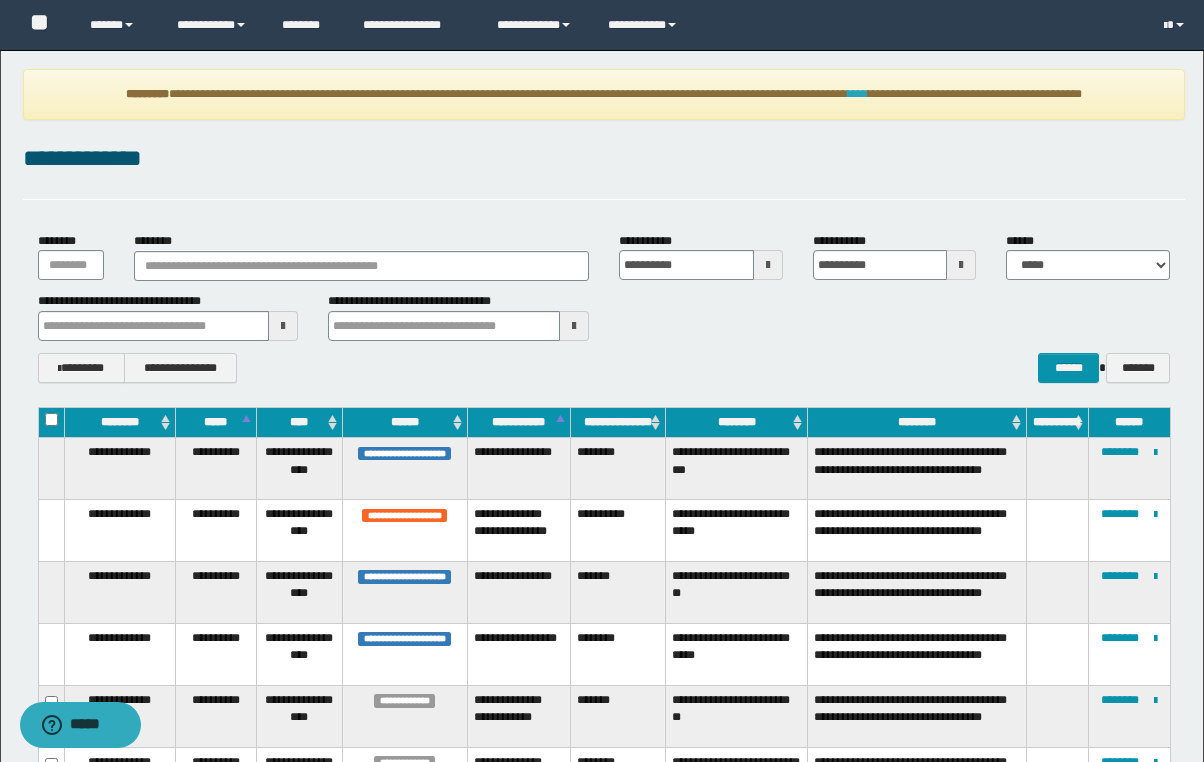 click on "****" at bounding box center [858, 94] 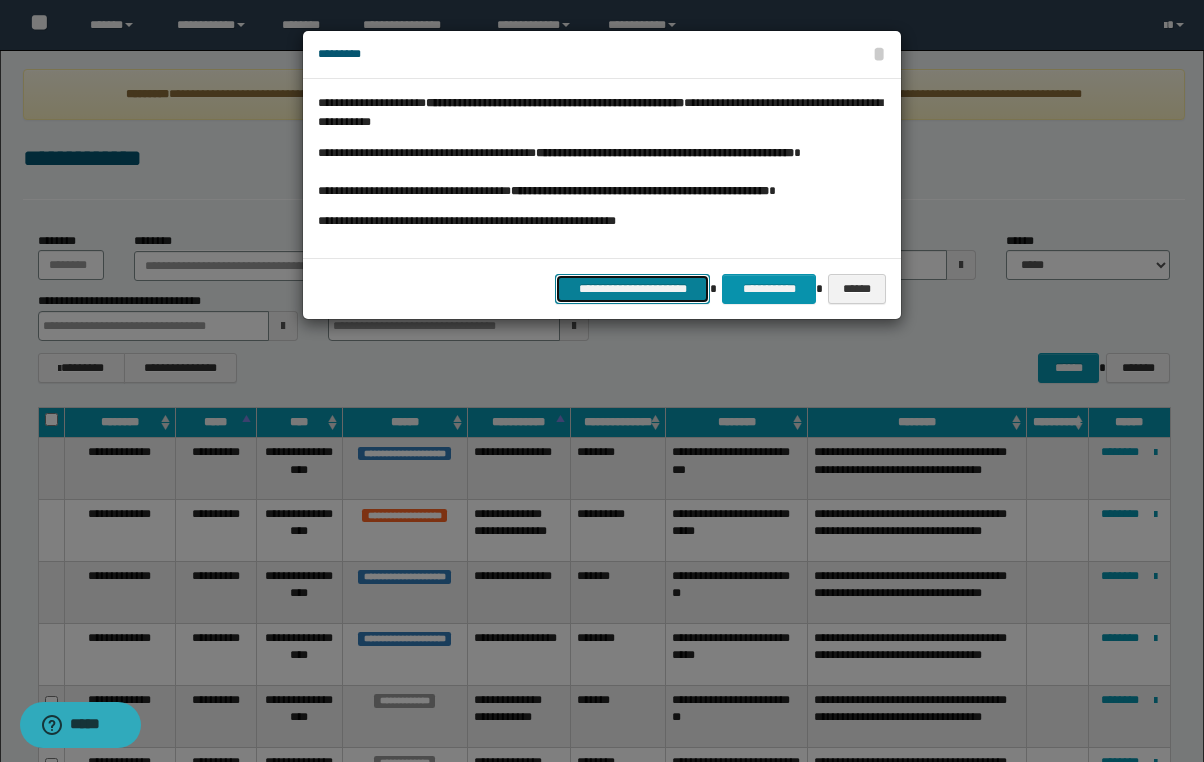 click on "**********" at bounding box center [632, 289] 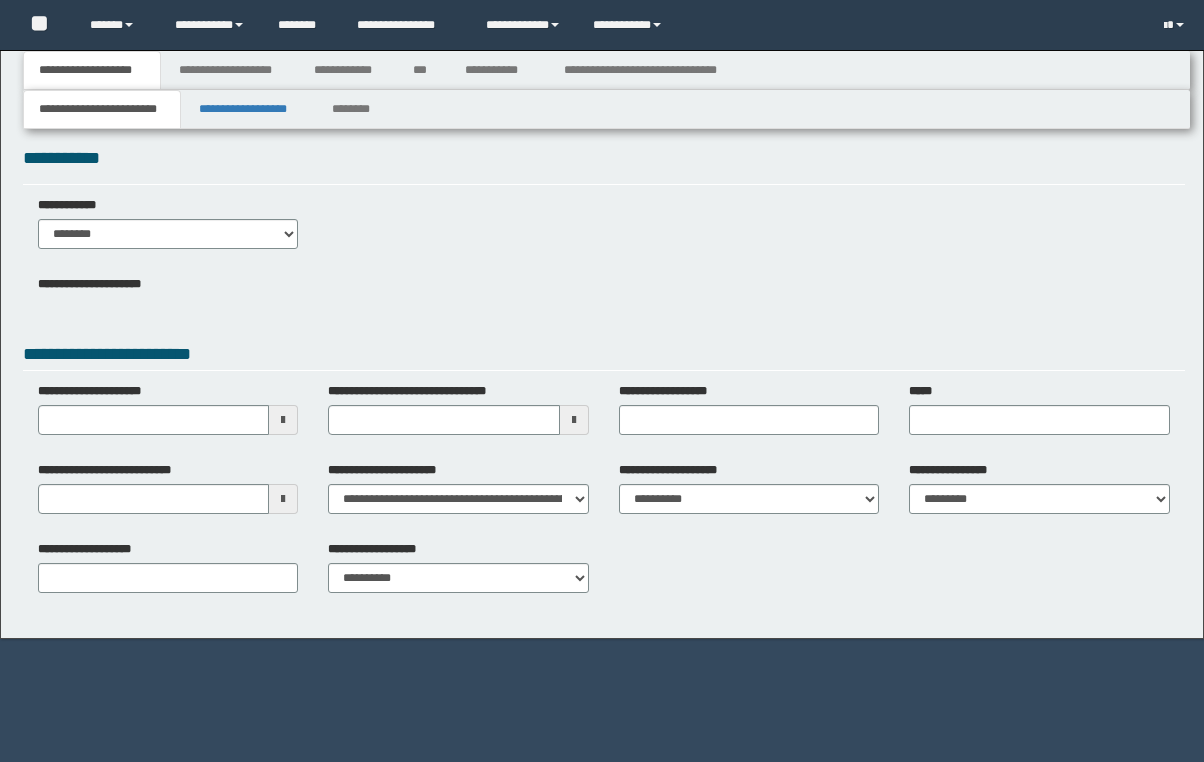 scroll, scrollTop: 0, scrollLeft: 0, axis: both 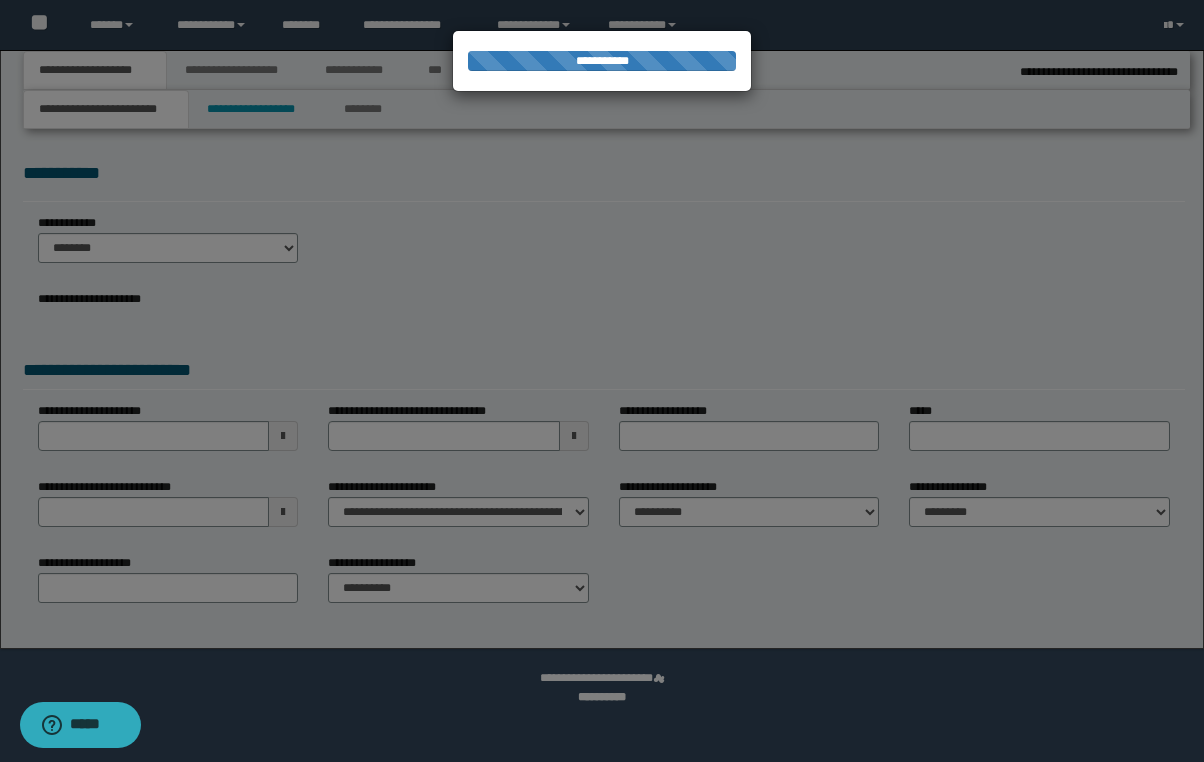 type on "**********" 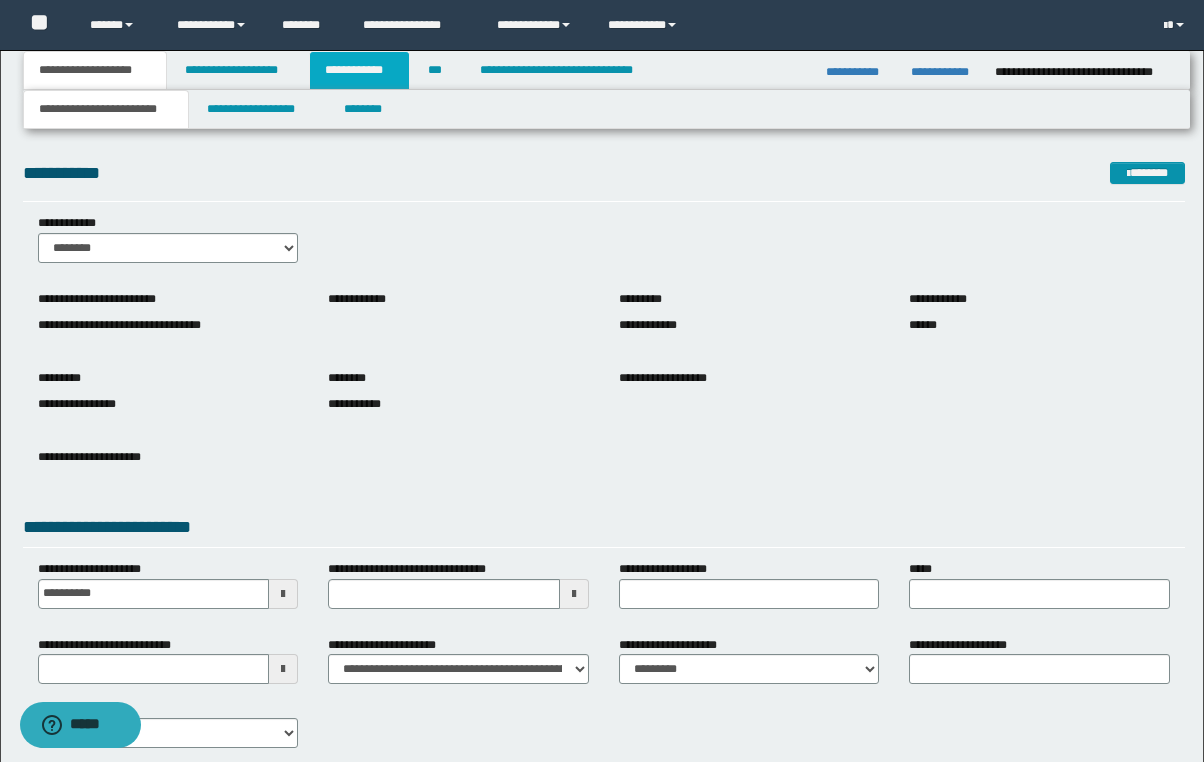 click on "**********" at bounding box center [359, 70] 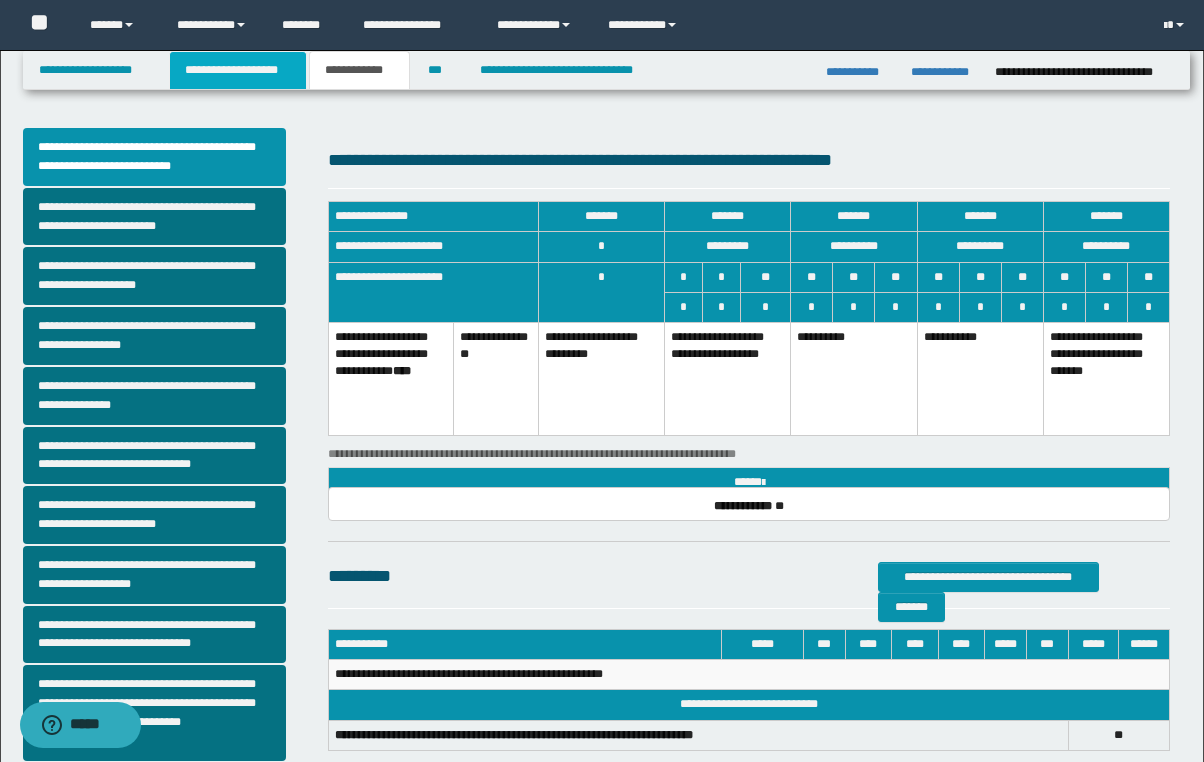 click on "**********" at bounding box center [238, 70] 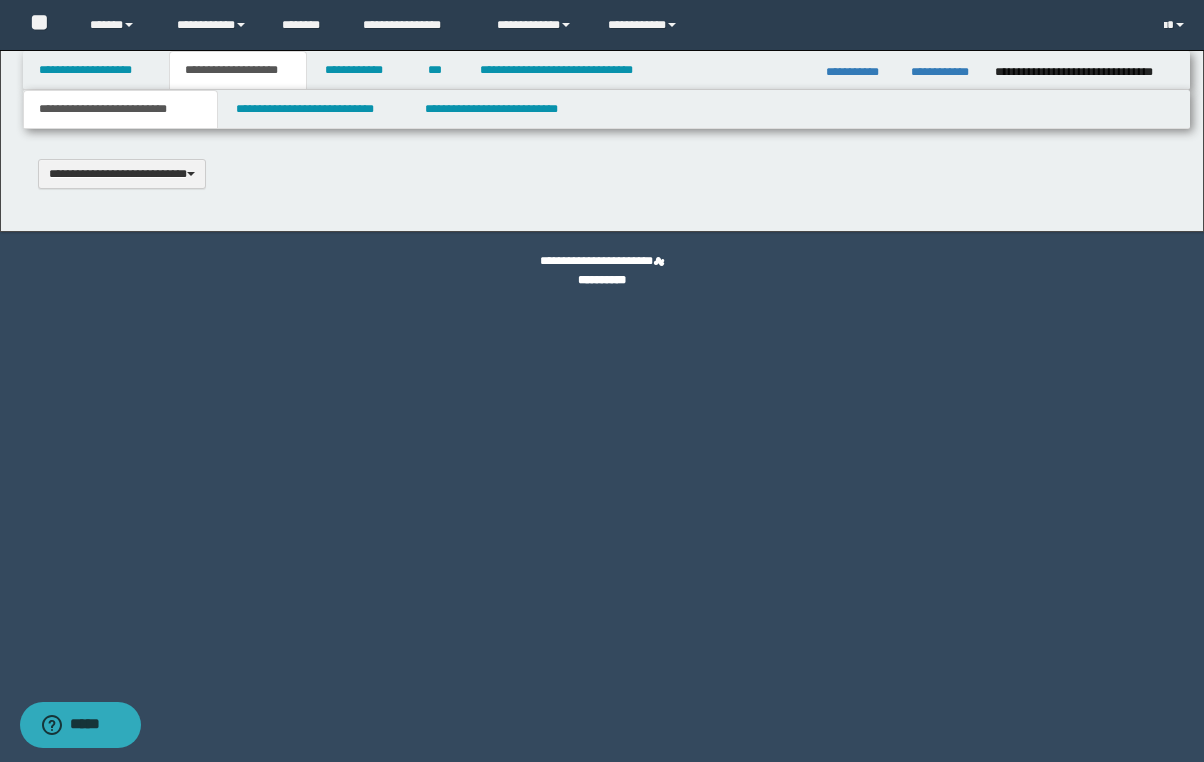 scroll, scrollTop: 0, scrollLeft: 0, axis: both 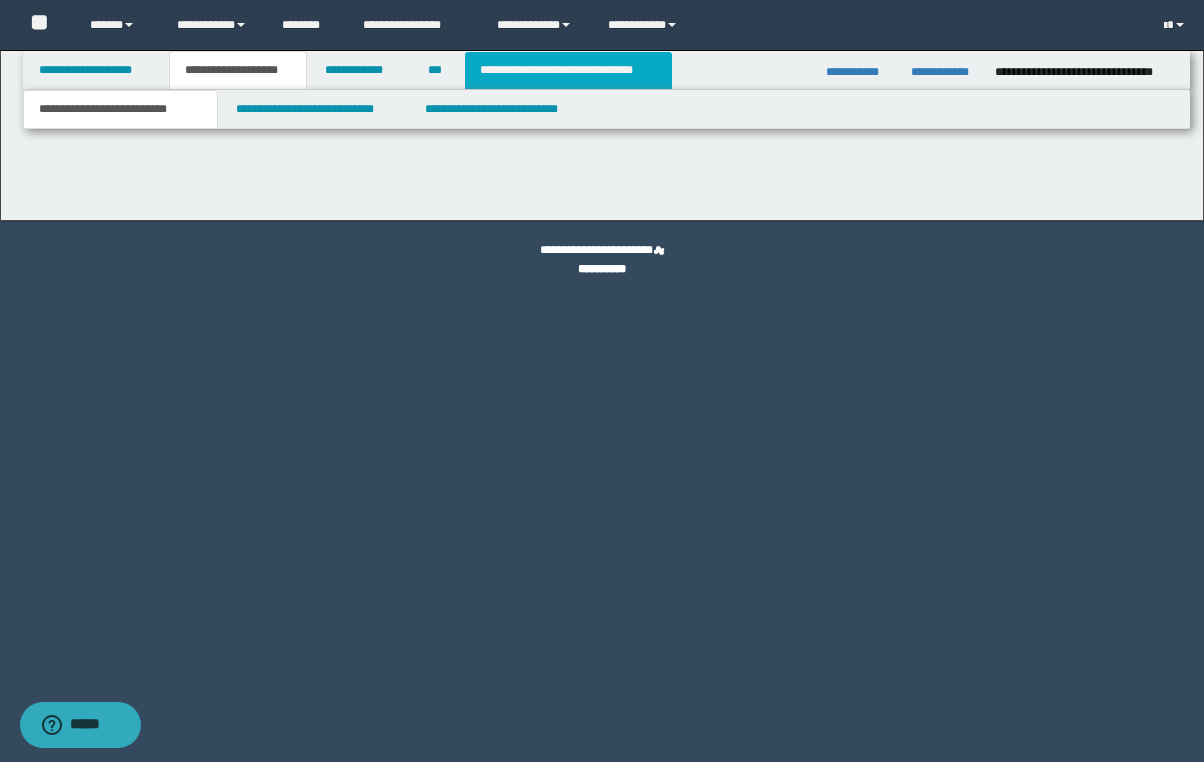 click on "**********" at bounding box center [568, 70] 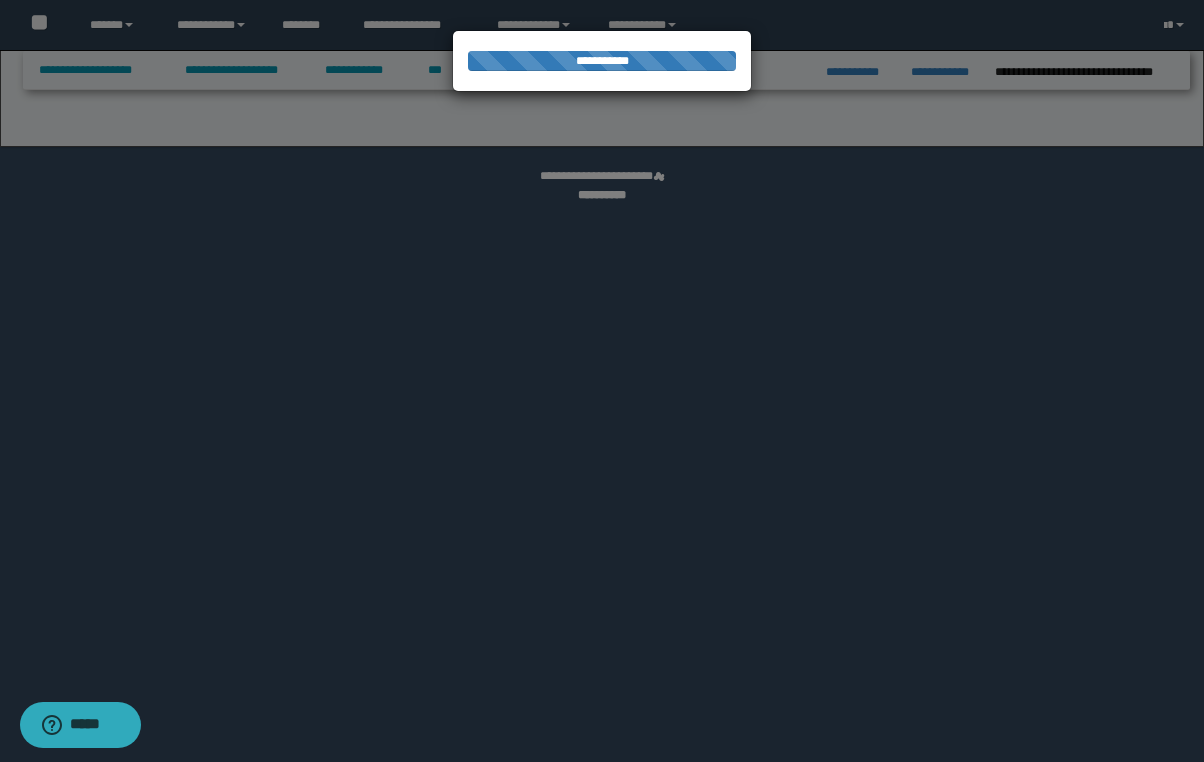 select on "*" 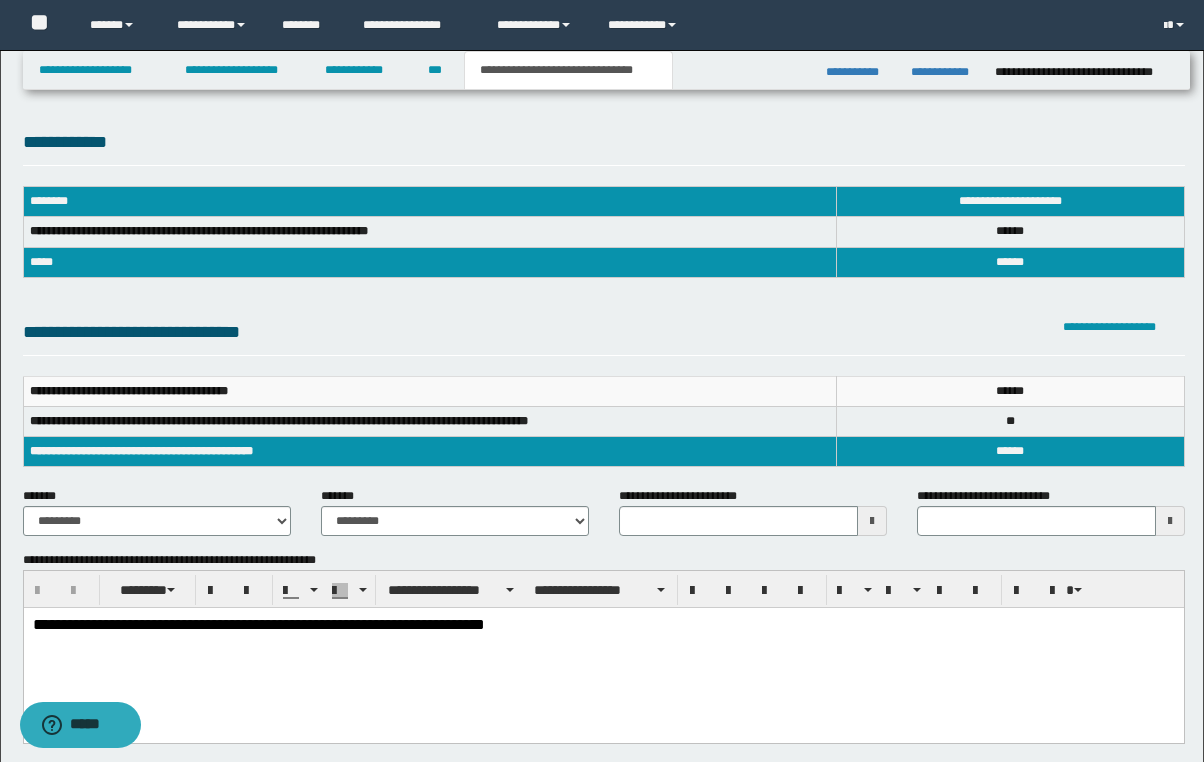 scroll, scrollTop: 0, scrollLeft: 0, axis: both 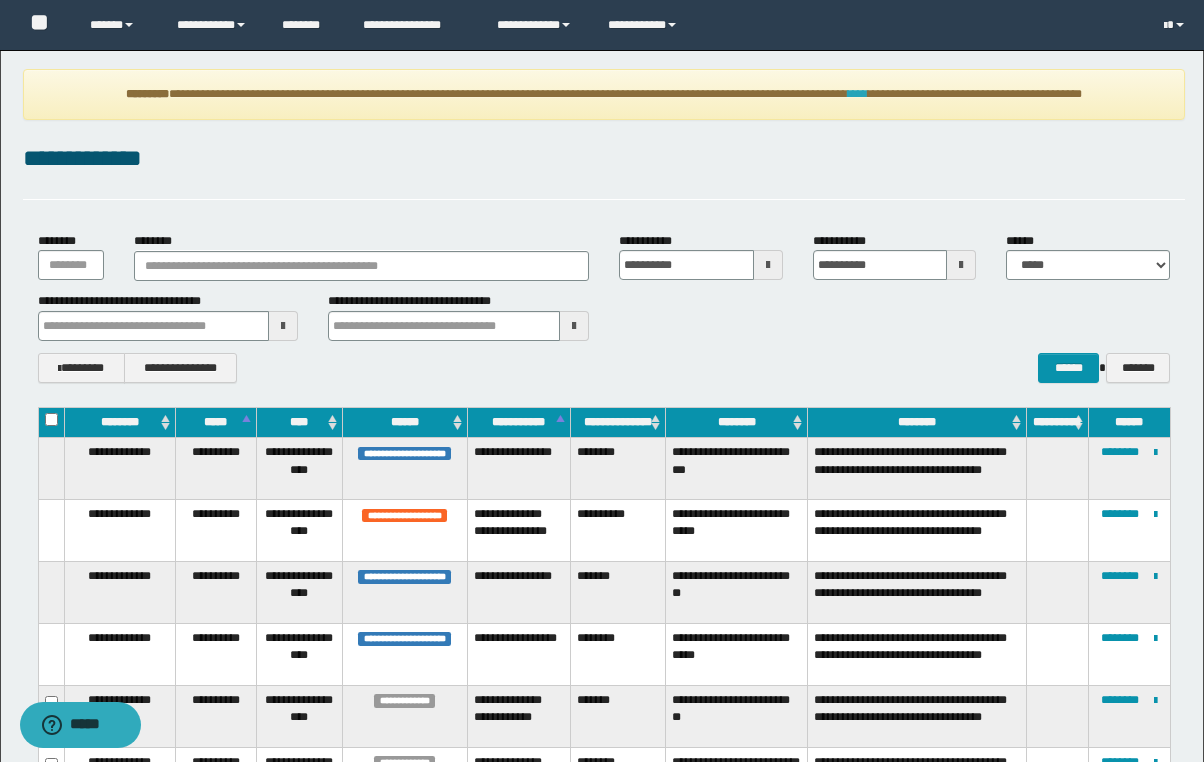 click on "****" at bounding box center [858, 94] 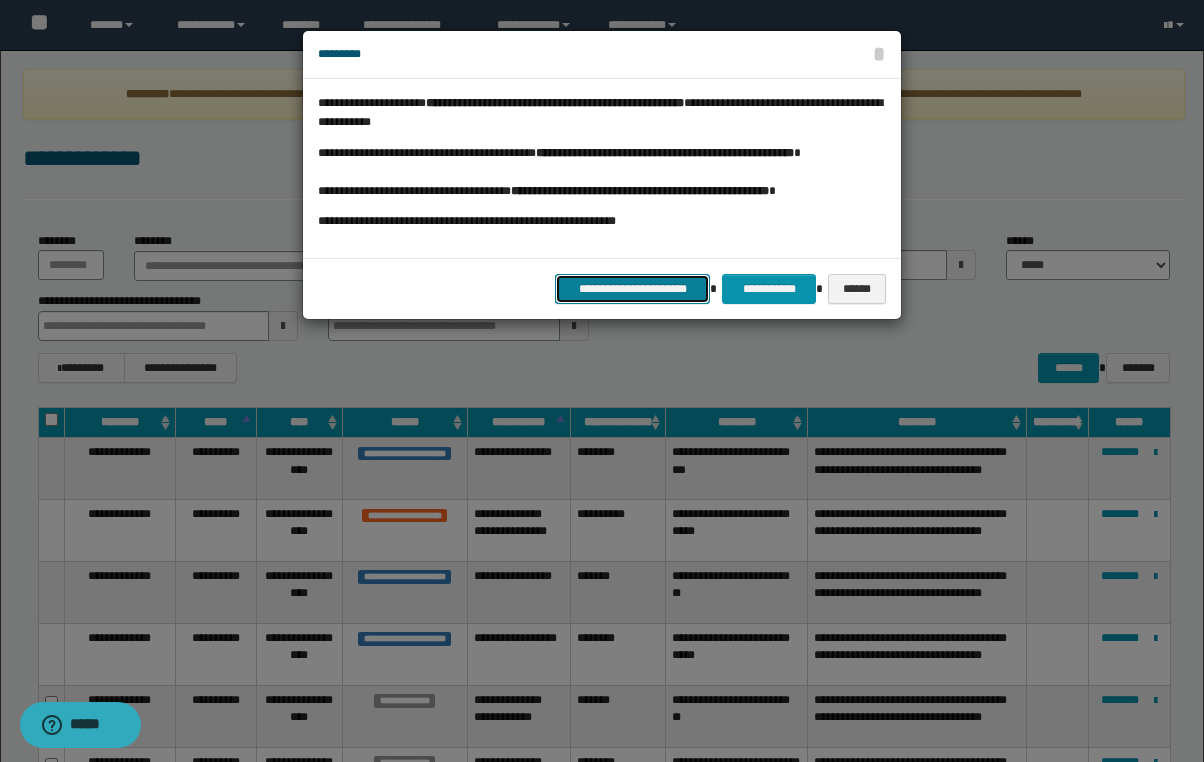 click on "**********" at bounding box center [632, 289] 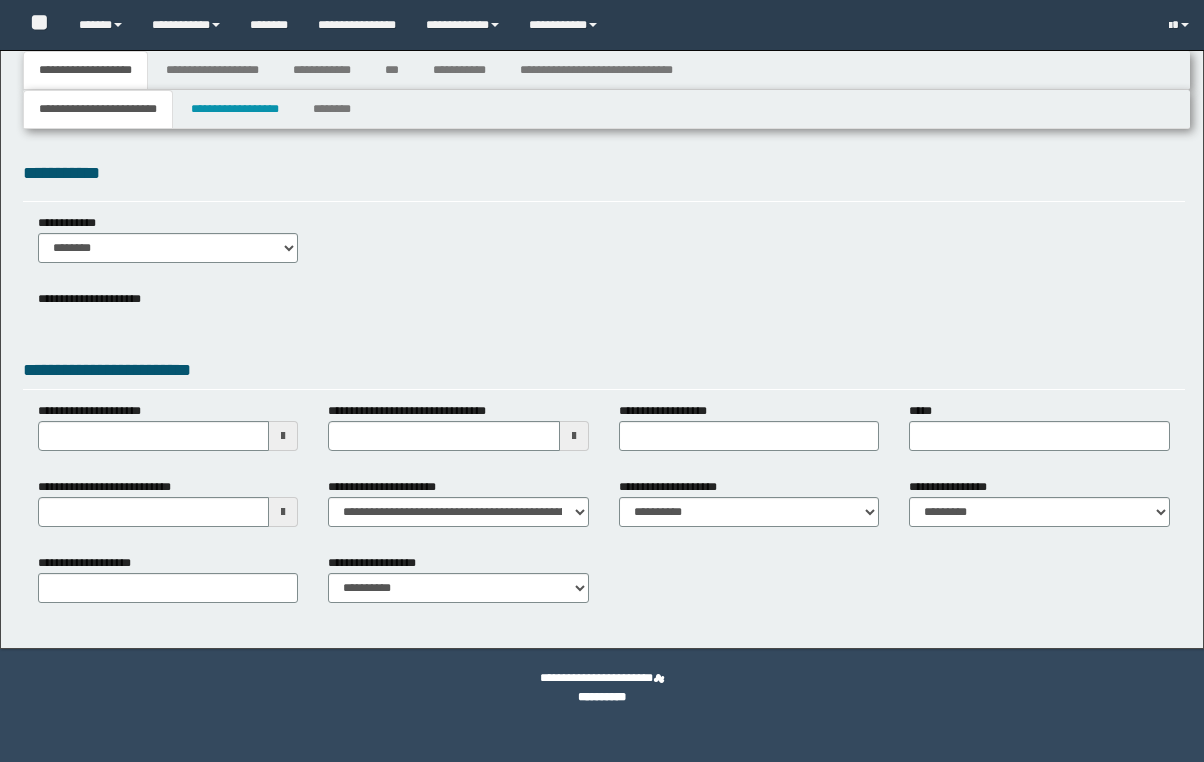 scroll, scrollTop: 0, scrollLeft: 0, axis: both 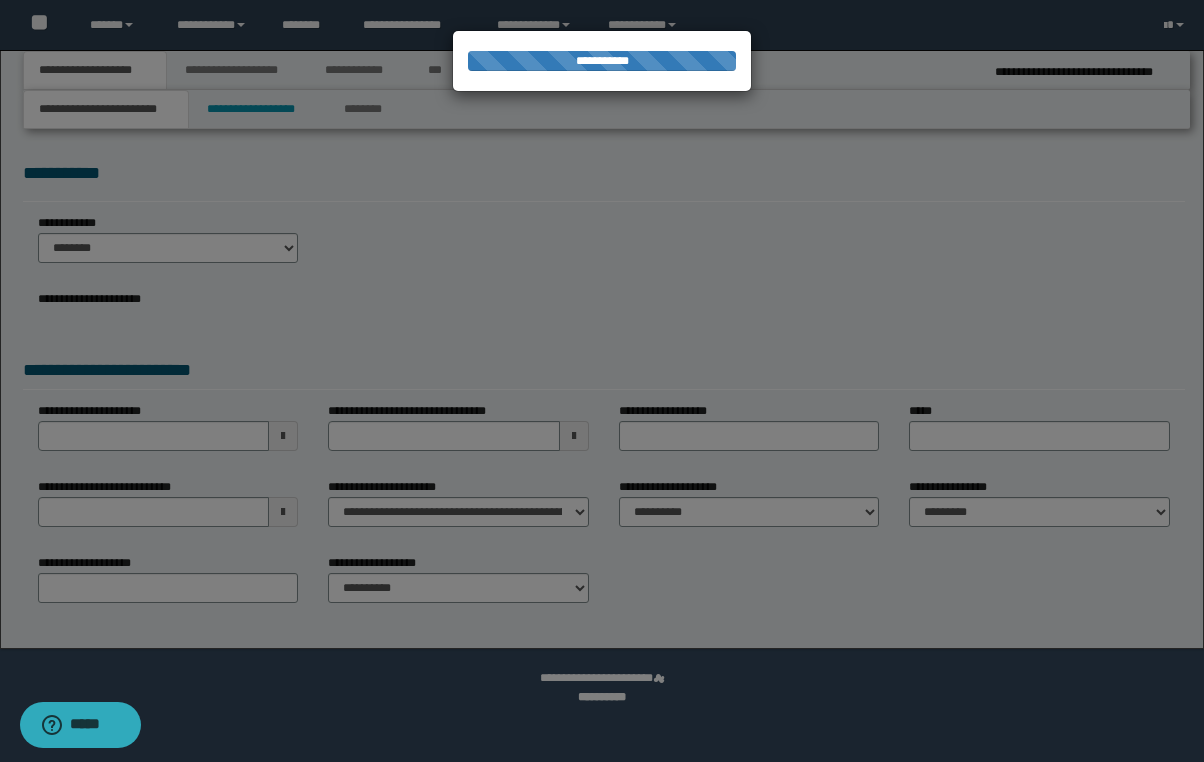select on "*" 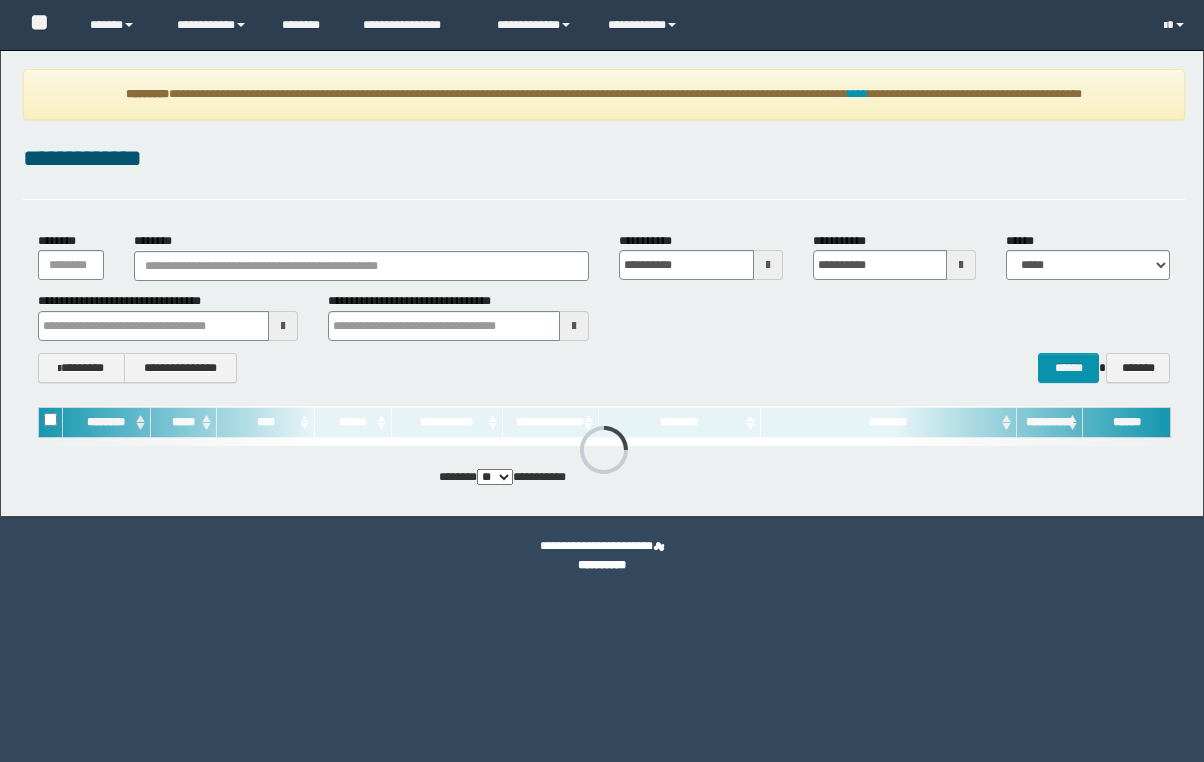 scroll, scrollTop: 0, scrollLeft: 0, axis: both 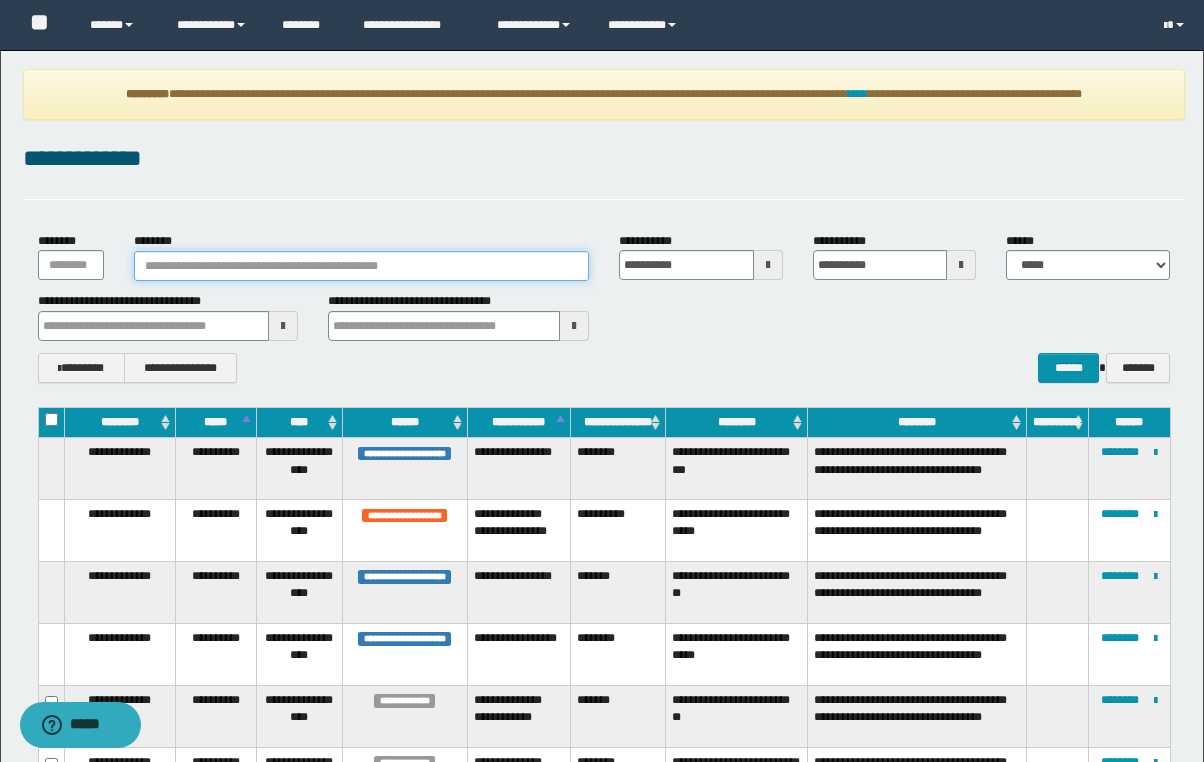 click on "********" at bounding box center (361, 266) 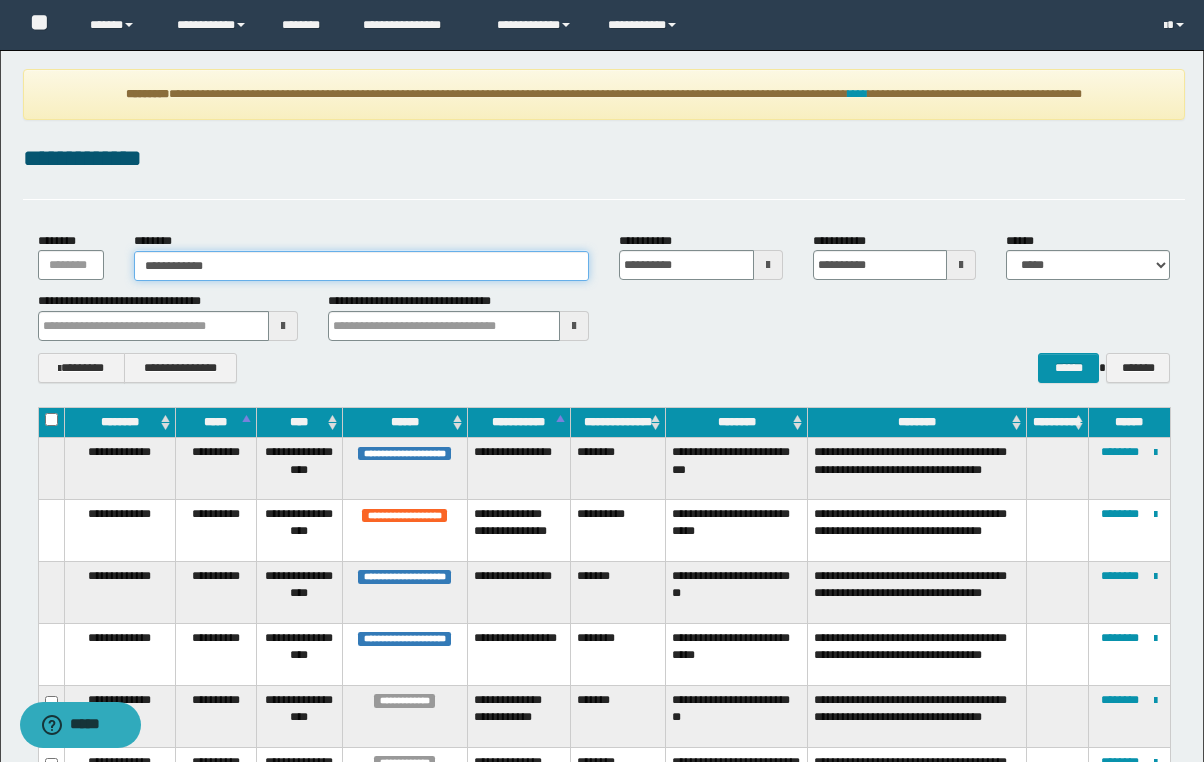 type on "**********" 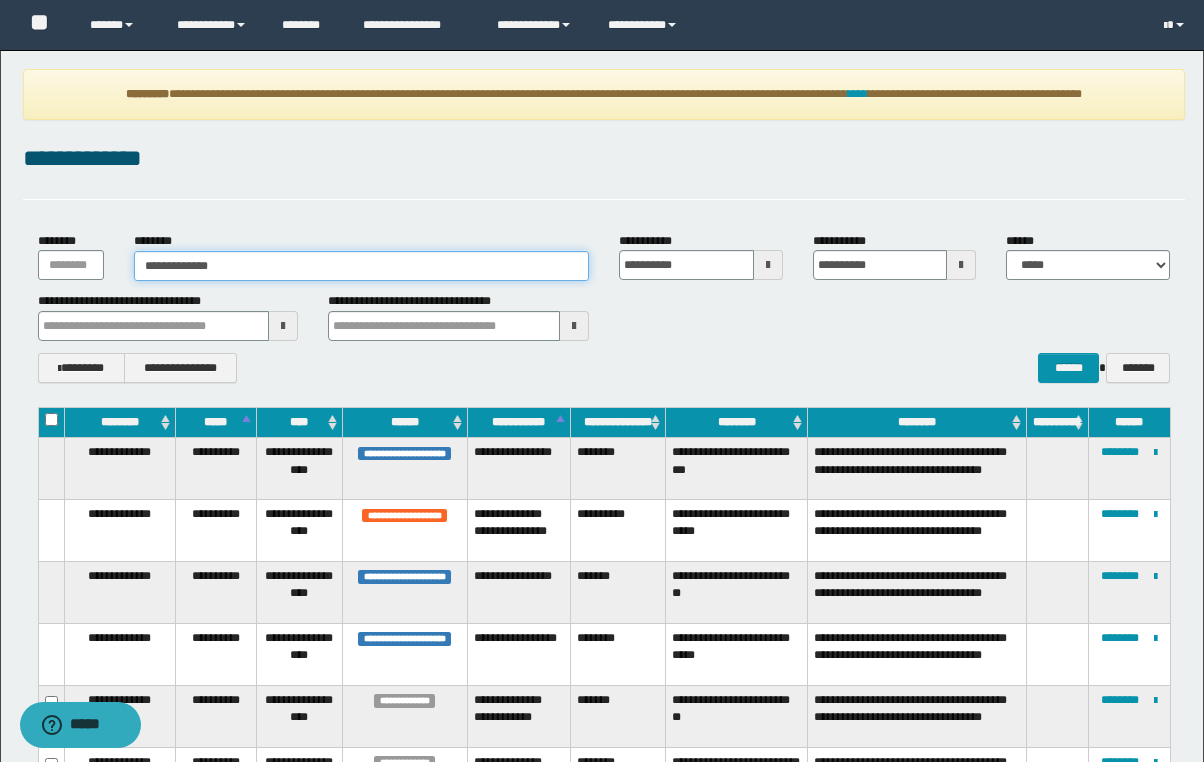 type on "**********" 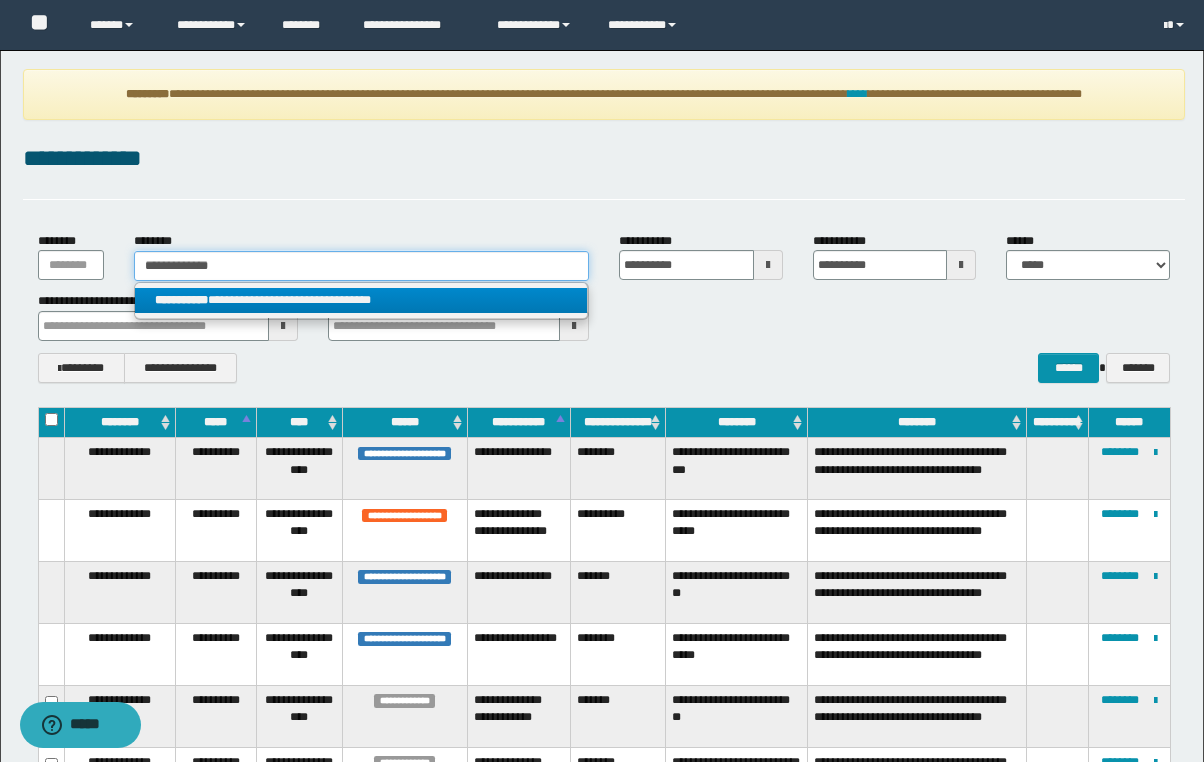 type on "**********" 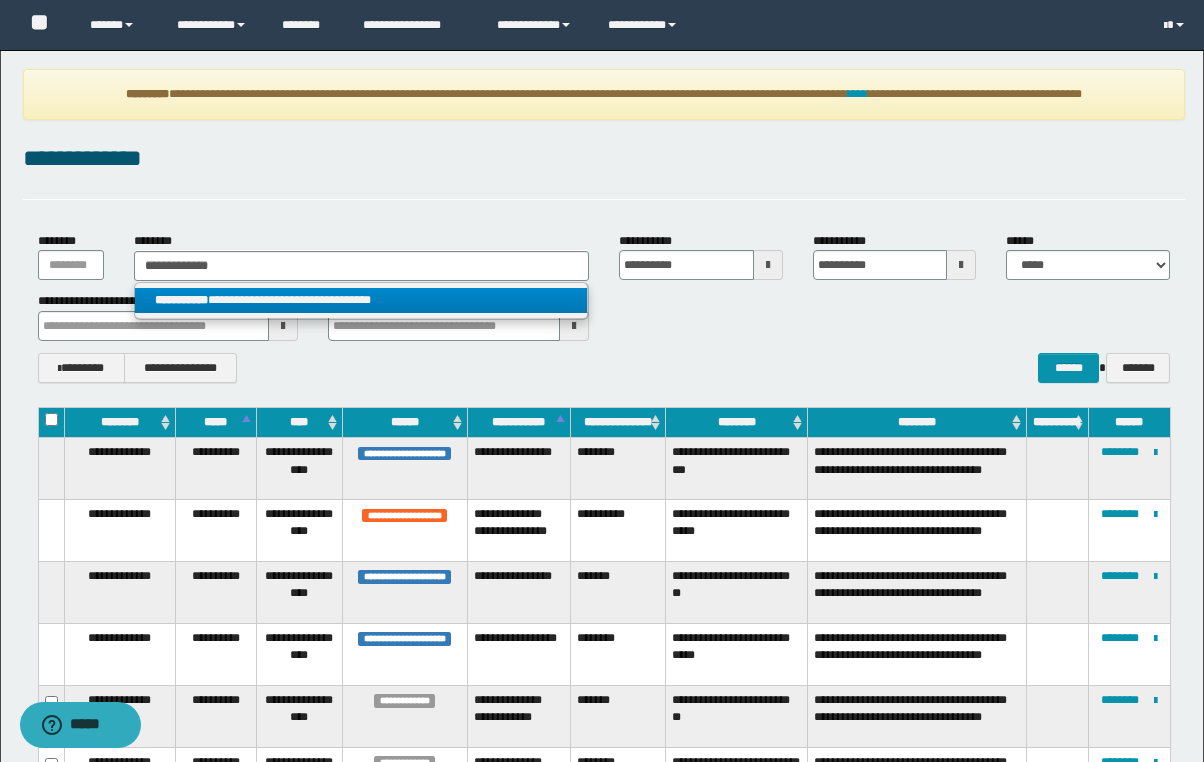 click on "**********" at bounding box center (360, 300) 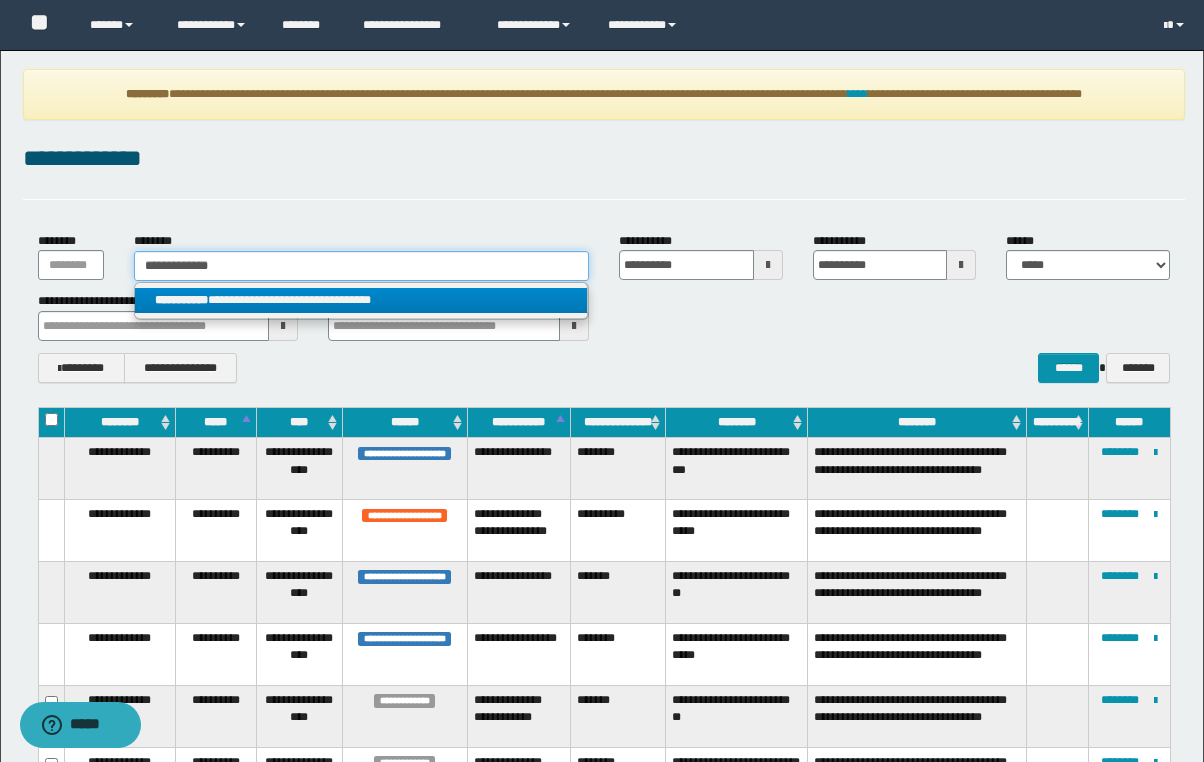 type 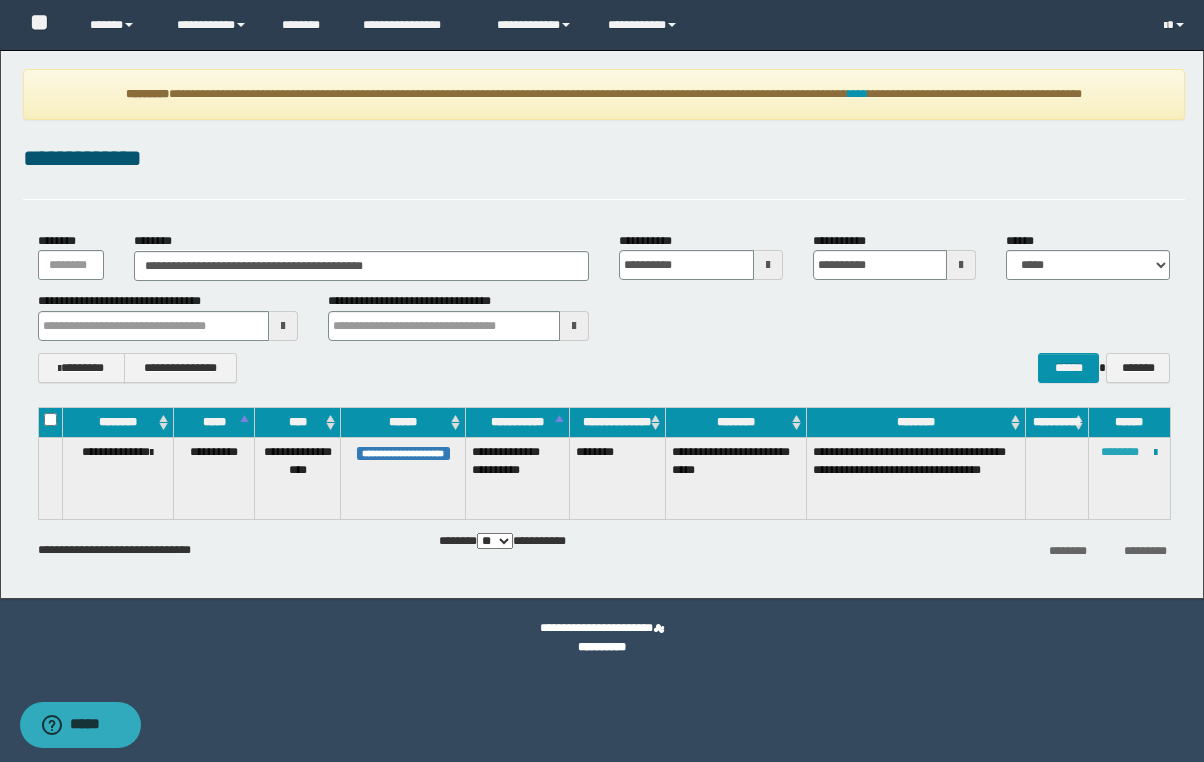 click on "********" at bounding box center [1120, 452] 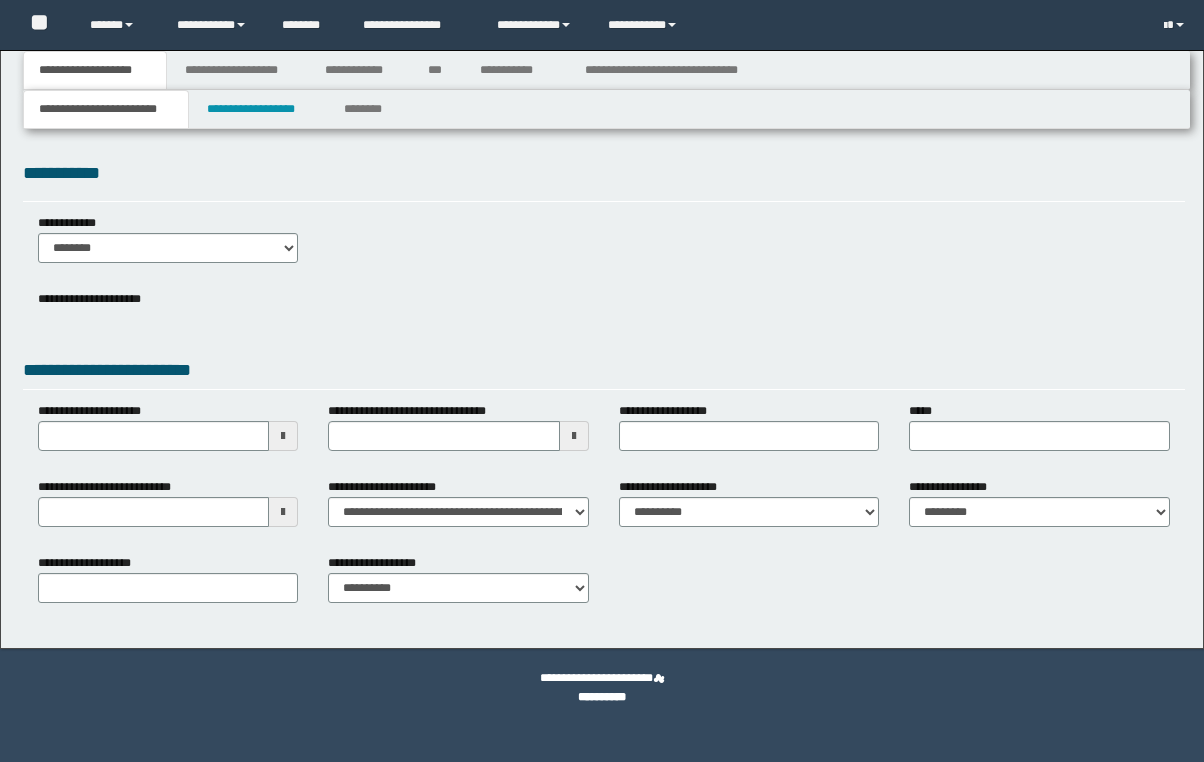 scroll, scrollTop: 0, scrollLeft: 0, axis: both 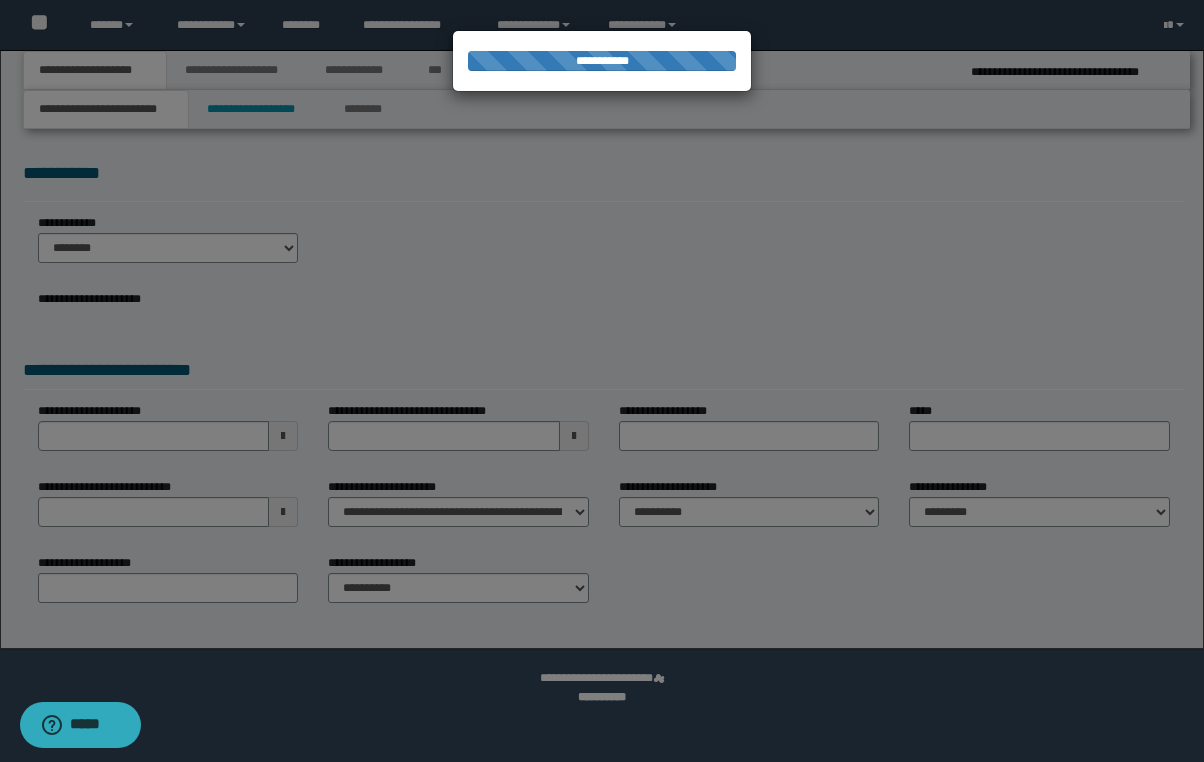 select on "**" 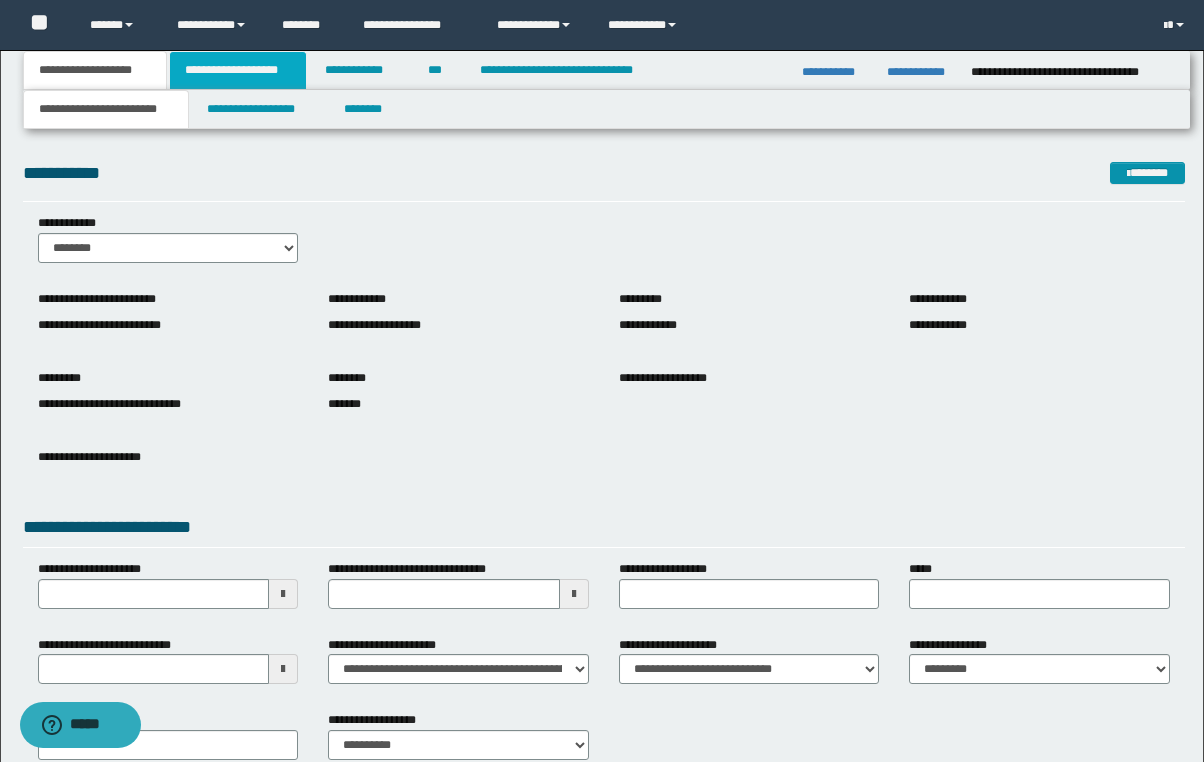 click on "**********" at bounding box center [238, 70] 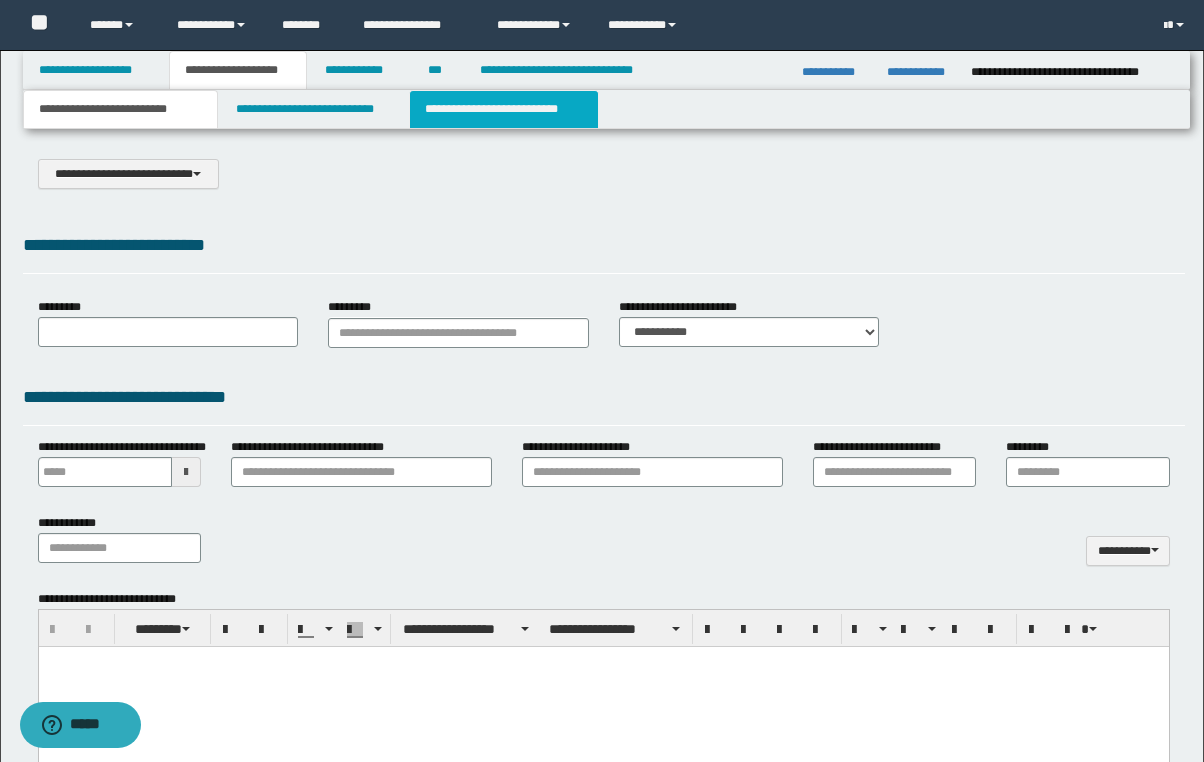 select on "*" 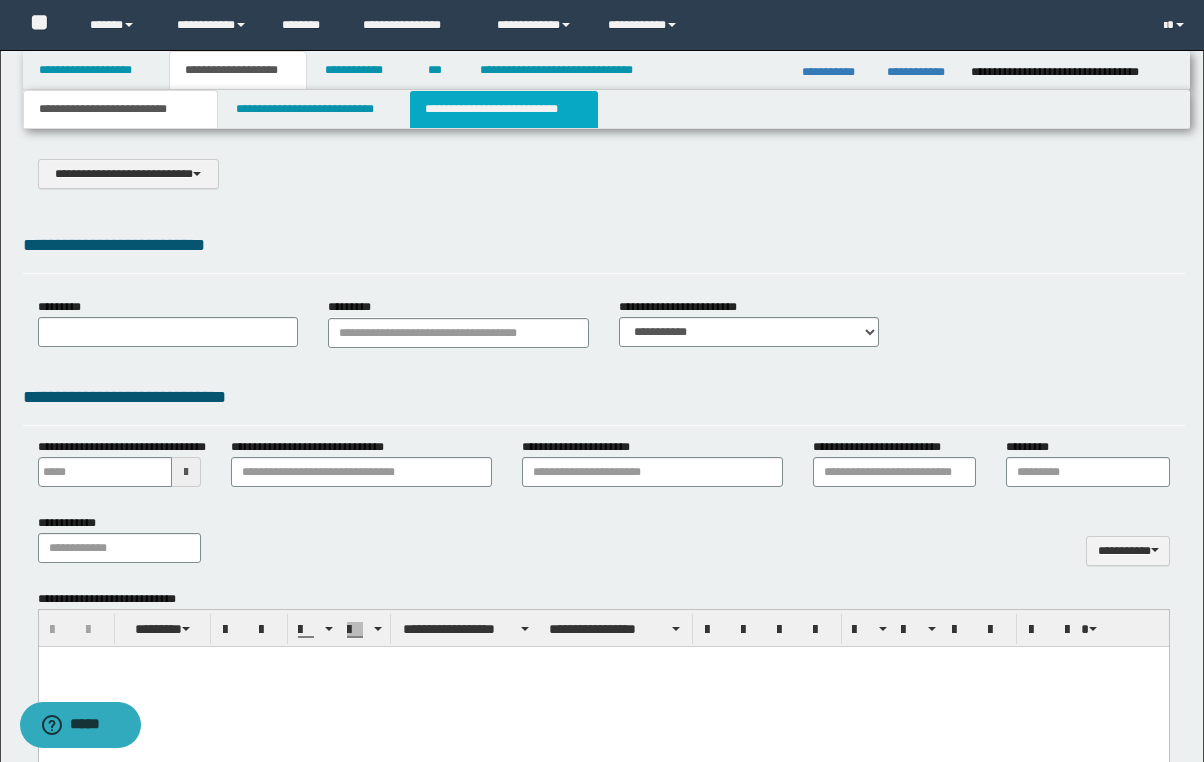 scroll, scrollTop: 0, scrollLeft: 0, axis: both 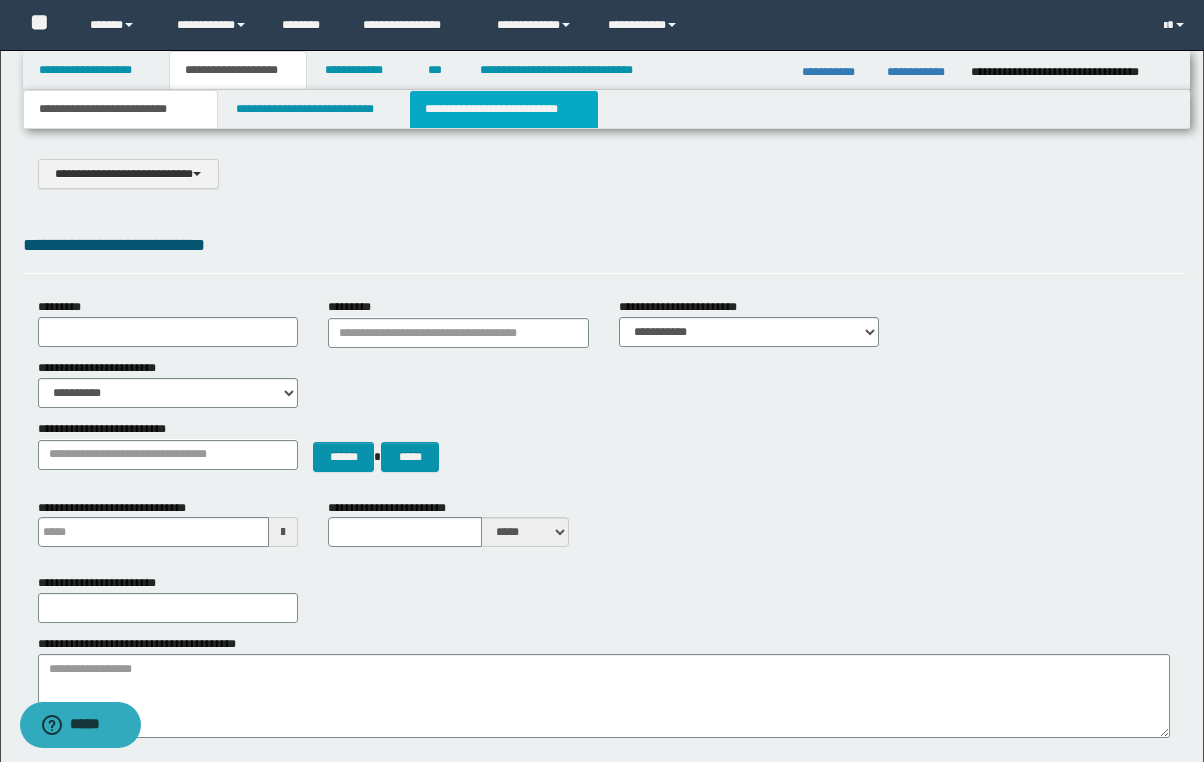click on "**********" at bounding box center (504, 109) 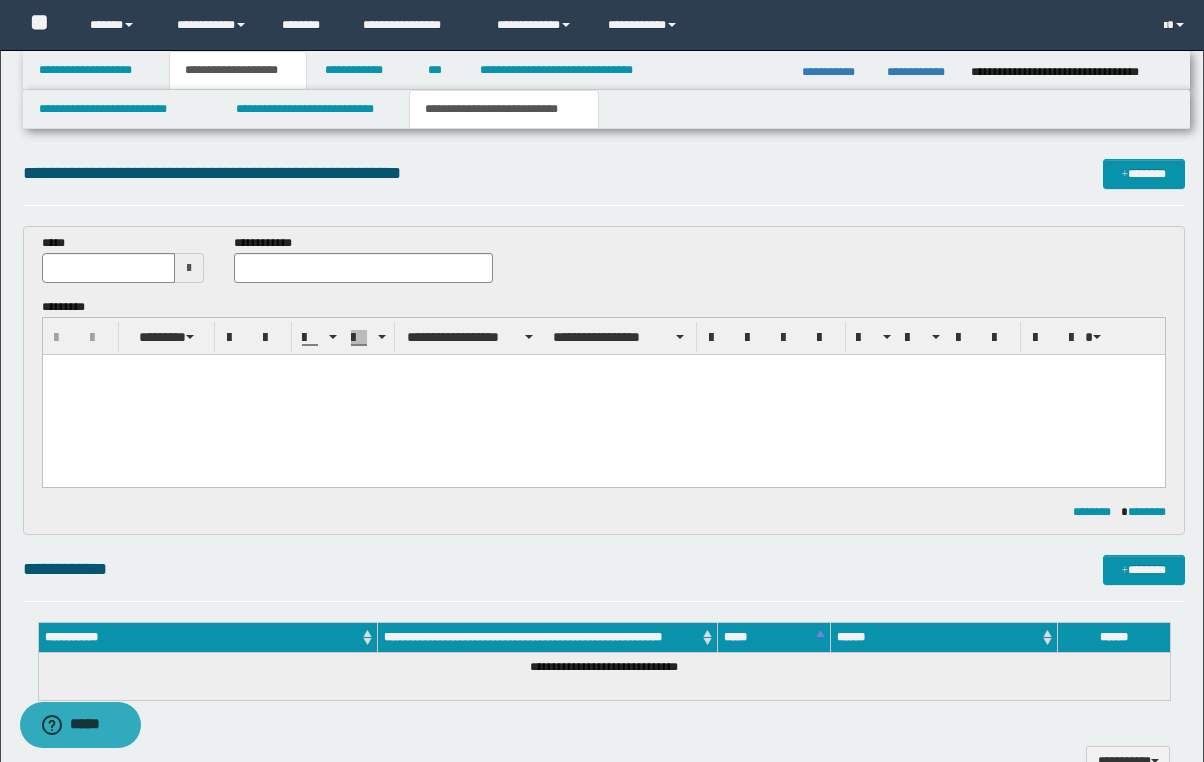 scroll, scrollTop: 0, scrollLeft: 0, axis: both 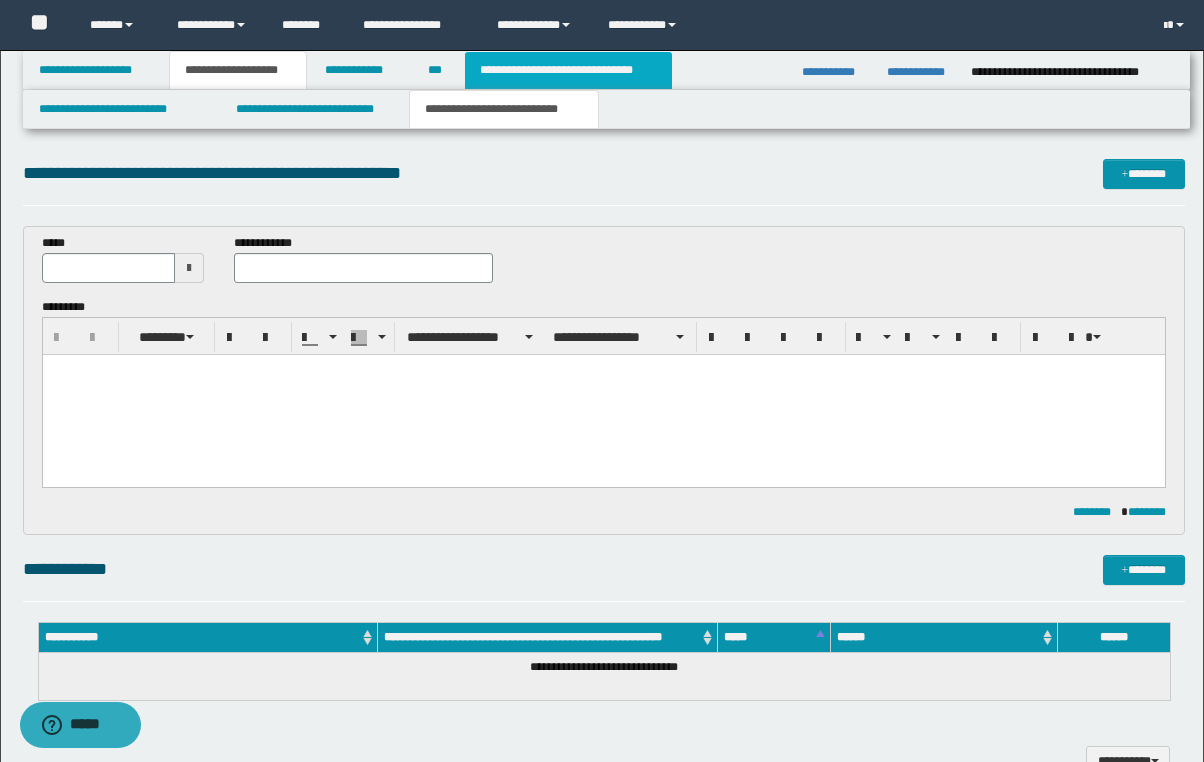 click on "**********" at bounding box center (568, 70) 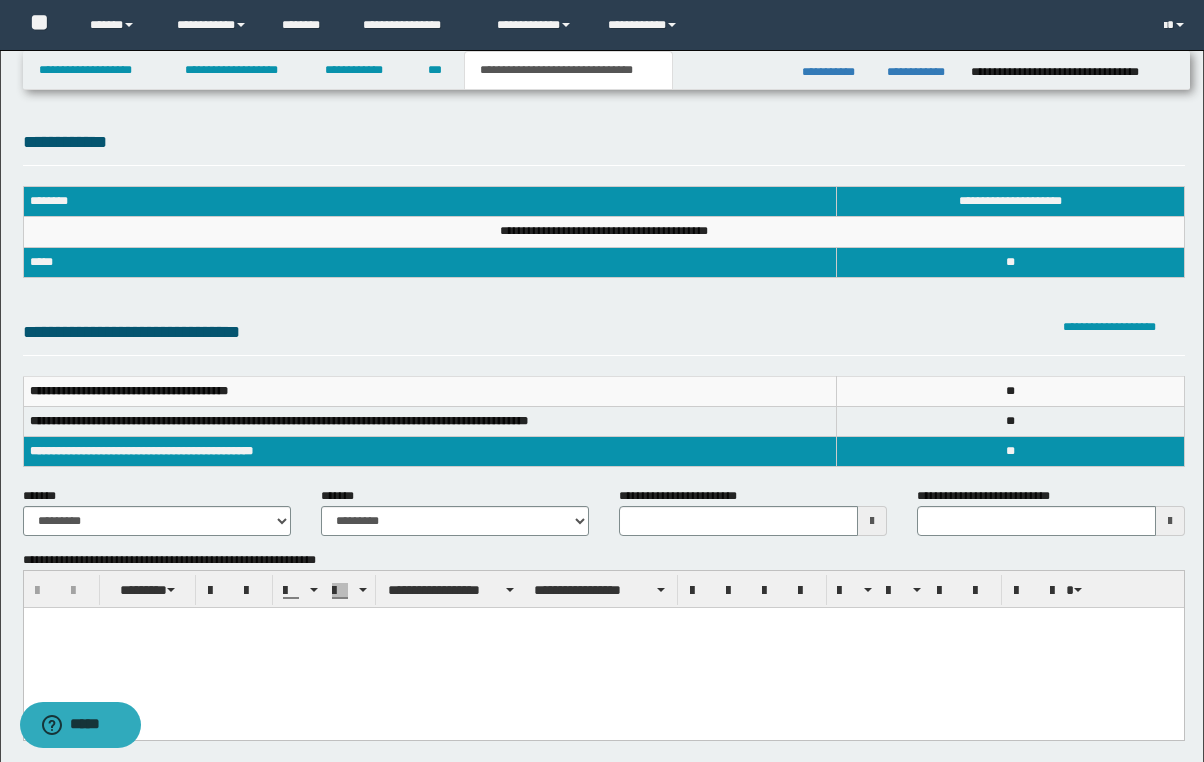 scroll, scrollTop: 0, scrollLeft: 0, axis: both 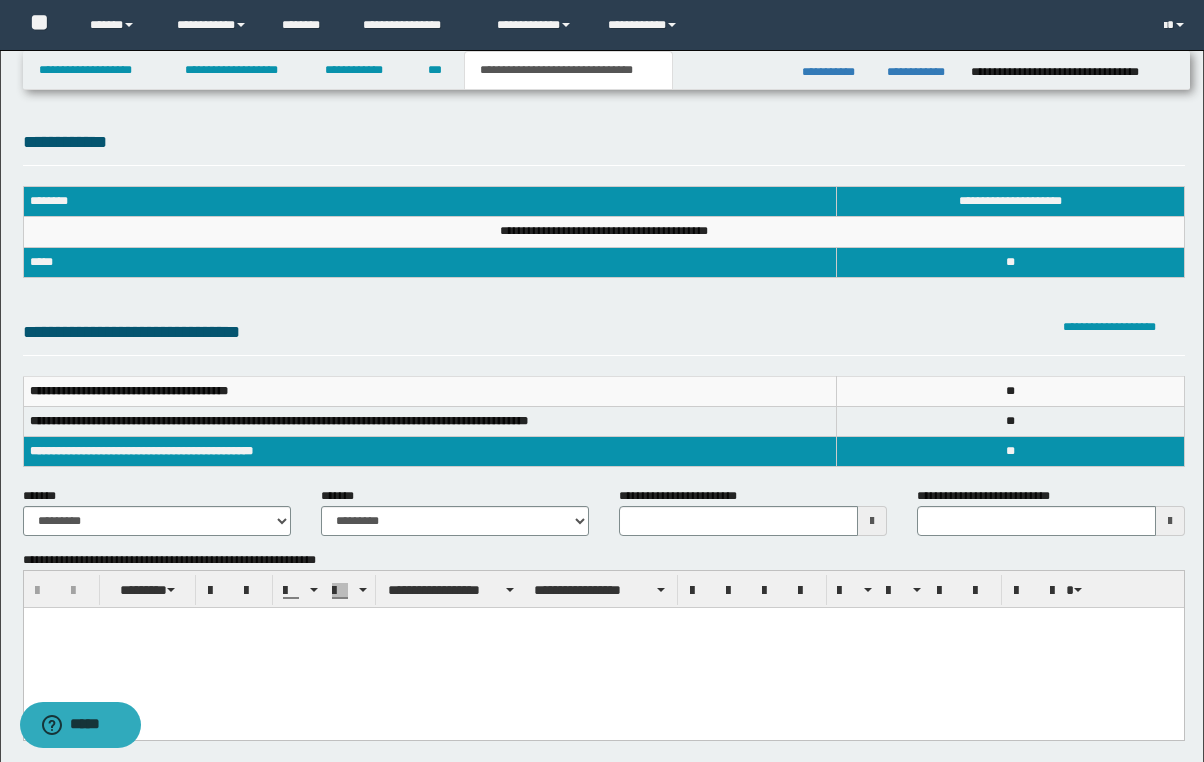 click at bounding box center (603, 623) 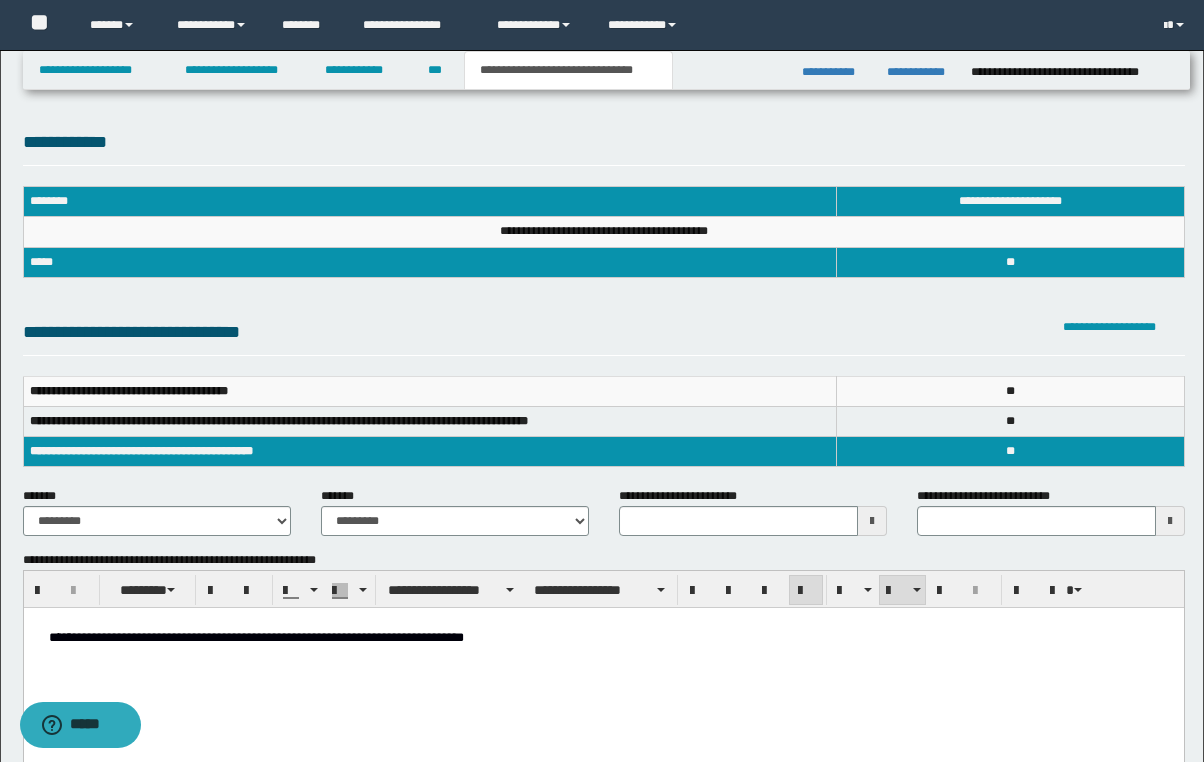 click on "**********" at bounding box center [603, 637] 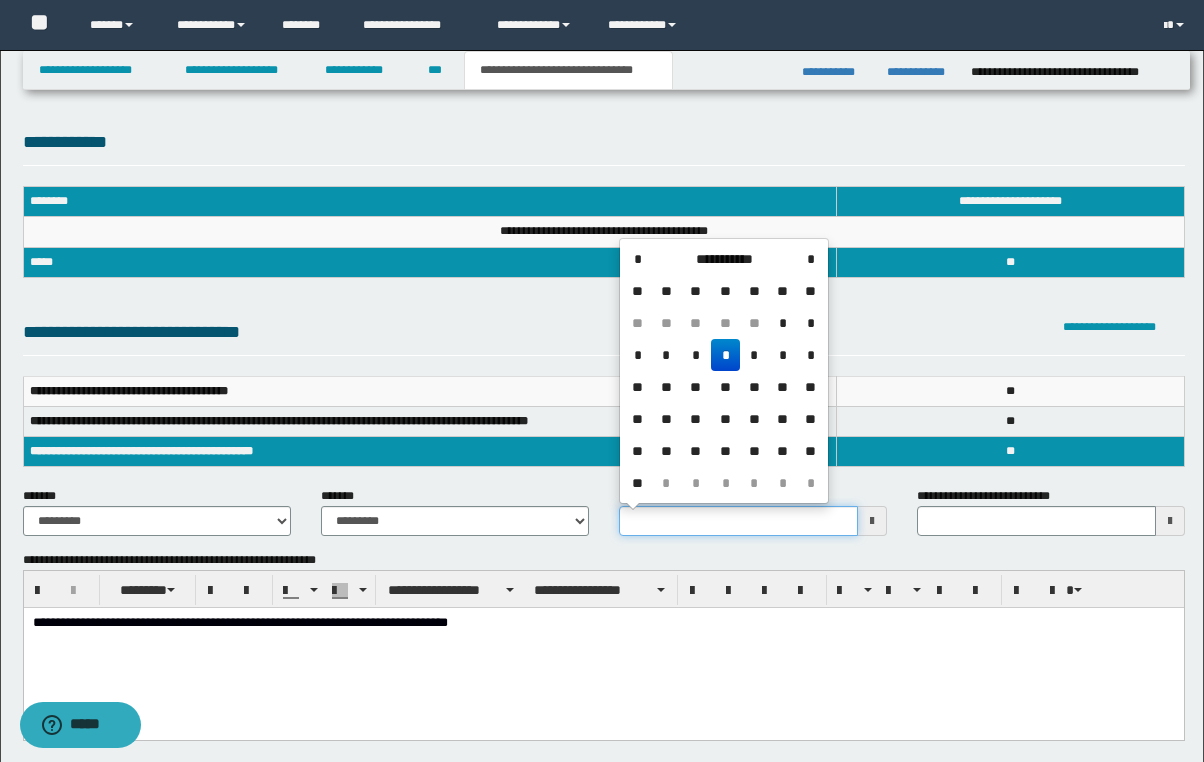 click on "**********" at bounding box center [738, 521] 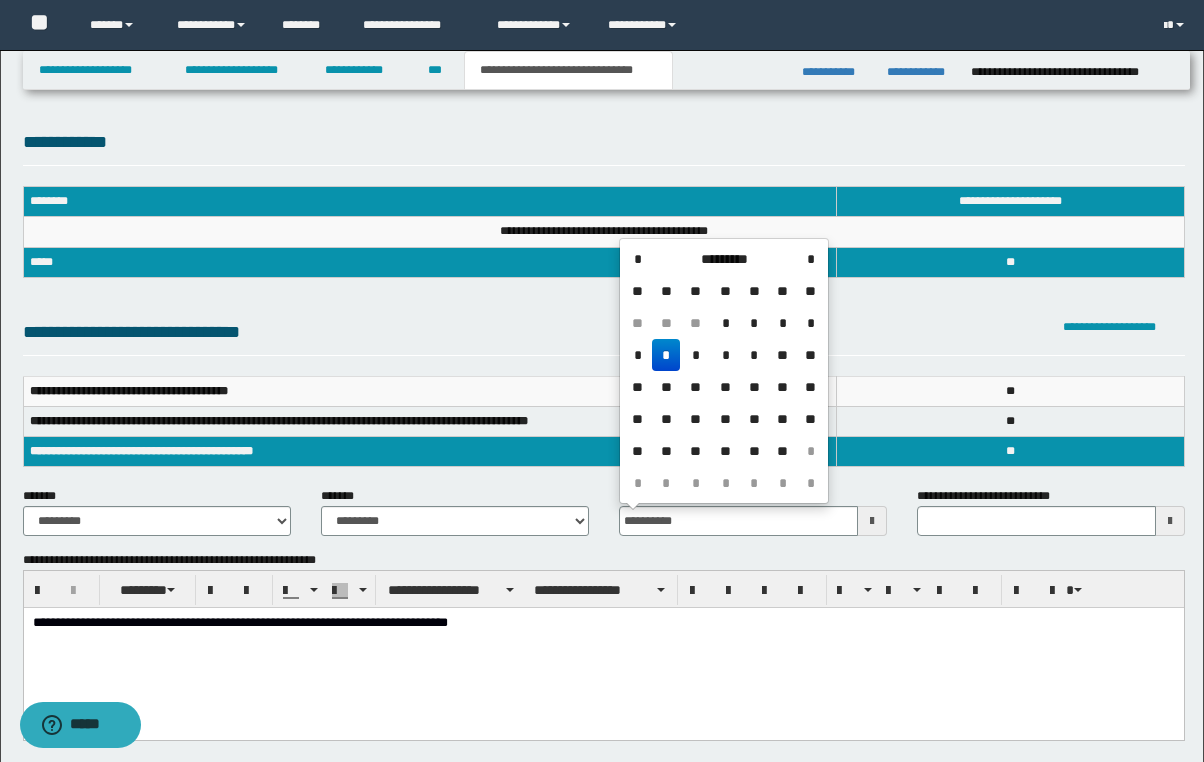 click on "**********" at bounding box center [603, 648] 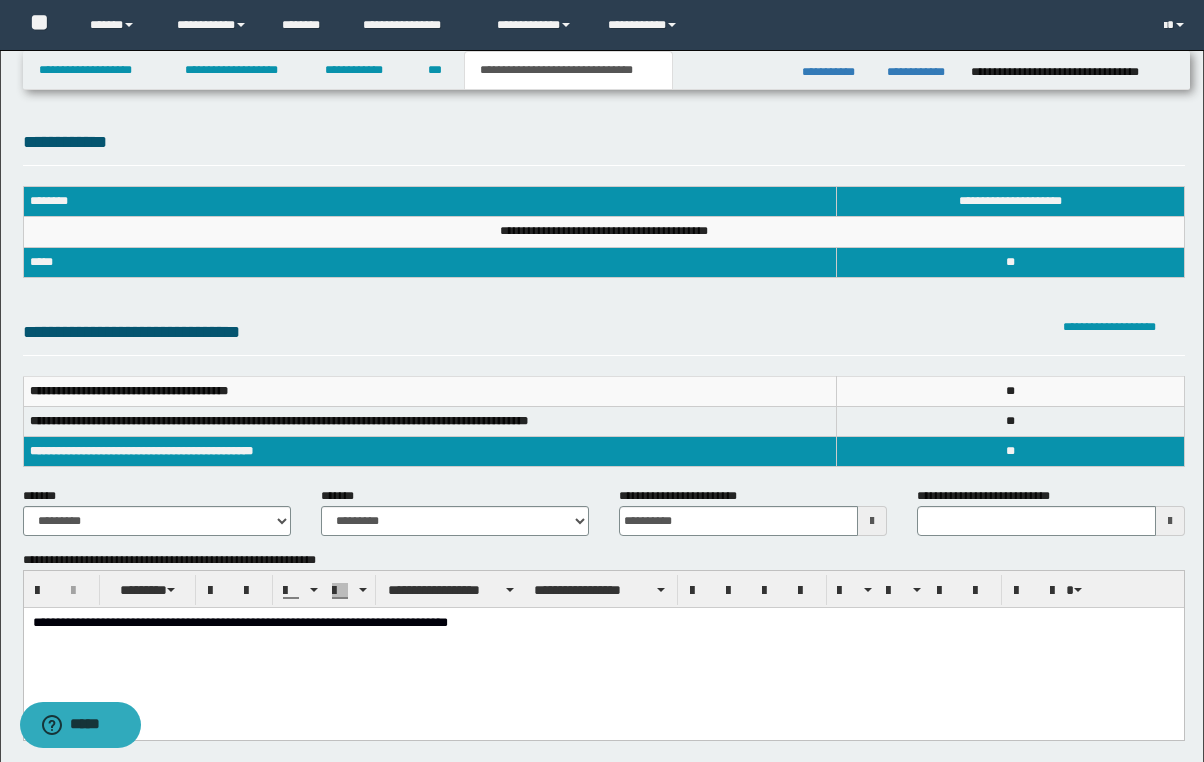 click on "**********" at bounding box center (455, 511) 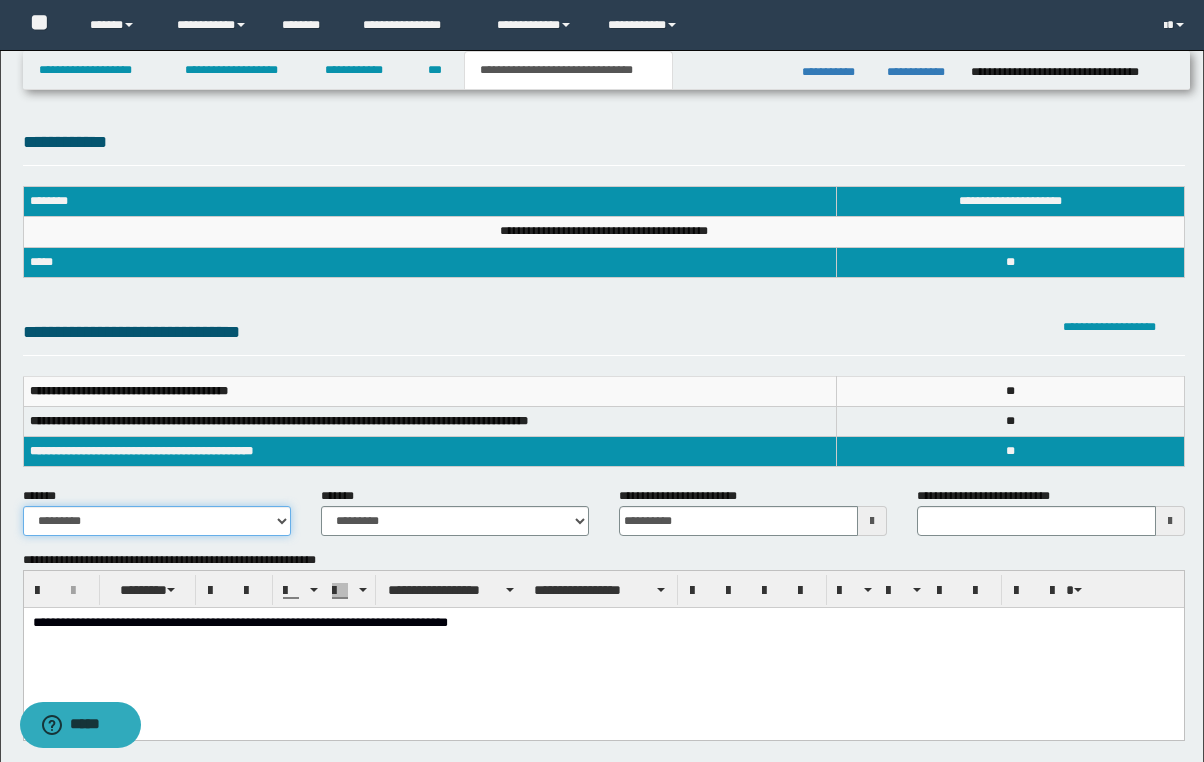 click on "**********" at bounding box center (157, 521) 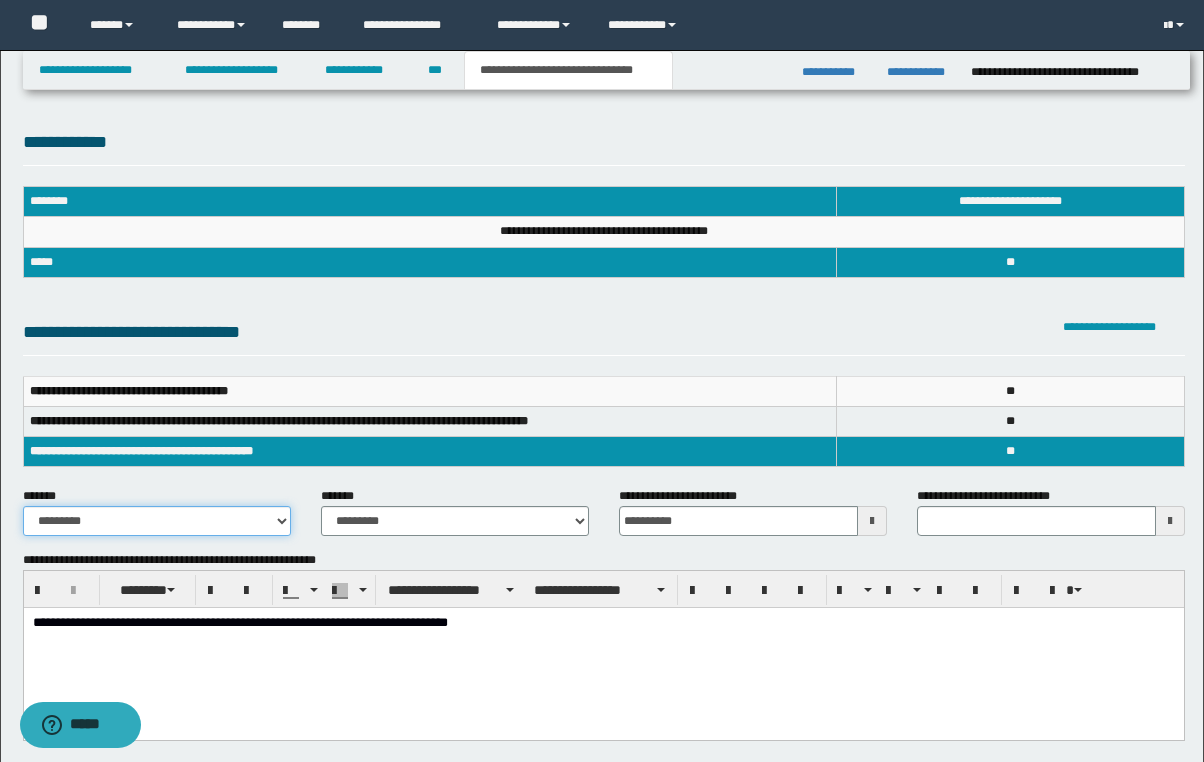 select on "*" 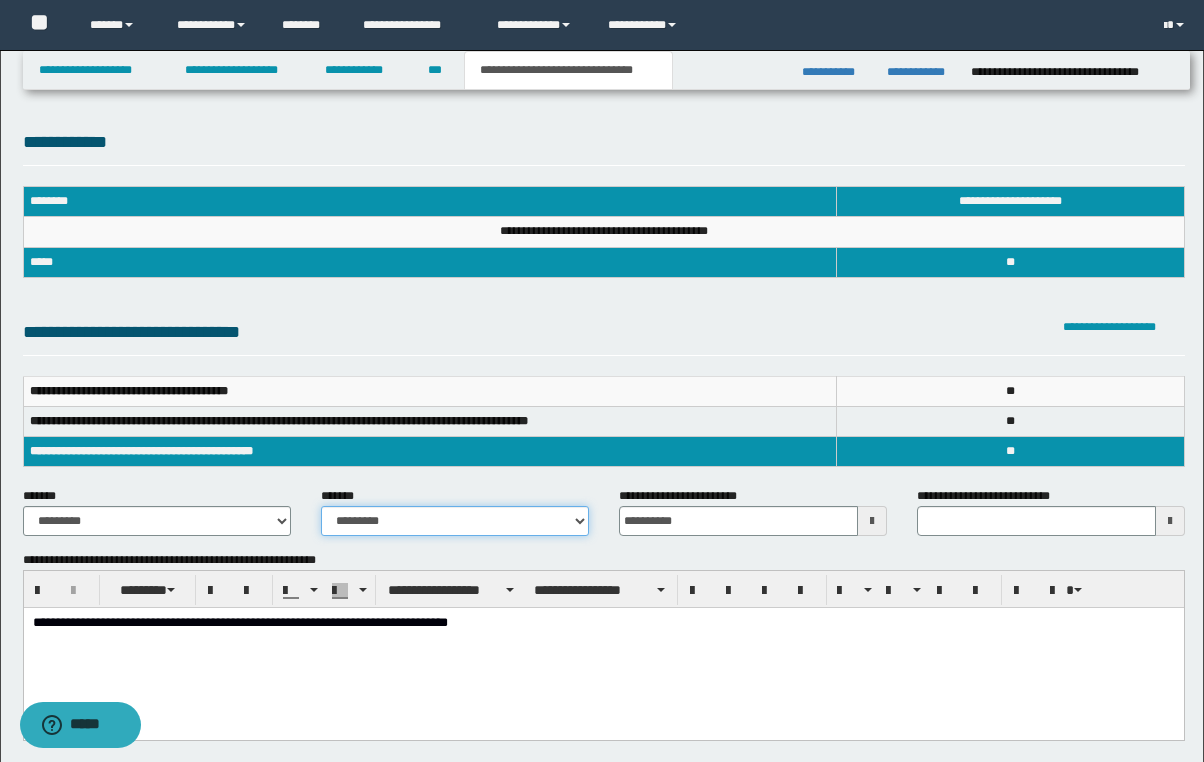click on "**********" at bounding box center (455, 521) 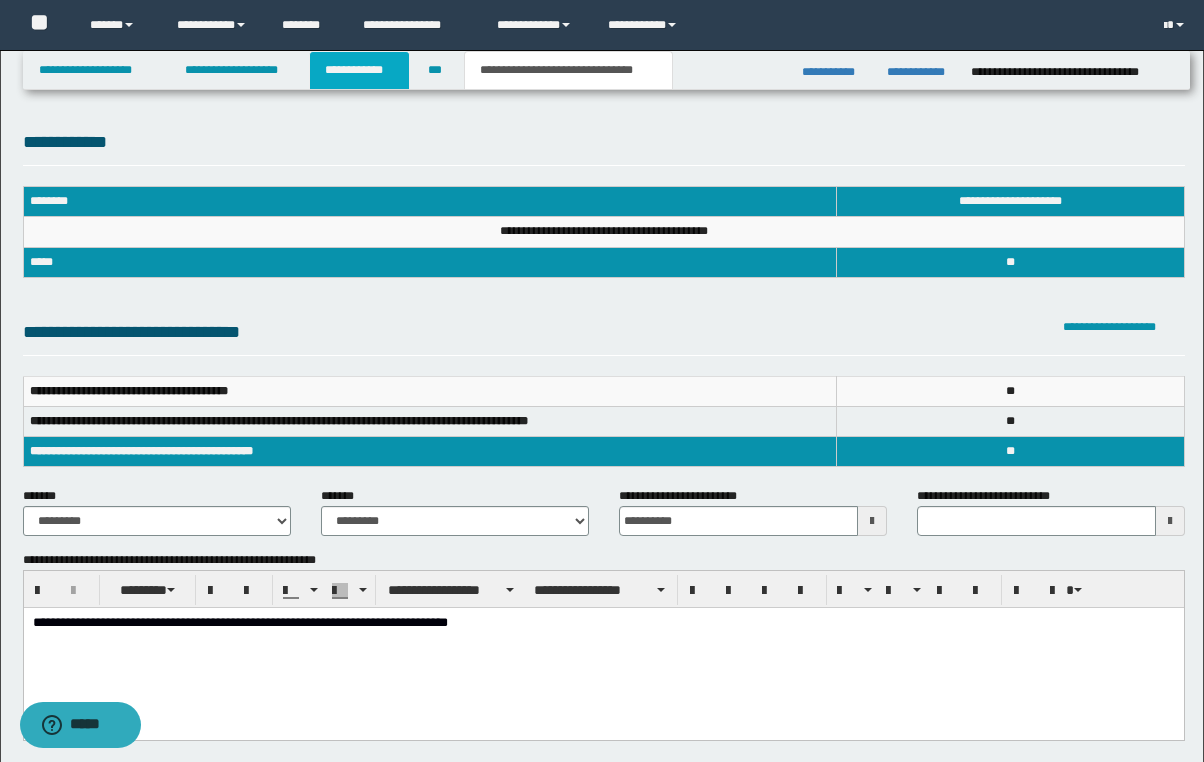 click on "**********" at bounding box center (359, 70) 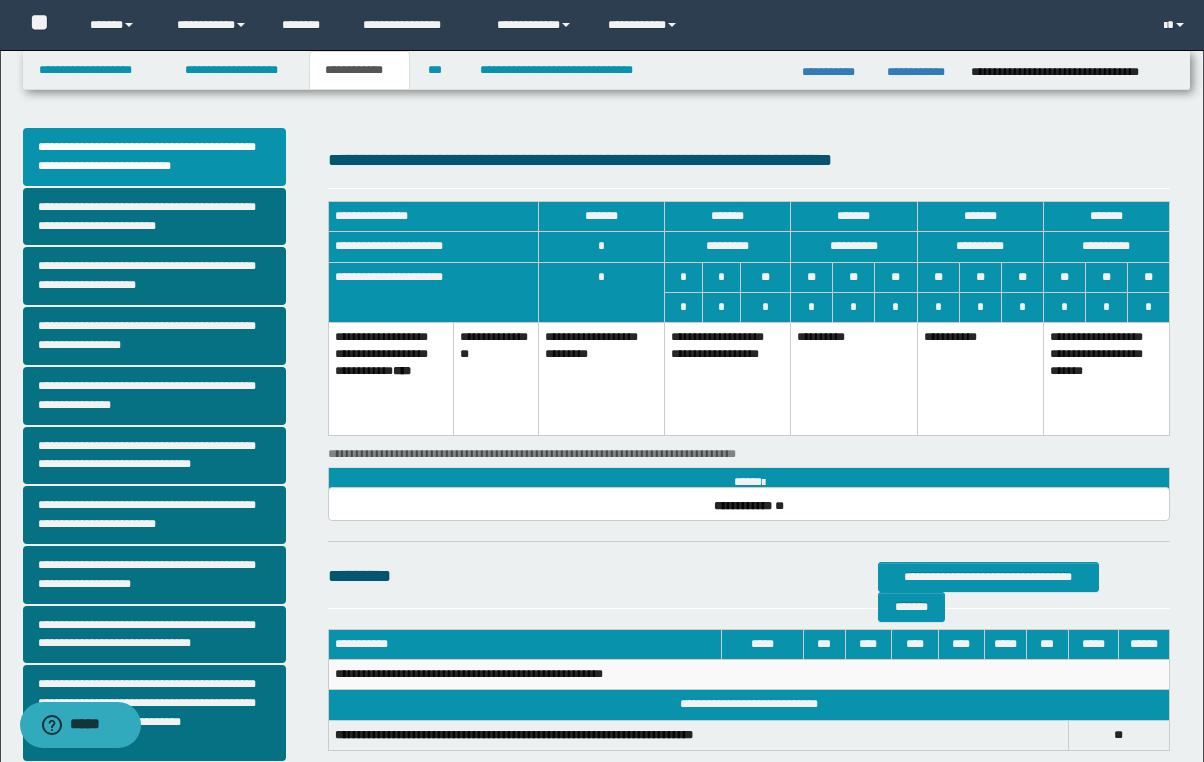 click on "**********" at bounding box center (168, 612) 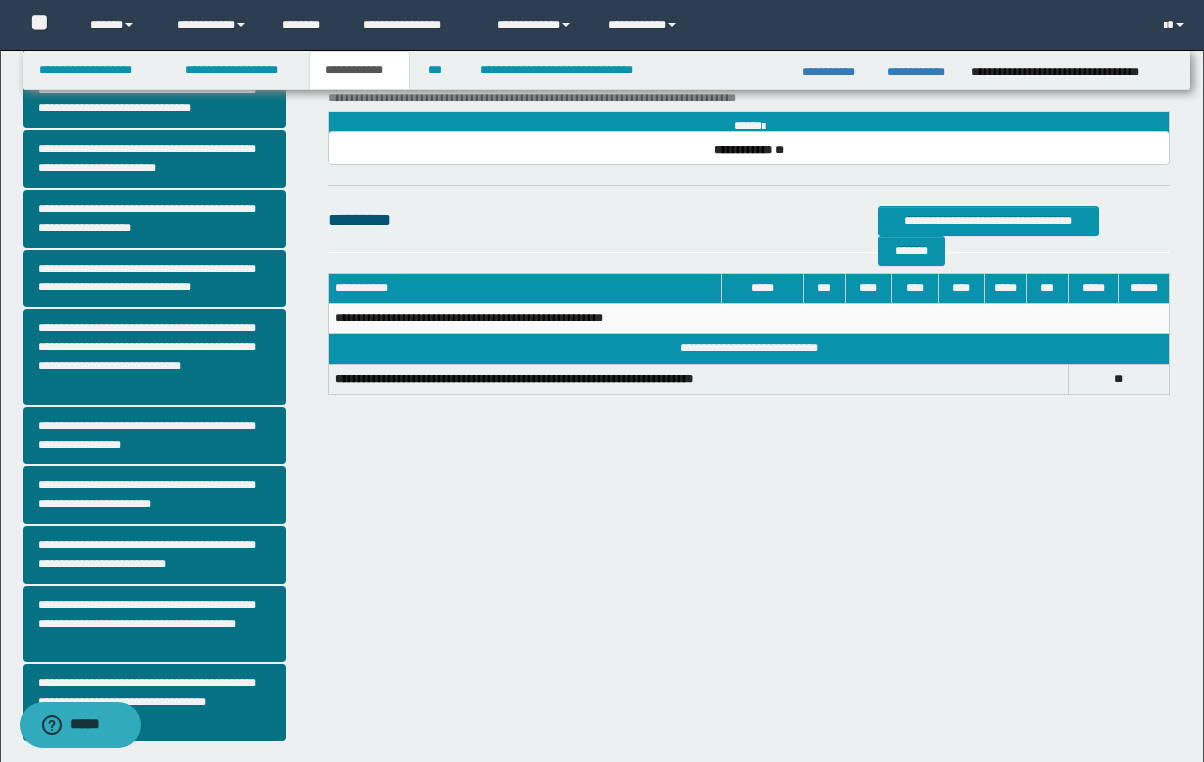 scroll, scrollTop: 360, scrollLeft: 0, axis: vertical 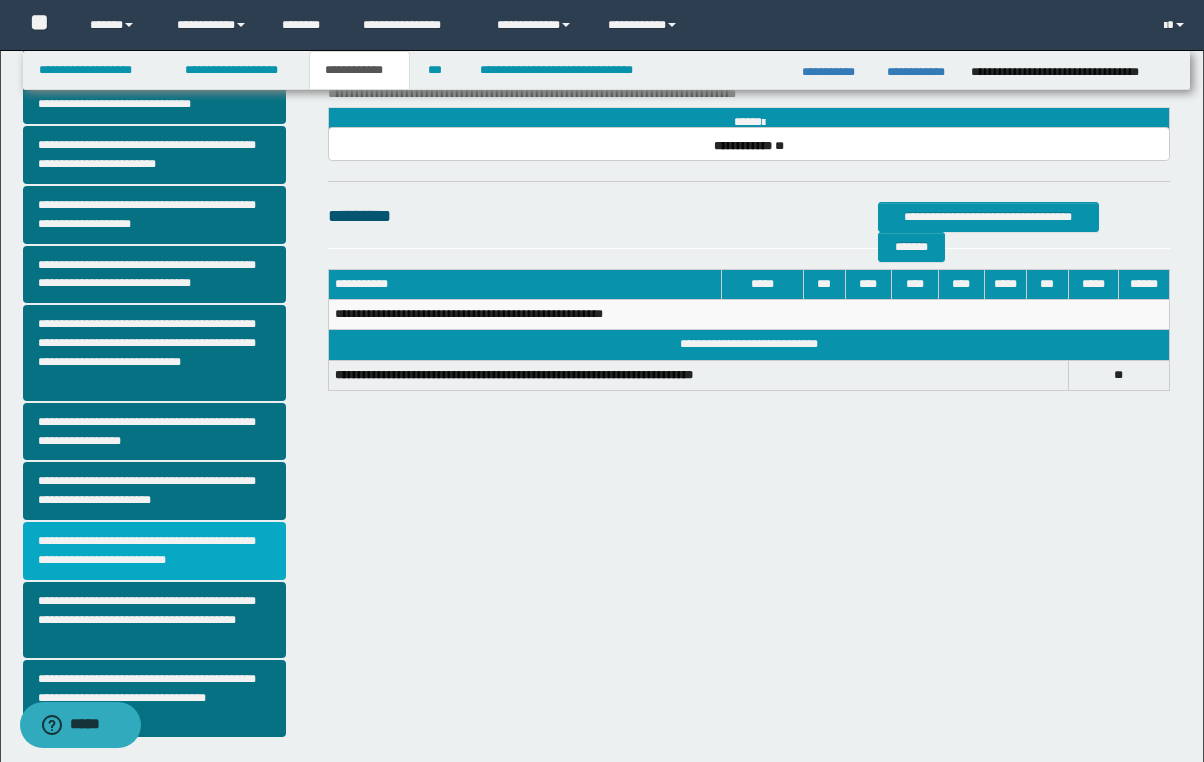 click on "**********" at bounding box center (155, 551) 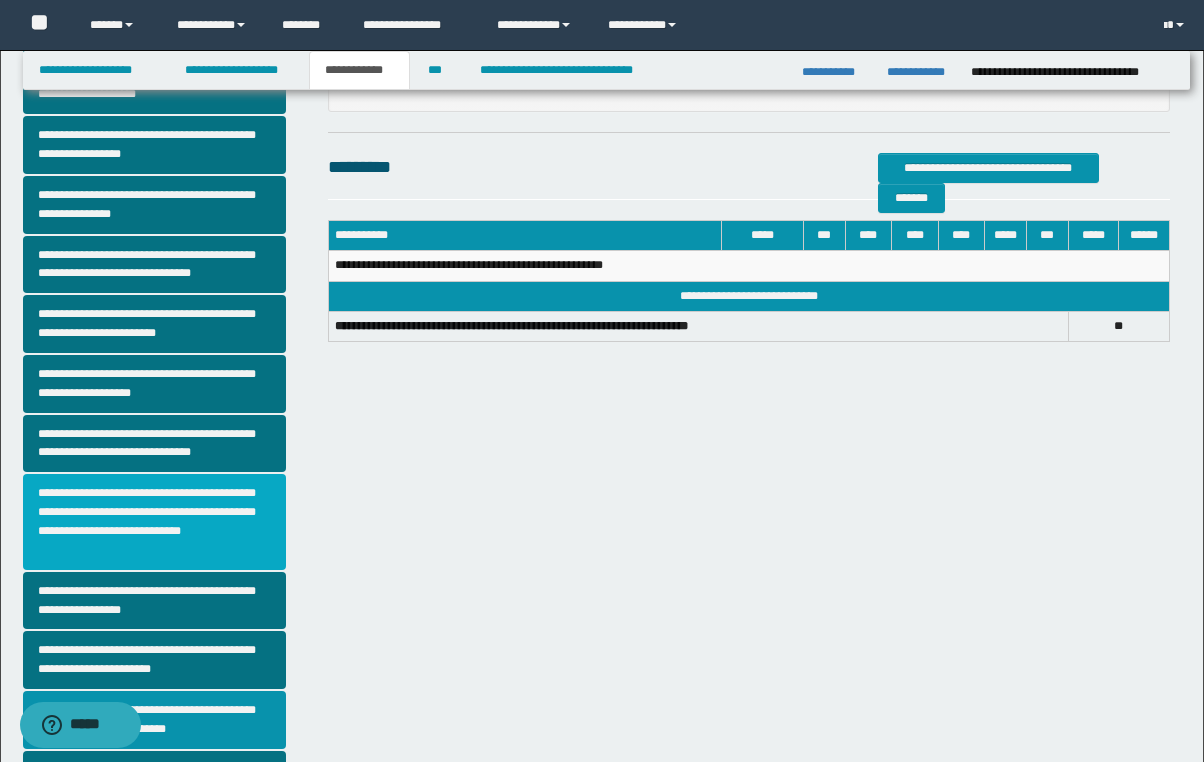 scroll, scrollTop: 200, scrollLeft: 0, axis: vertical 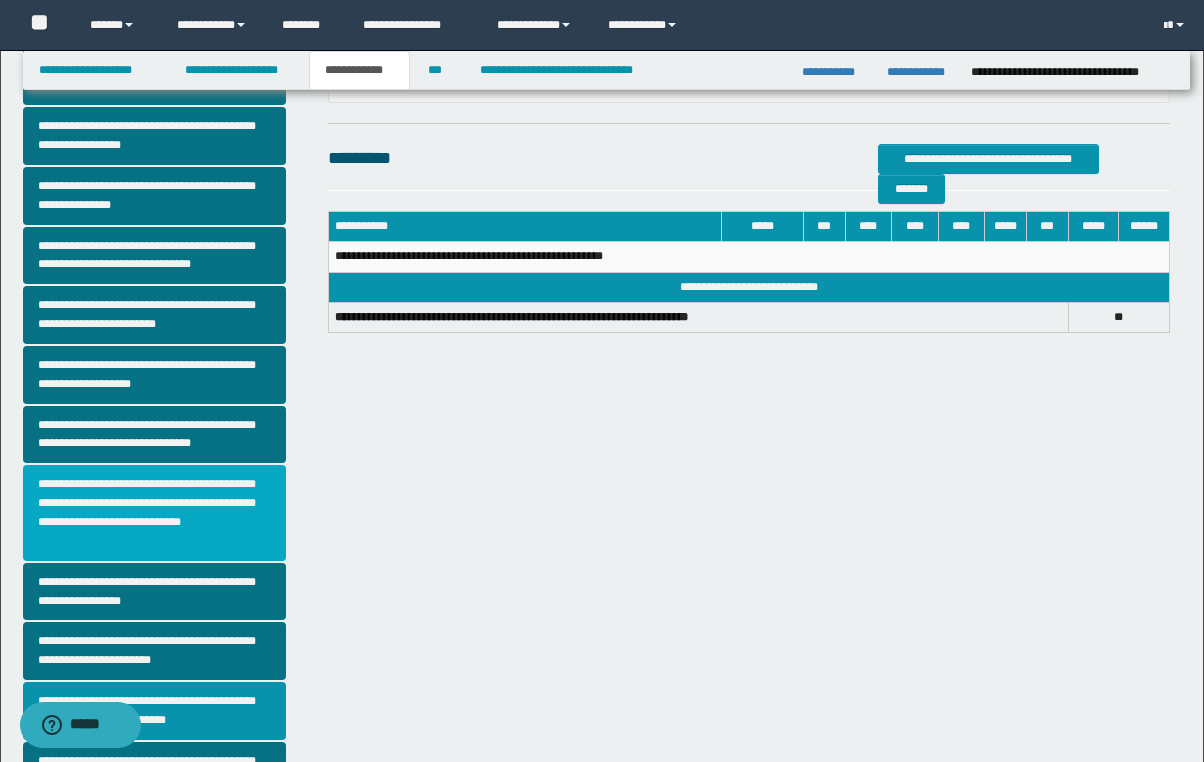 click on "**********" at bounding box center [155, 711] 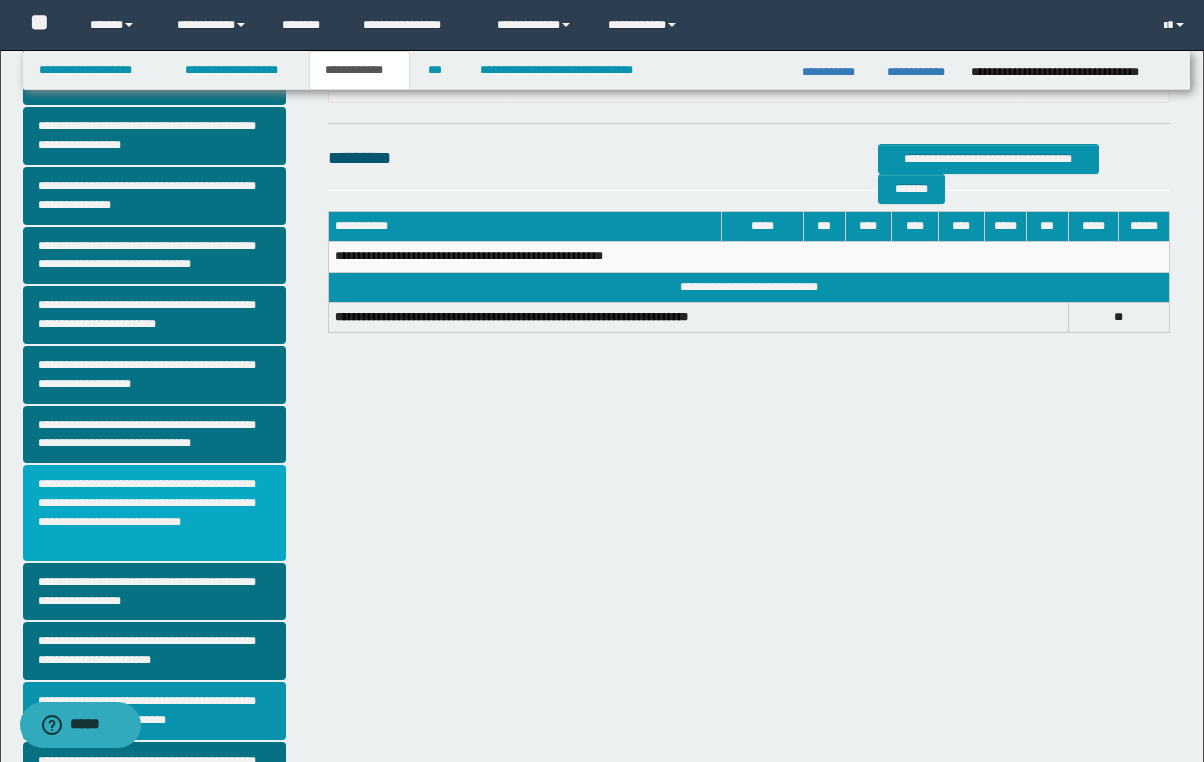 scroll, scrollTop: 0, scrollLeft: 0, axis: both 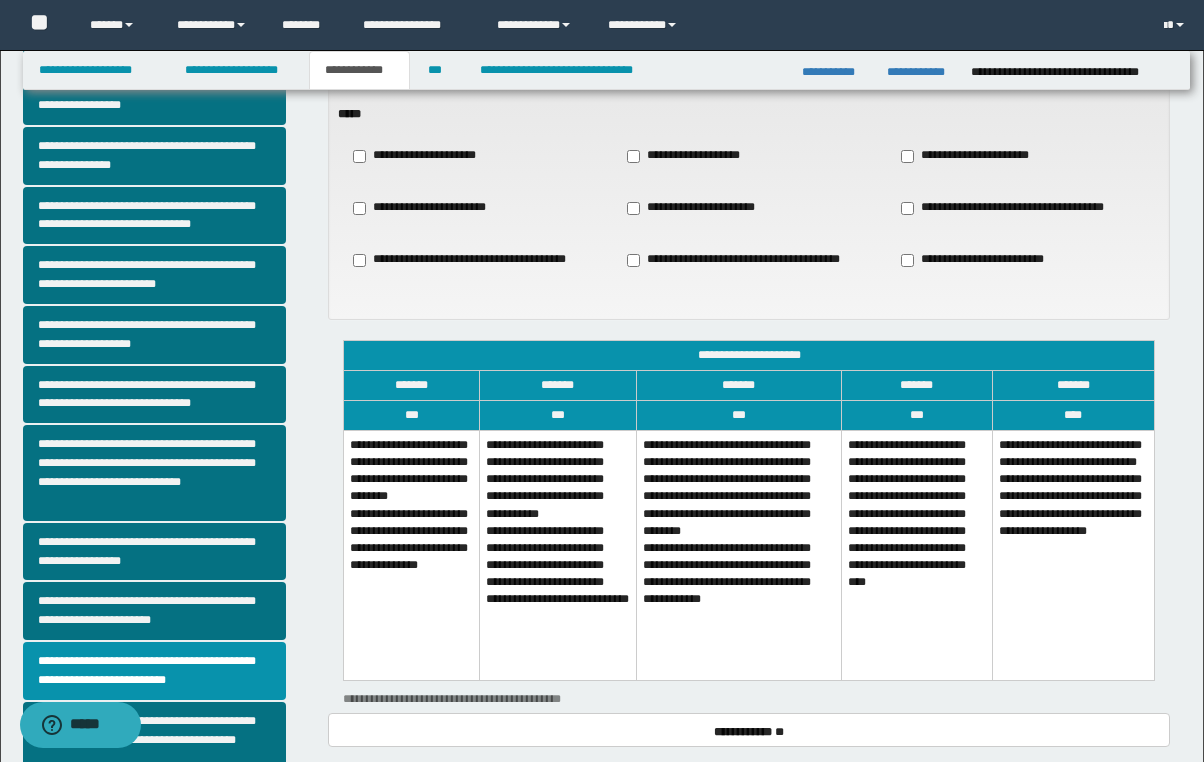click on "**********" at bounding box center [738, 555] 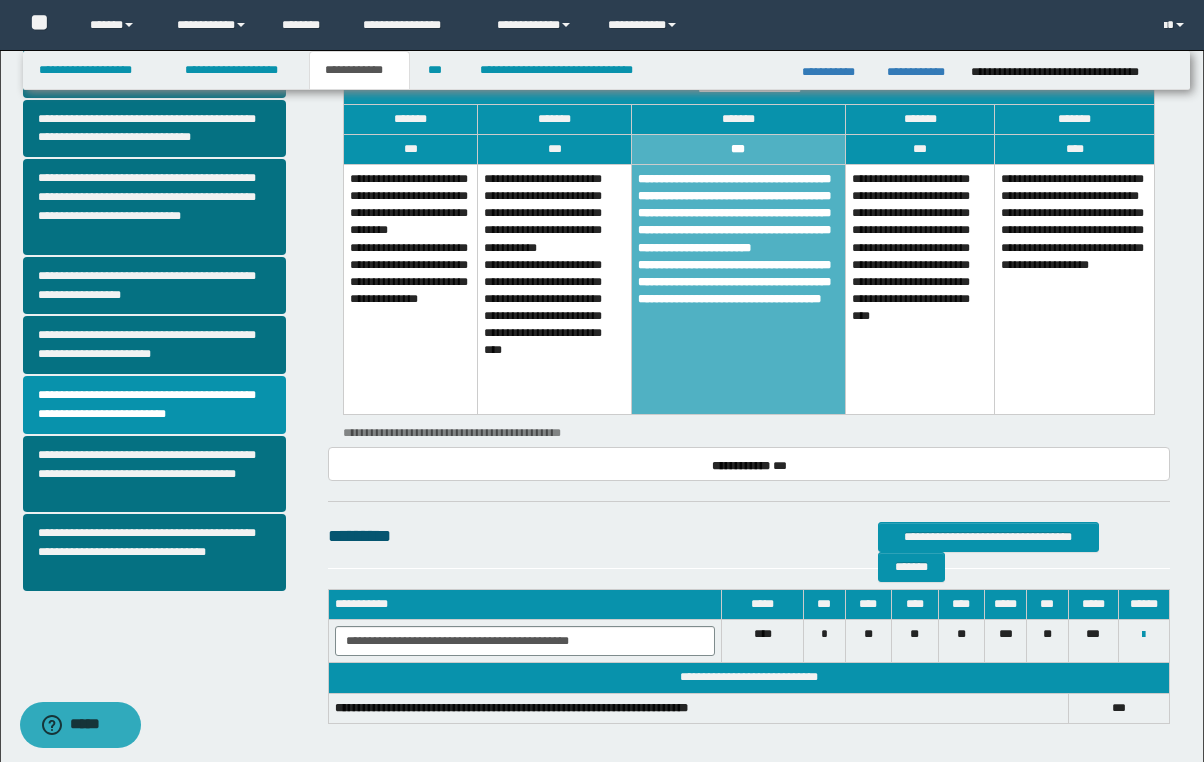 scroll, scrollTop: 560, scrollLeft: 0, axis: vertical 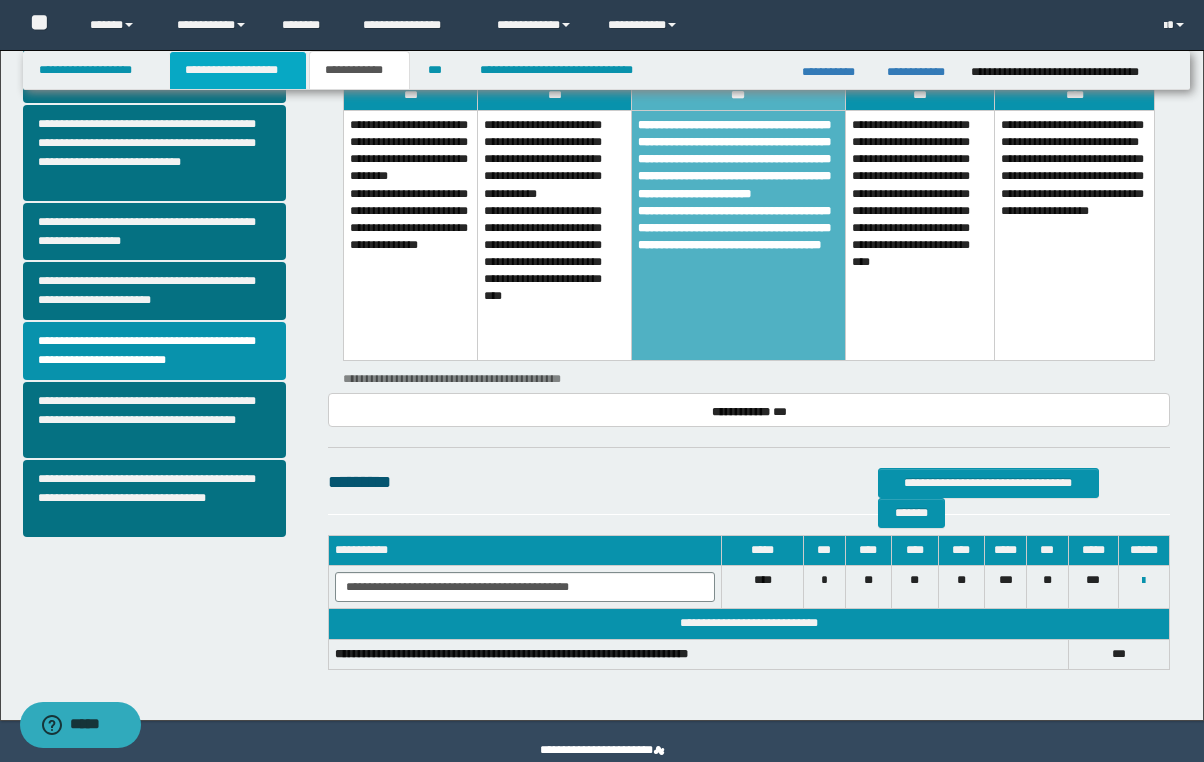 click on "**********" at bounding box center (238, 70) 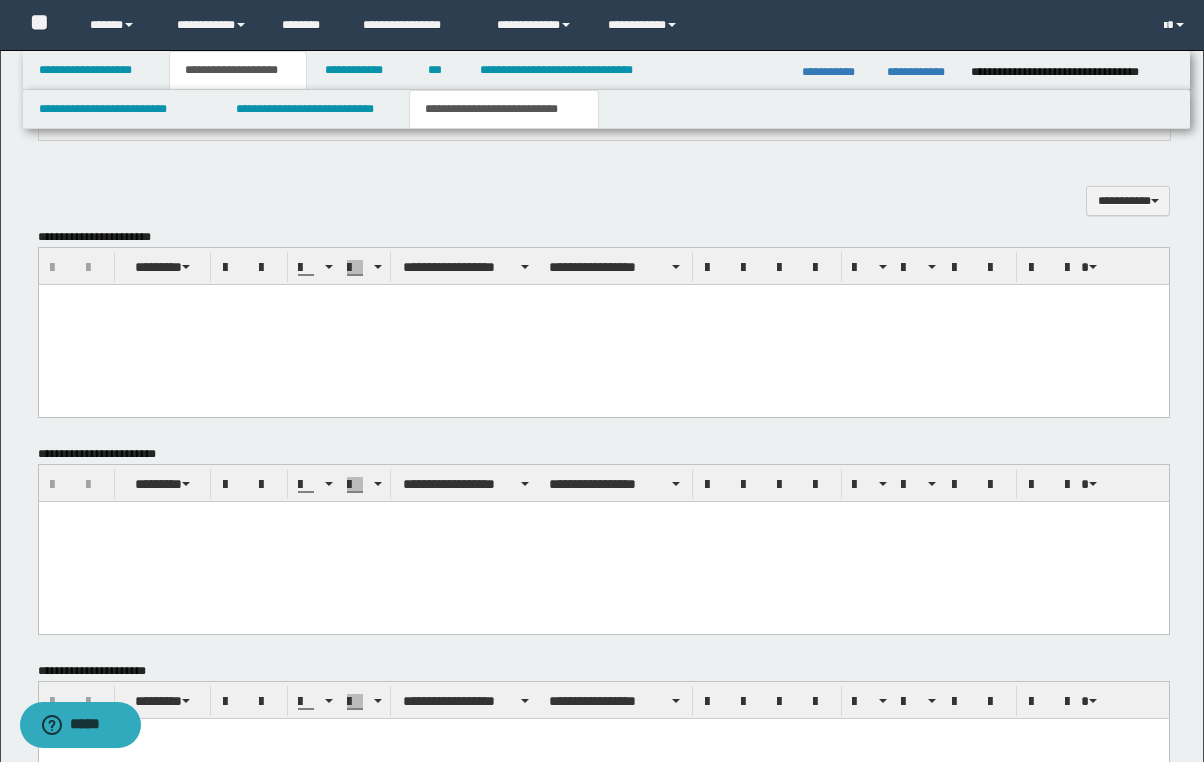 scroll, scrollTop: 591, scrollLeft: 0, axis: vertical 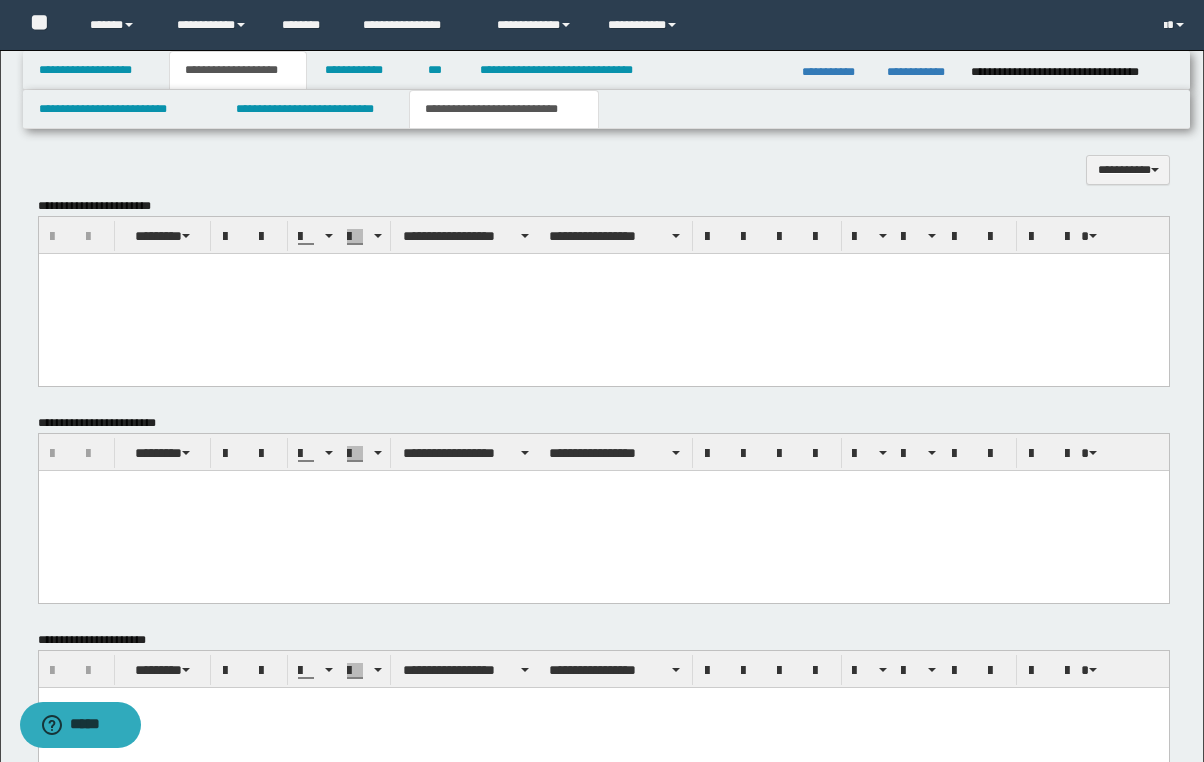 click at bounding box center (603, 294) 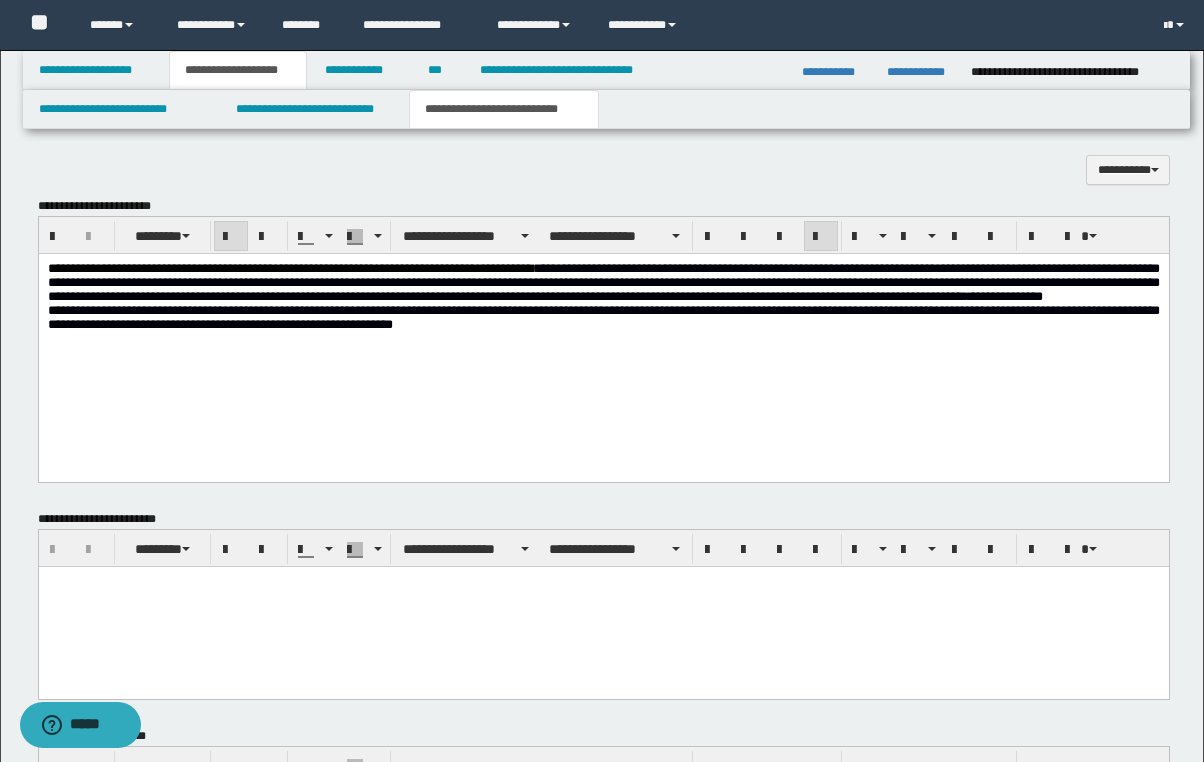 click on "**********" at bounding box center (604, 612) 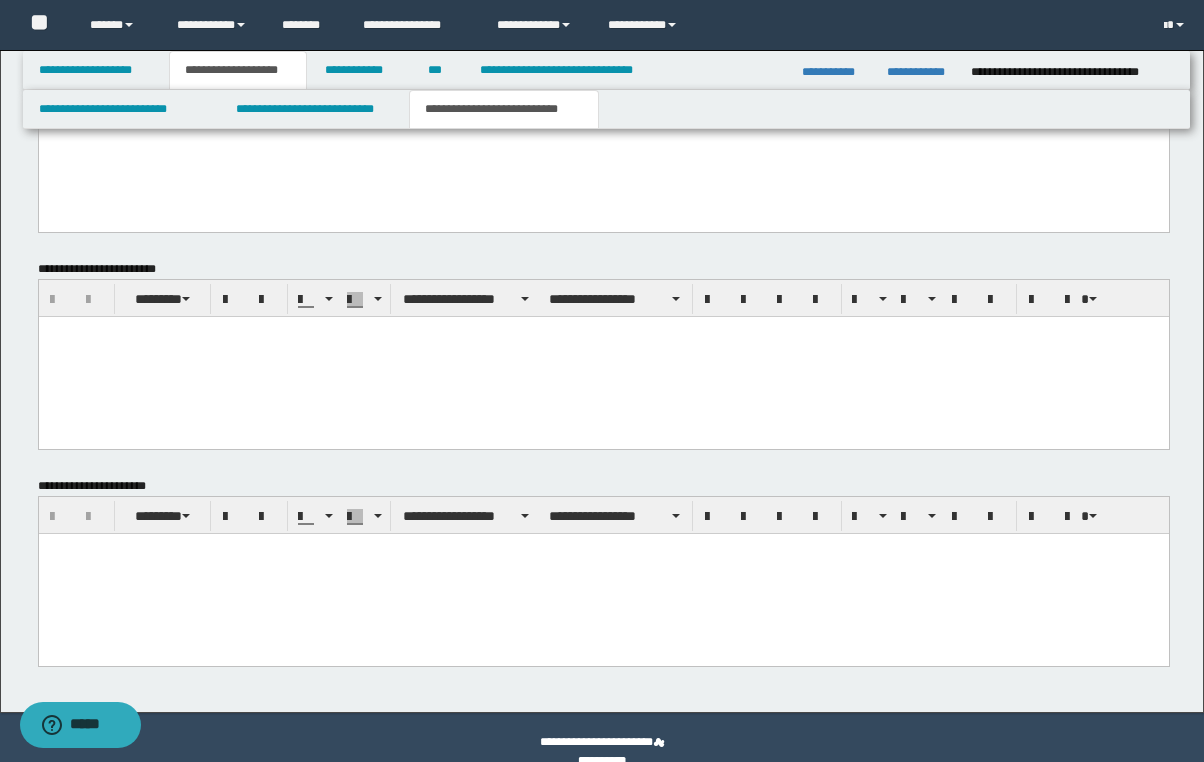 scroll, scrollTop: 869, scrollLeft: 0, axis: vertical 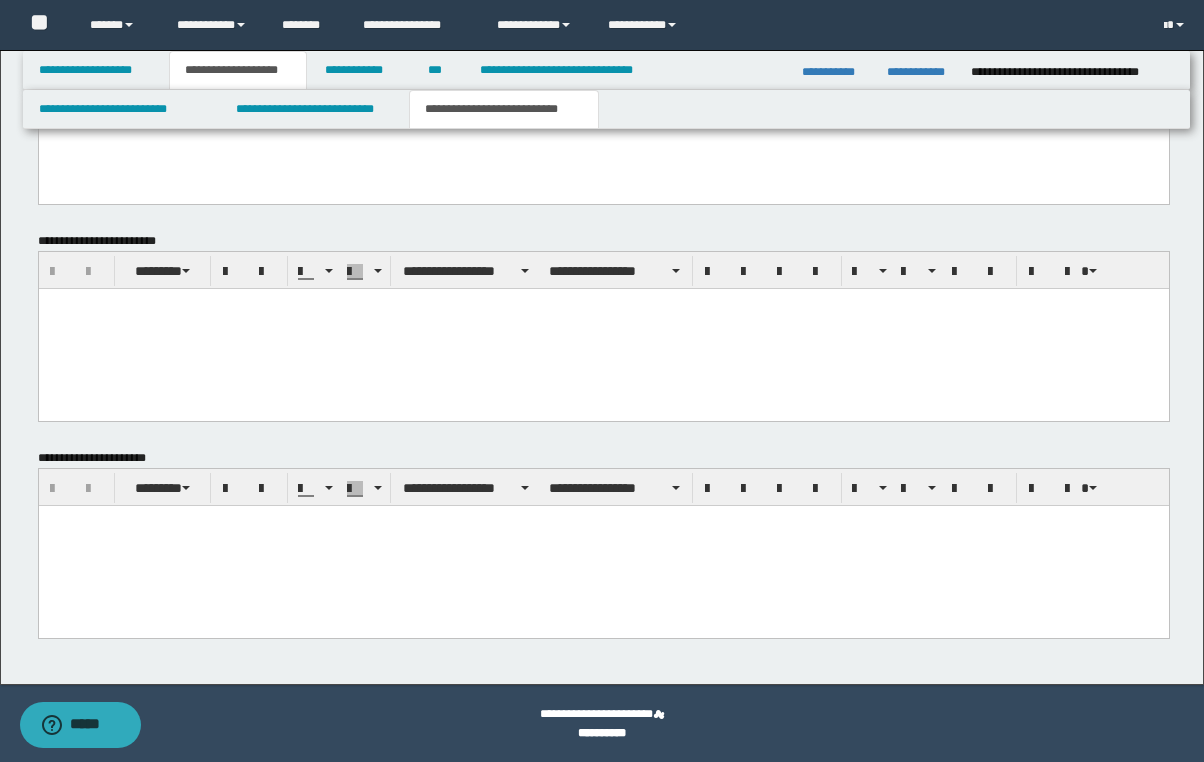 click at bounding box center (603, 520) 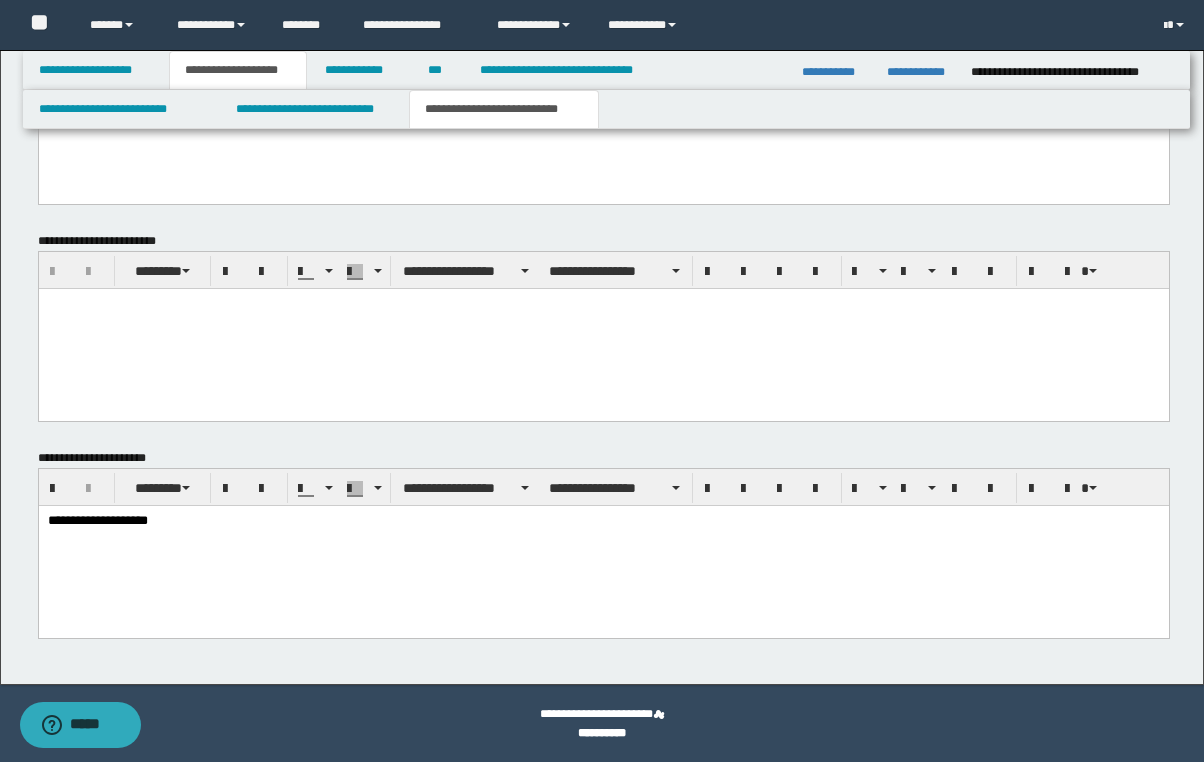 click on "**********" at bounding box center [604, 334] 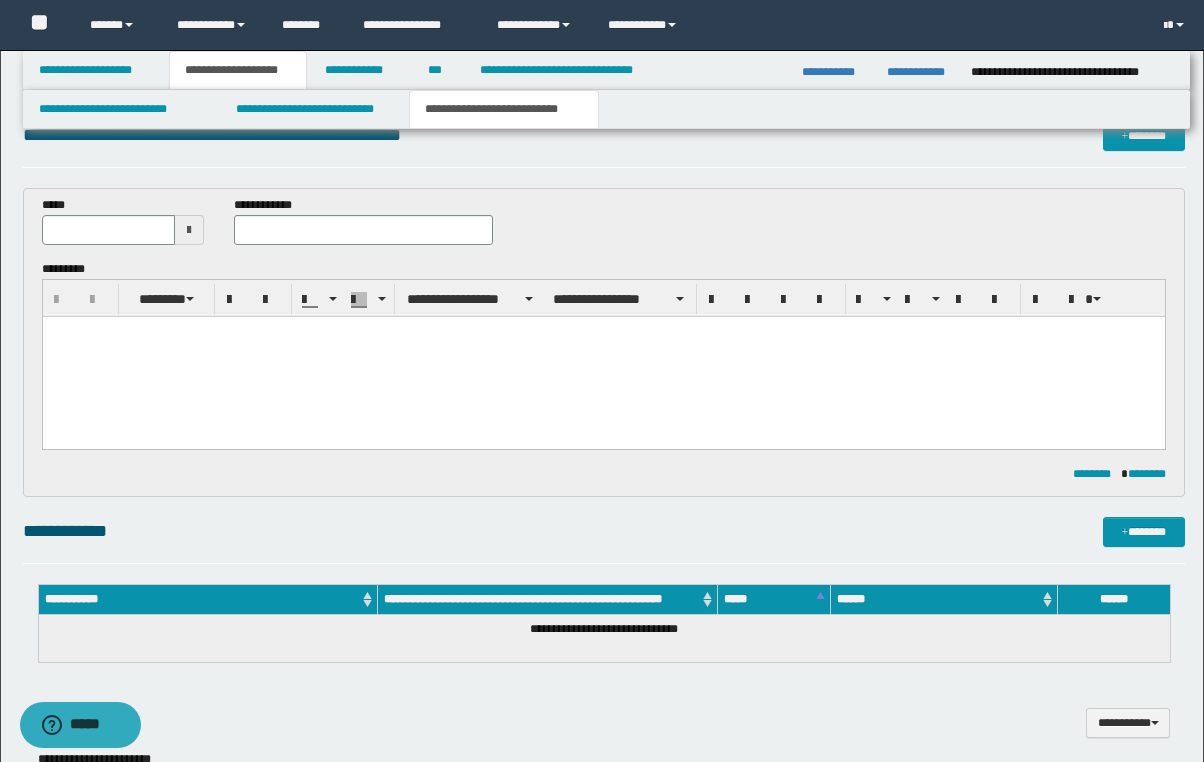 scroll, scrollTop: 0, scrollLeft: 0, axis: both 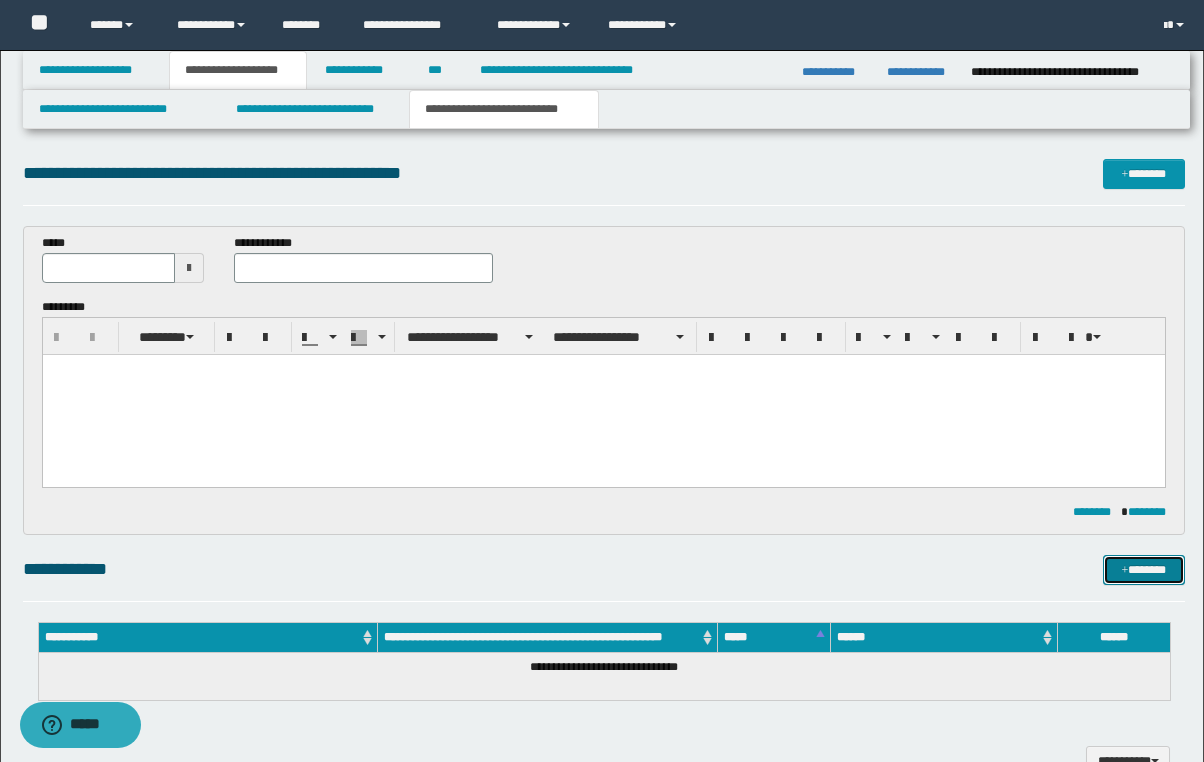 click on "*******" at bounding box center (1144, 570) 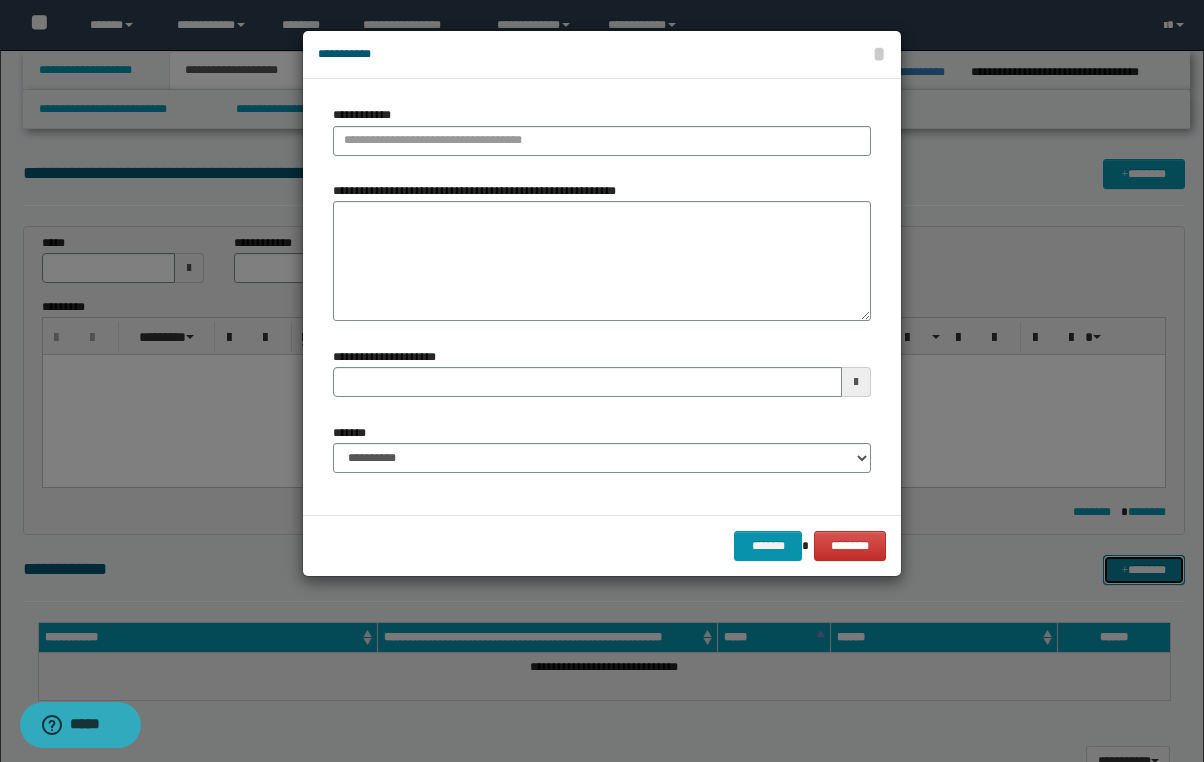 type 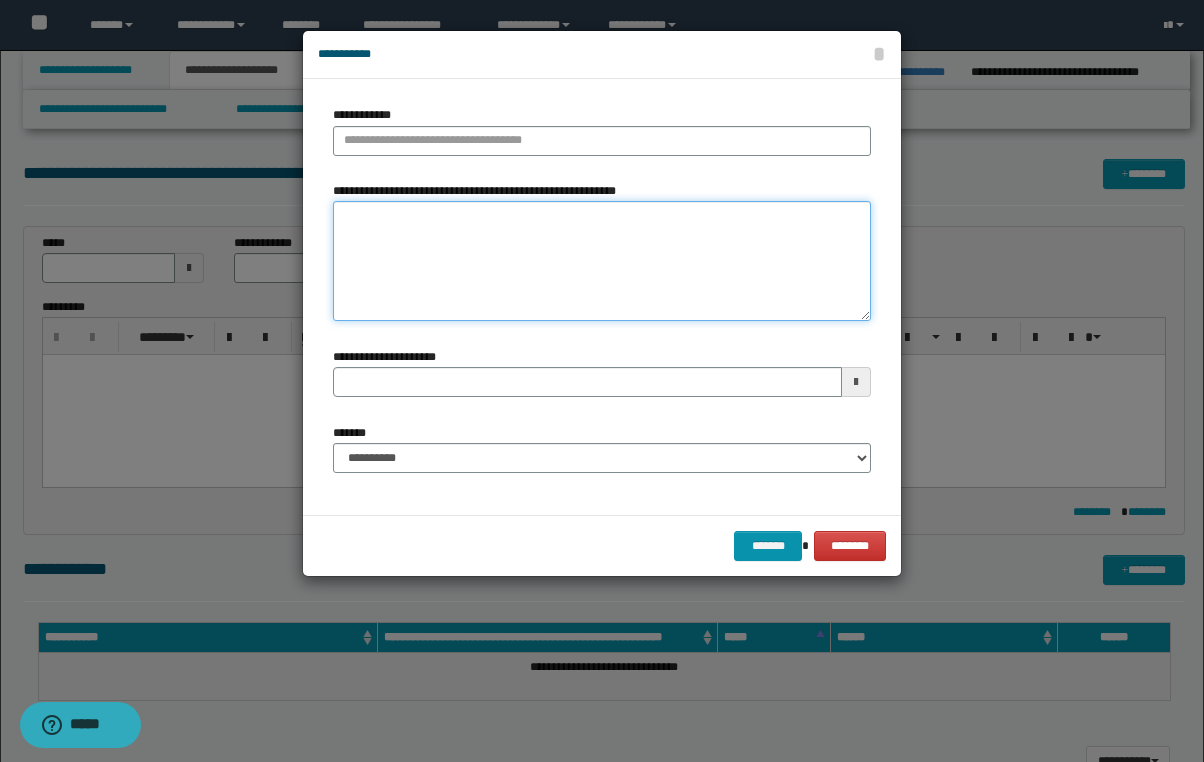 click on "**********" at bounding box center [602, 261] 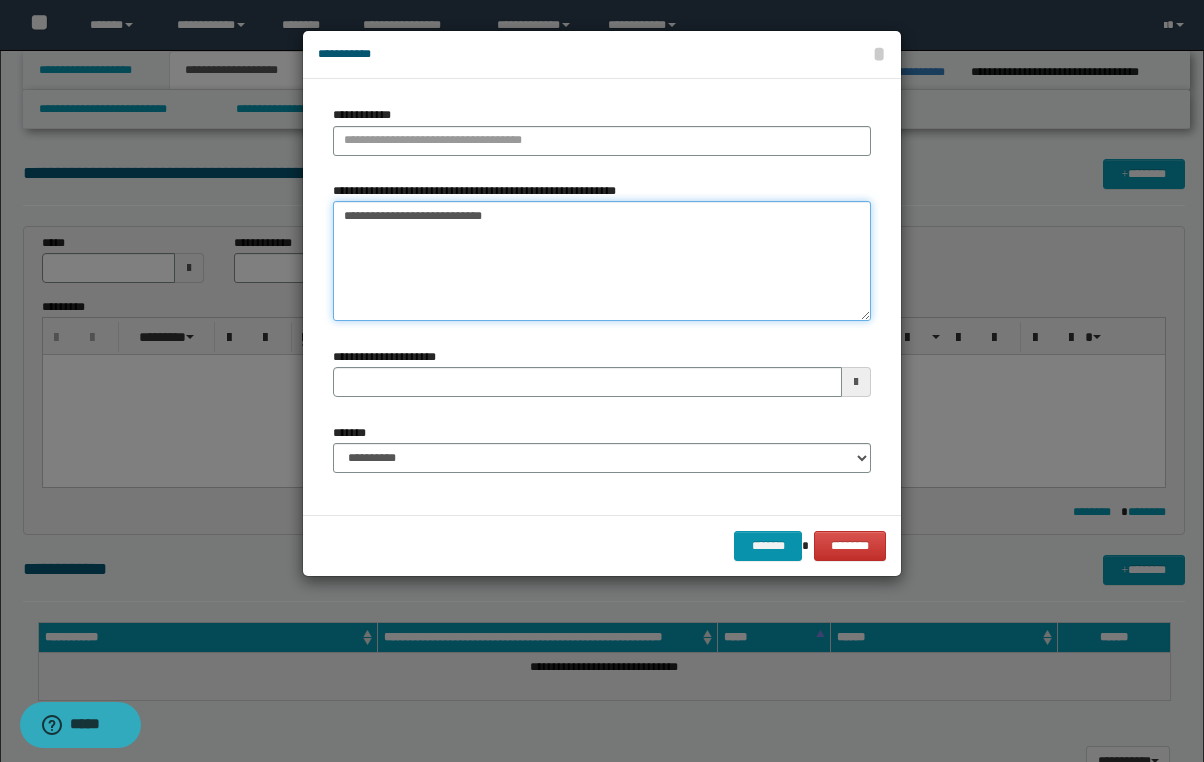type on "**********" 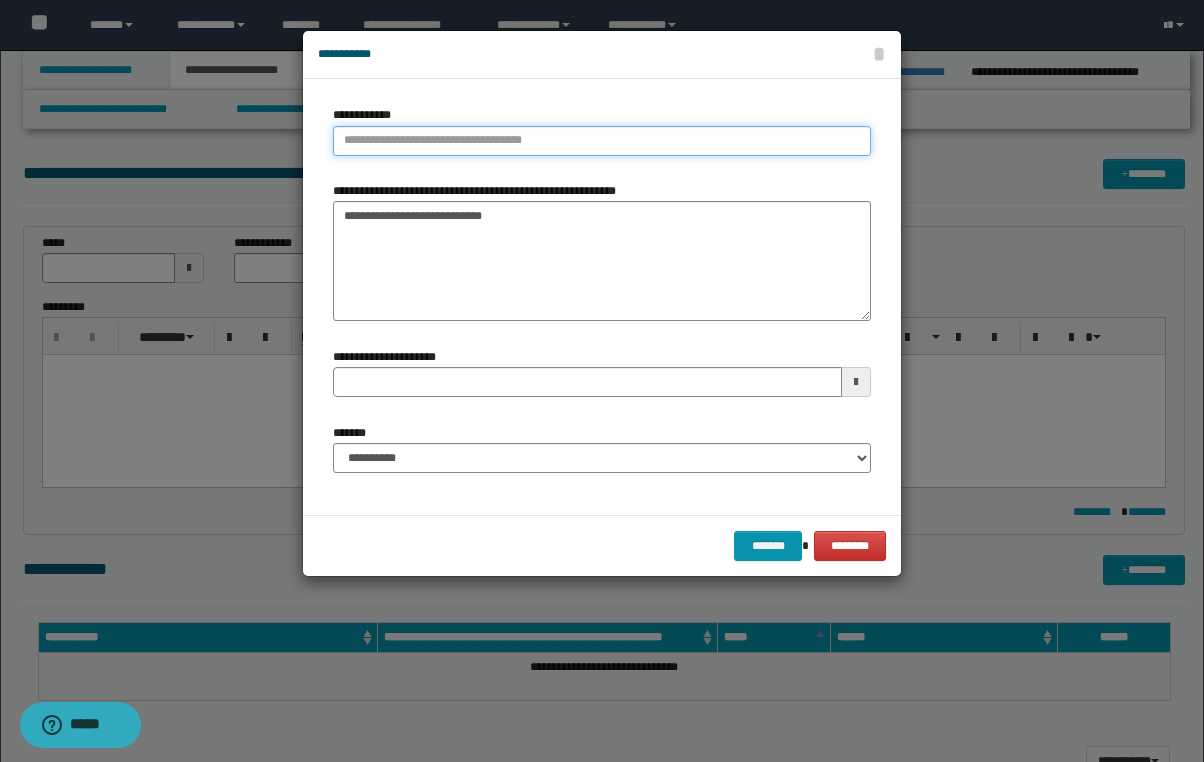 click on "**********" at bounding box center [602, 141] 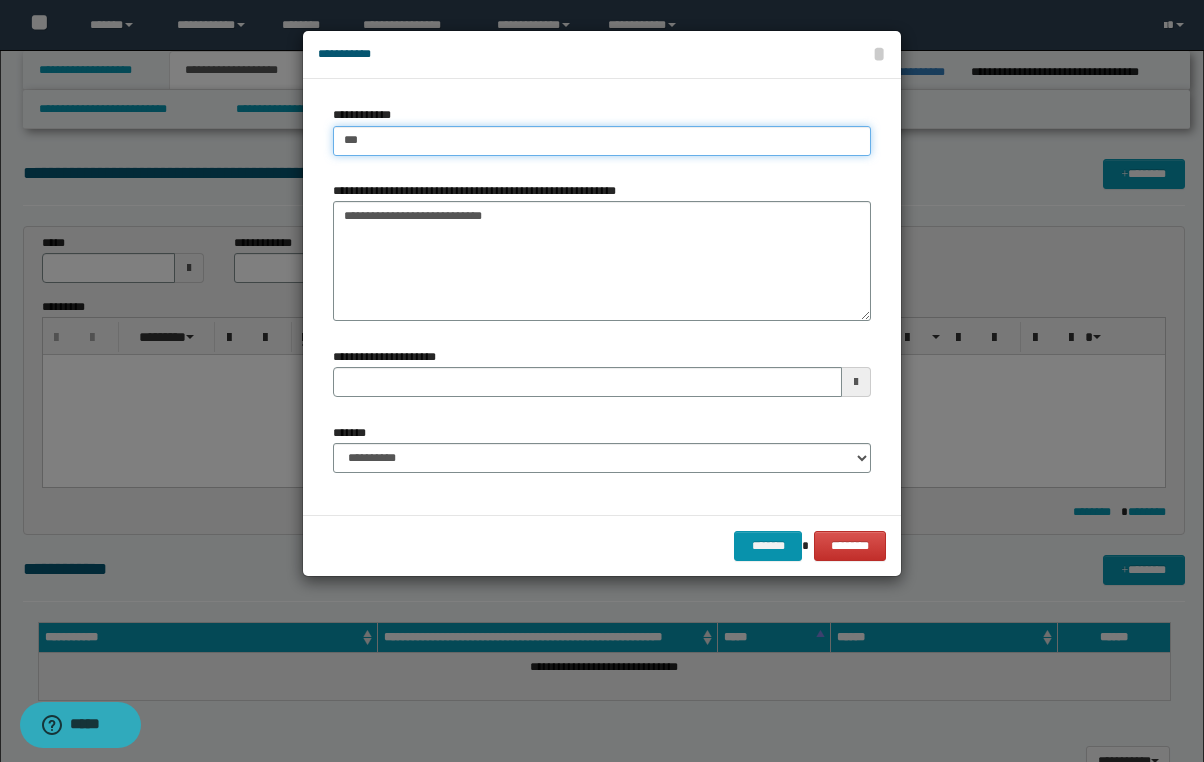 type on "****" 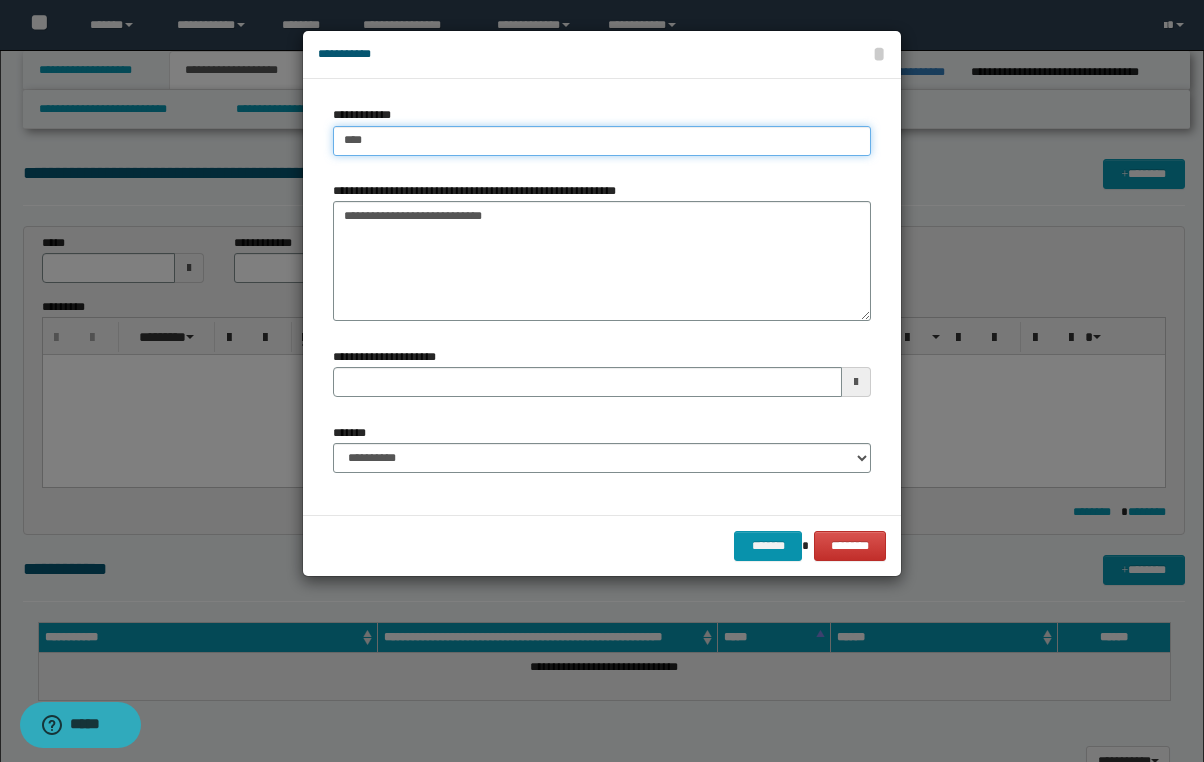 type on "****" 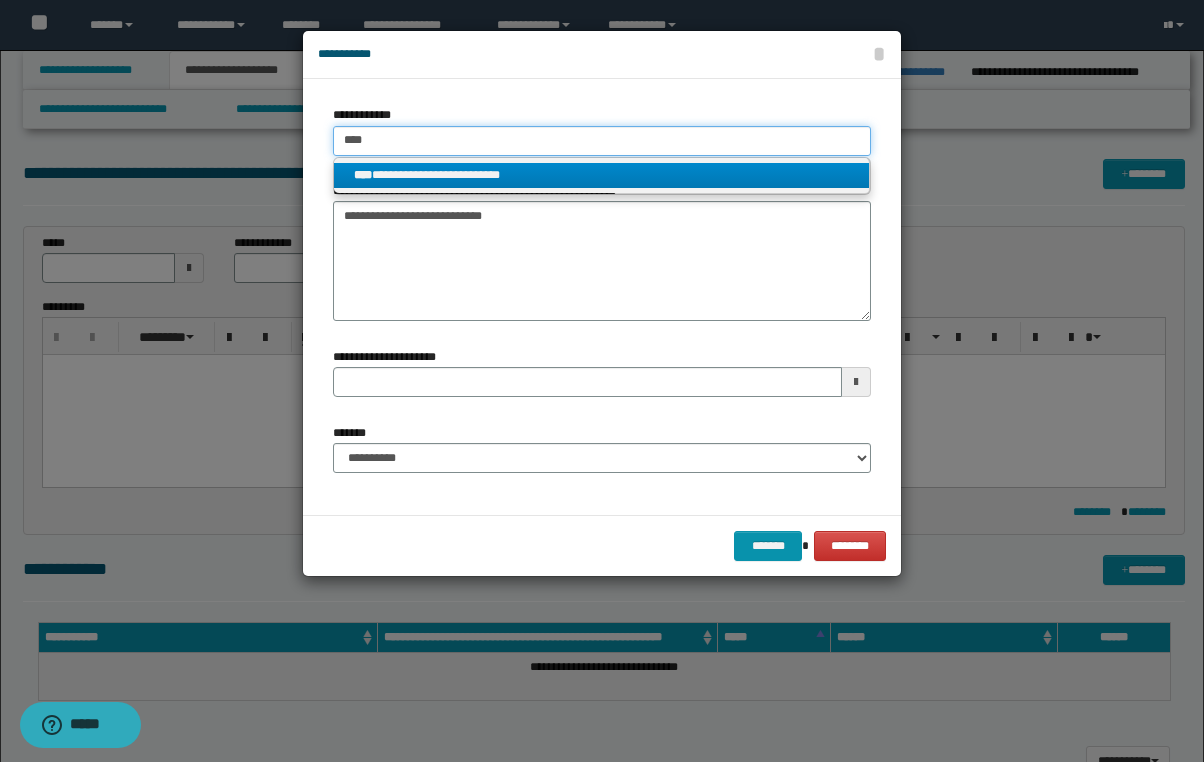type on "****" 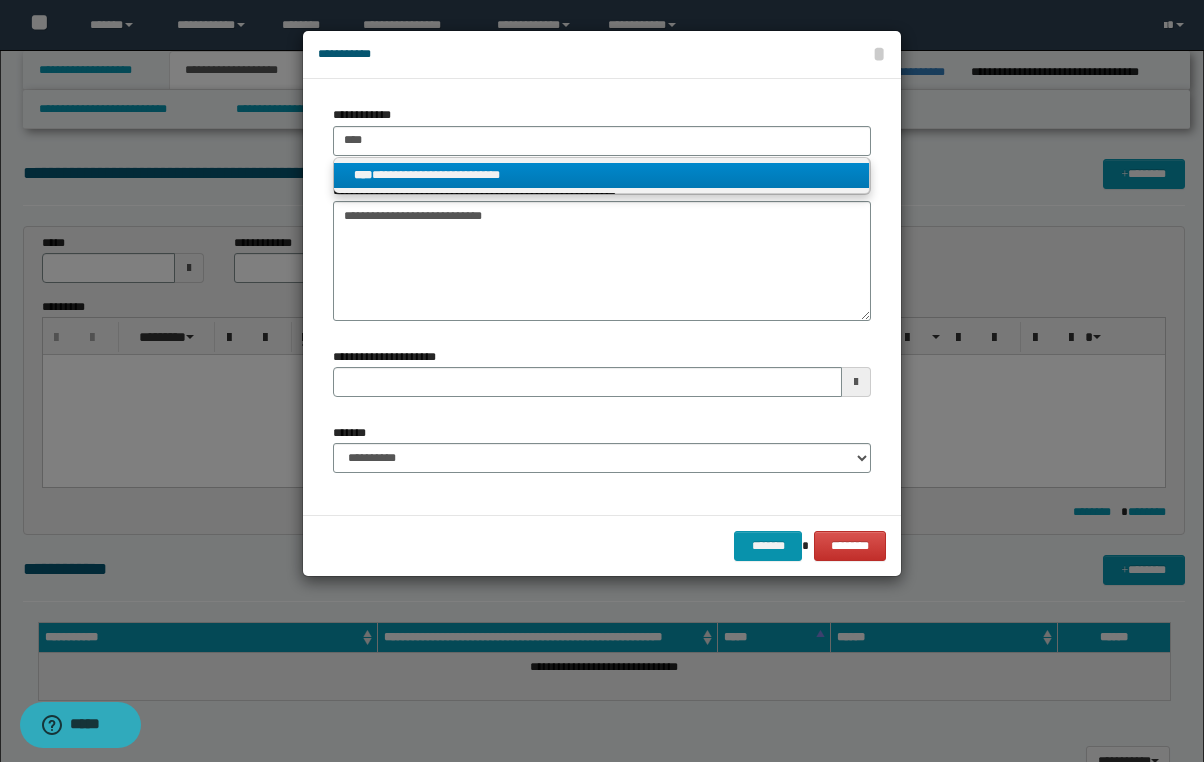 click on "**********" at bounding box center [601, 175] 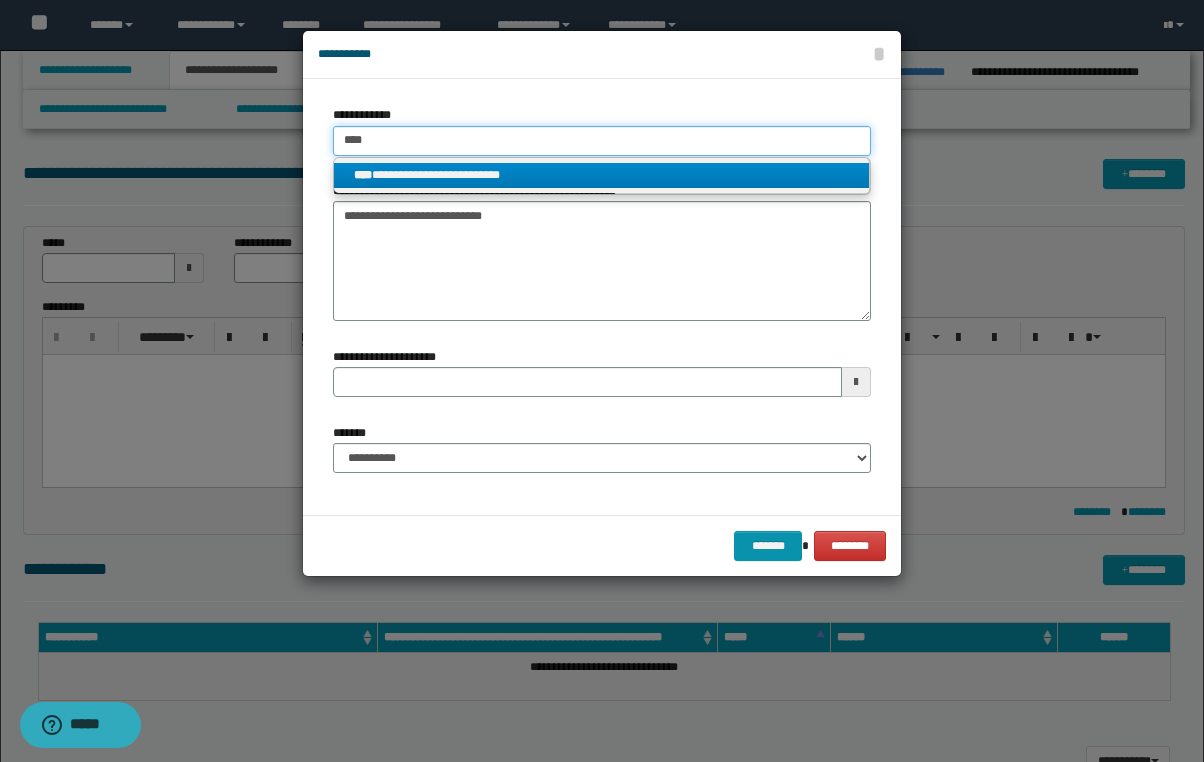 type 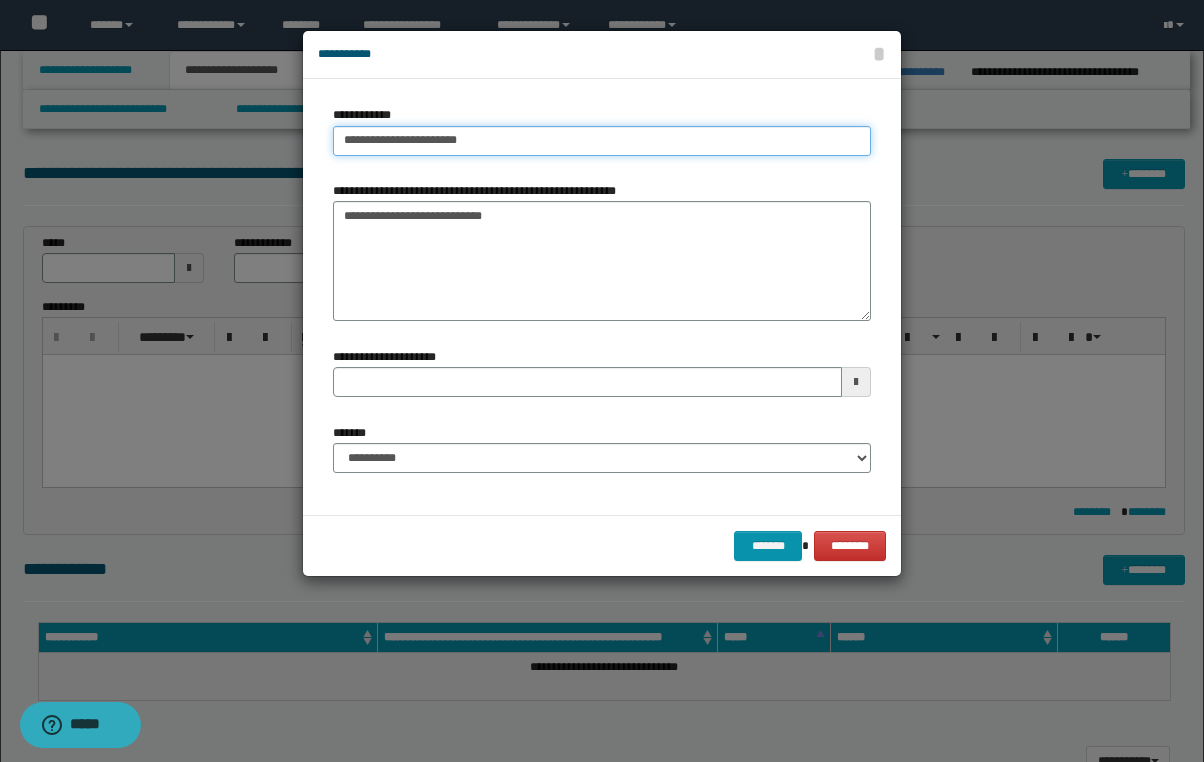type 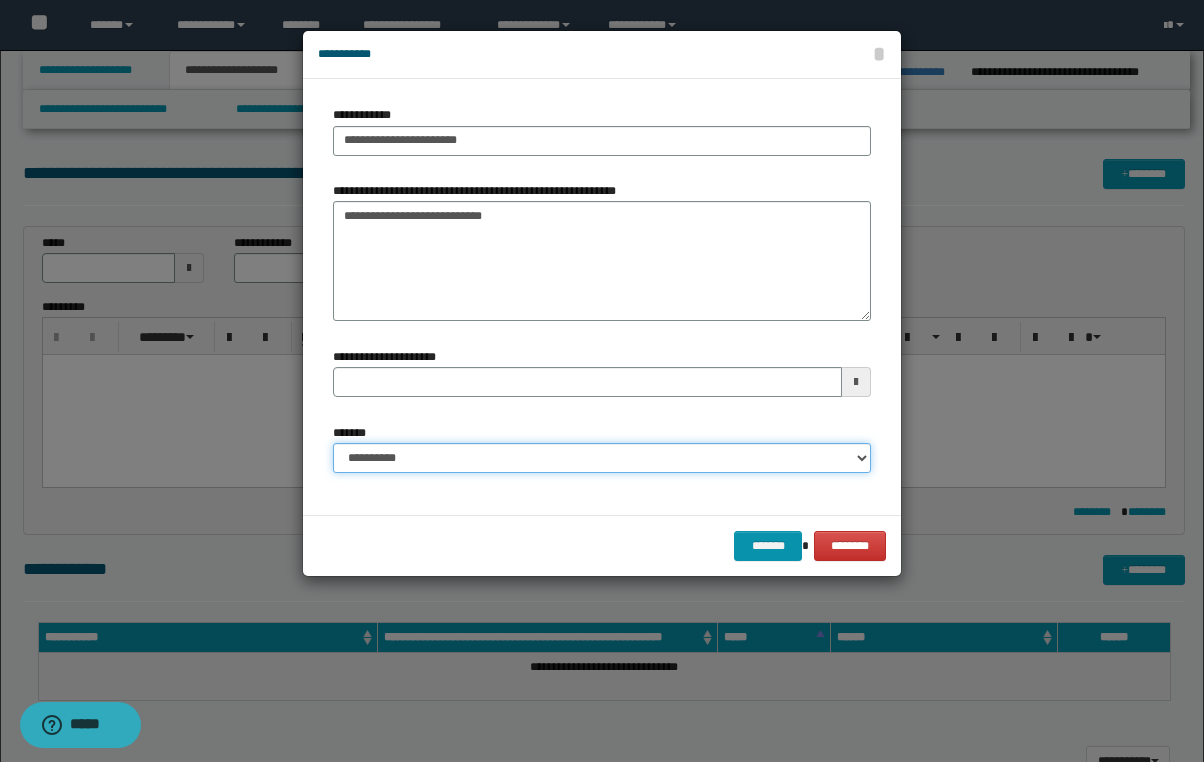 click on "**********" at bounding box center [602, 458] 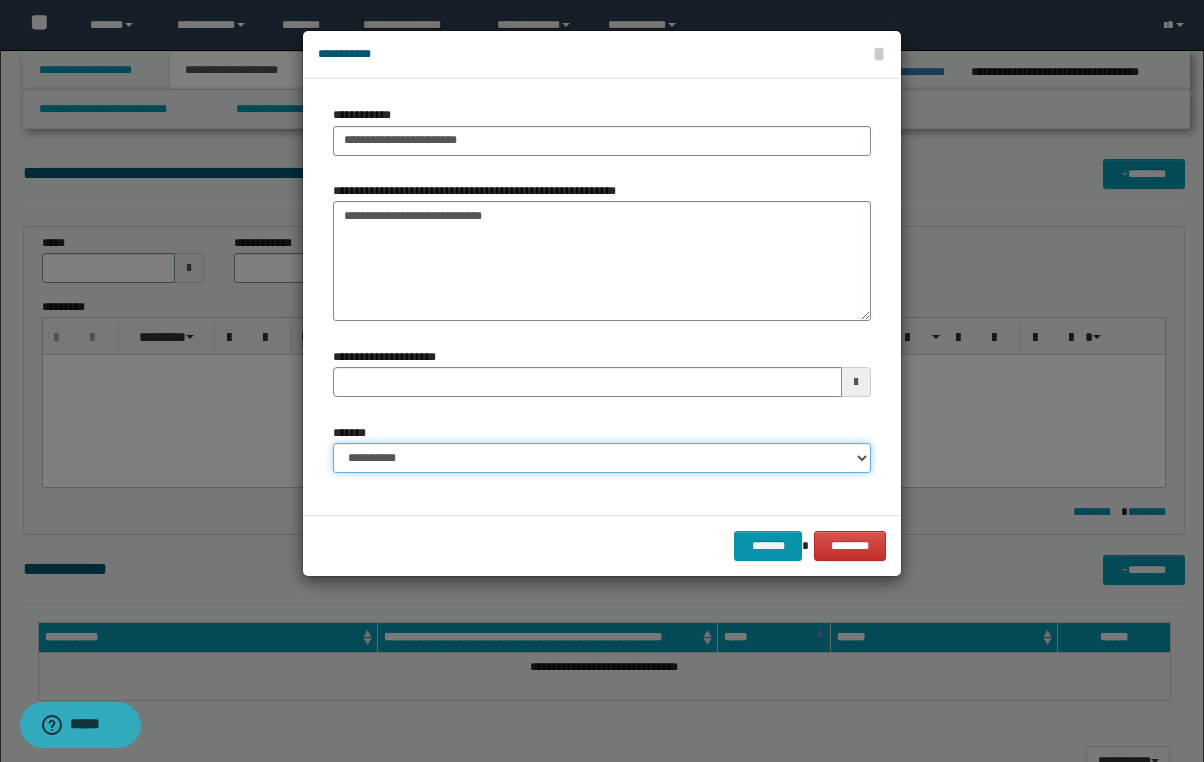 select on "*" 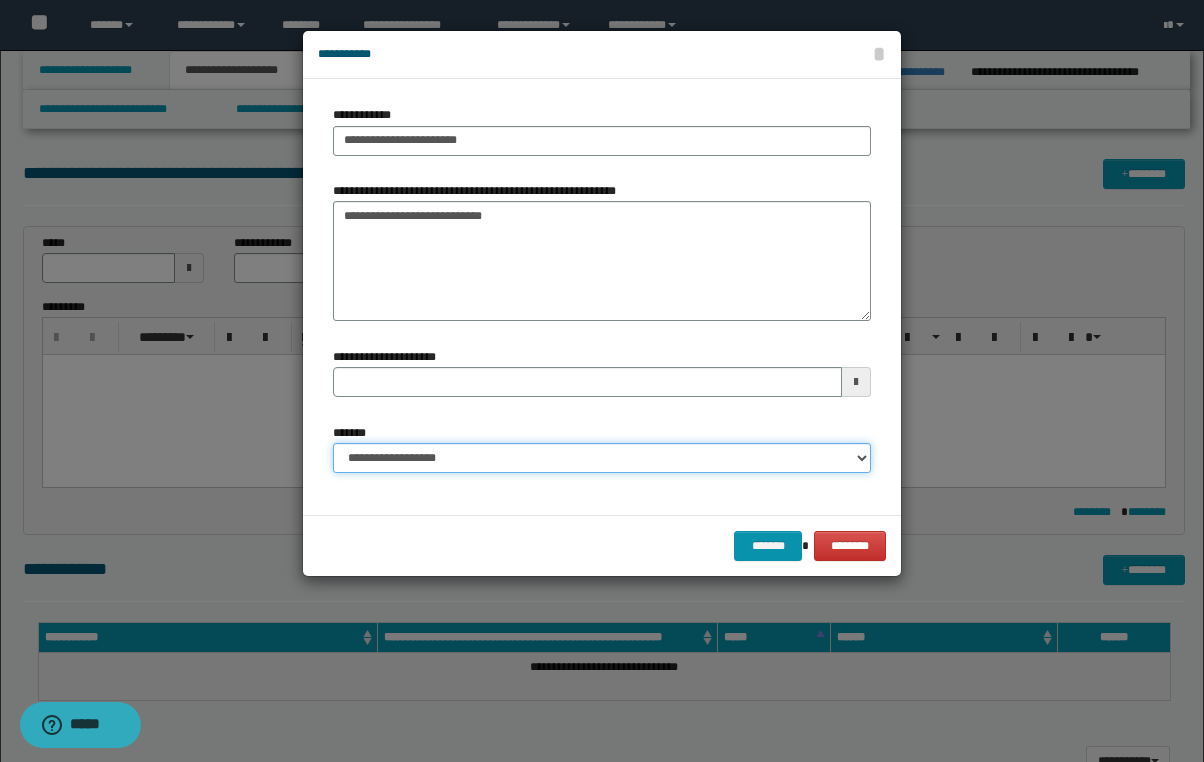type 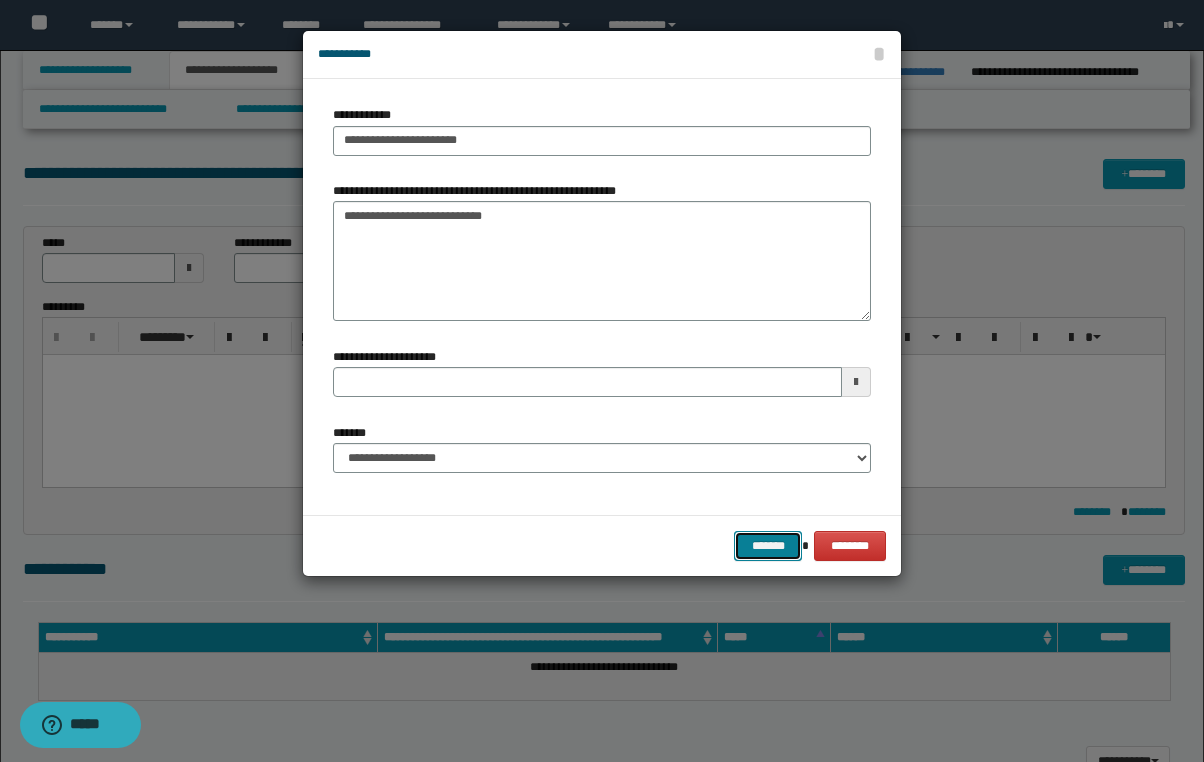 click on "*******" at bounding box center [768, 546] 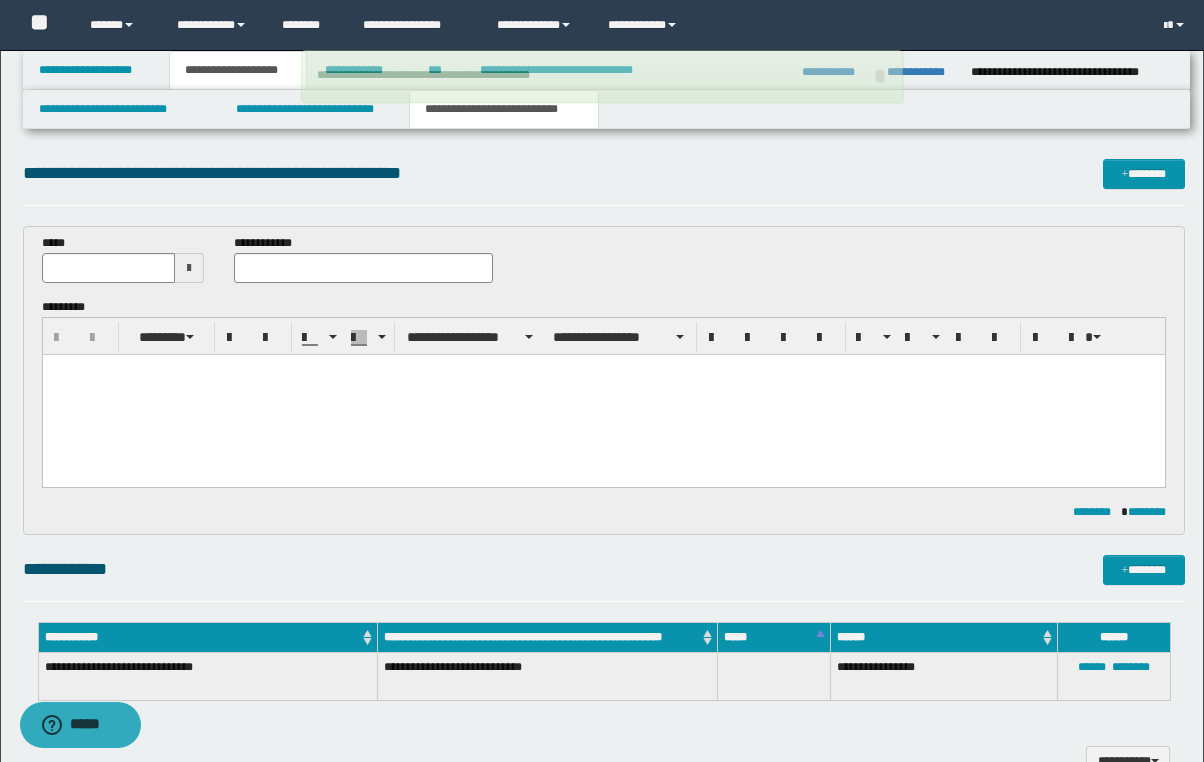 type 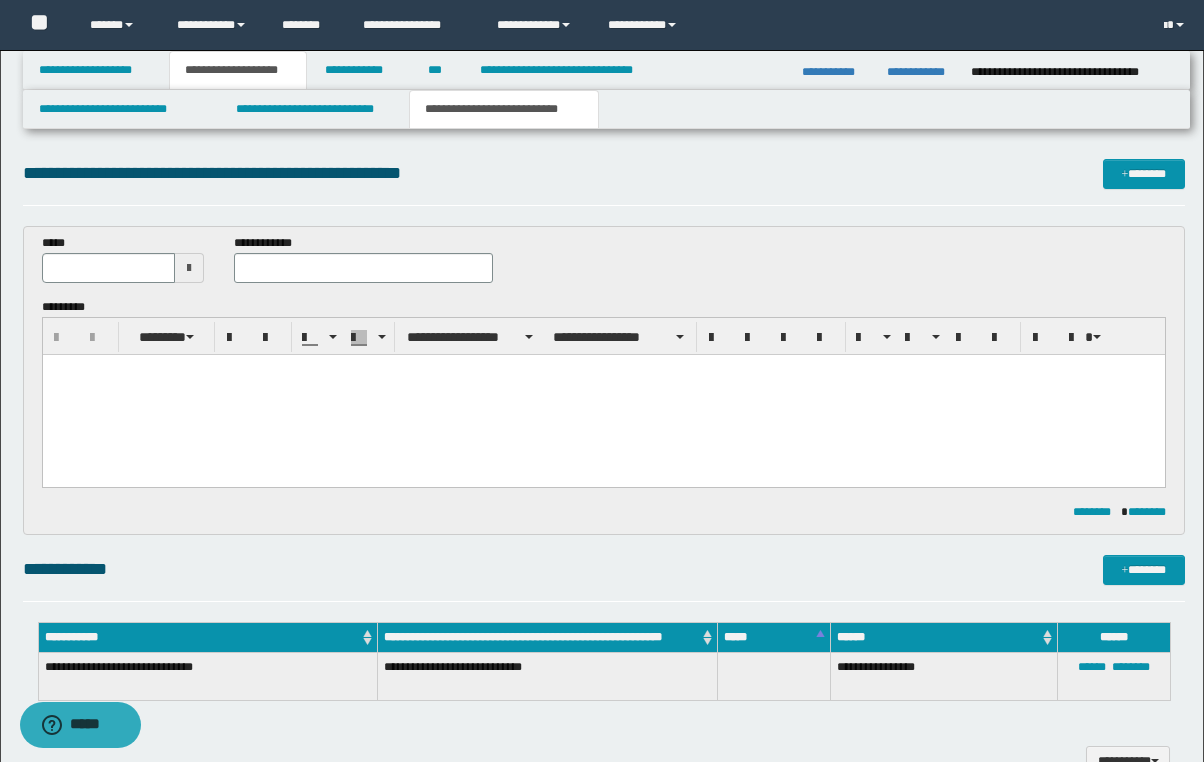 click at bounding box center (603, 395) 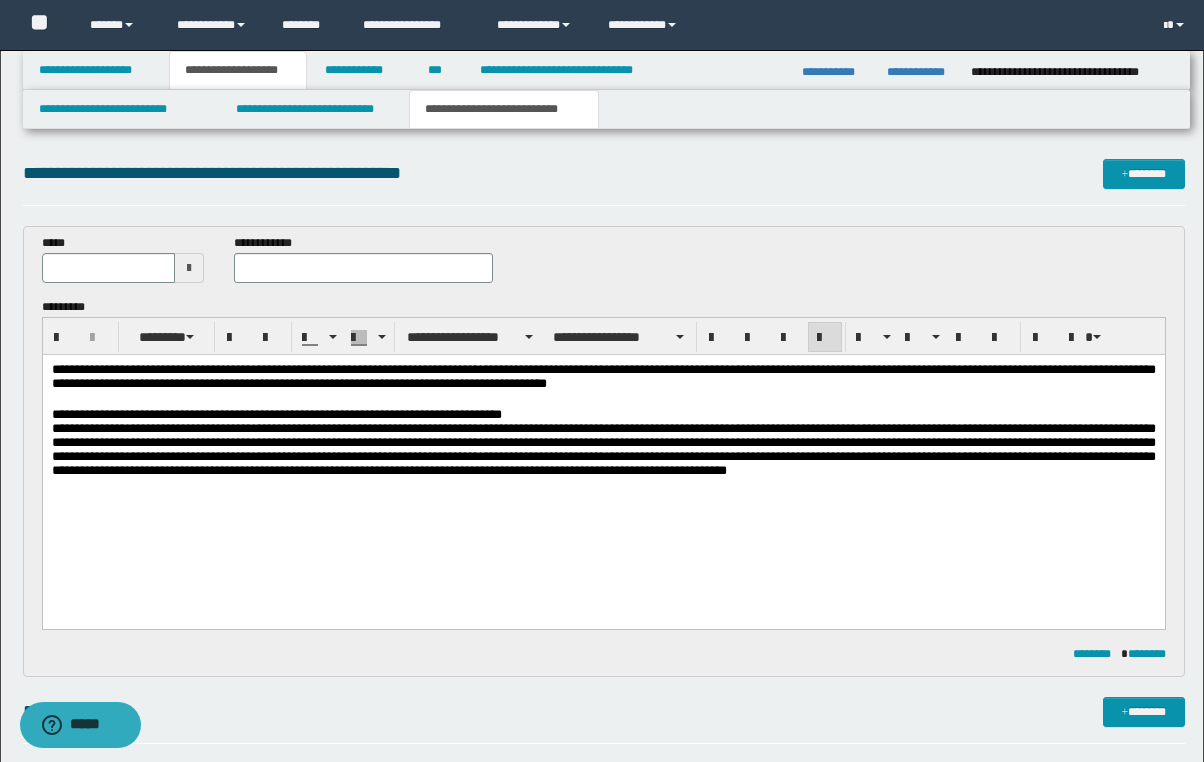 type 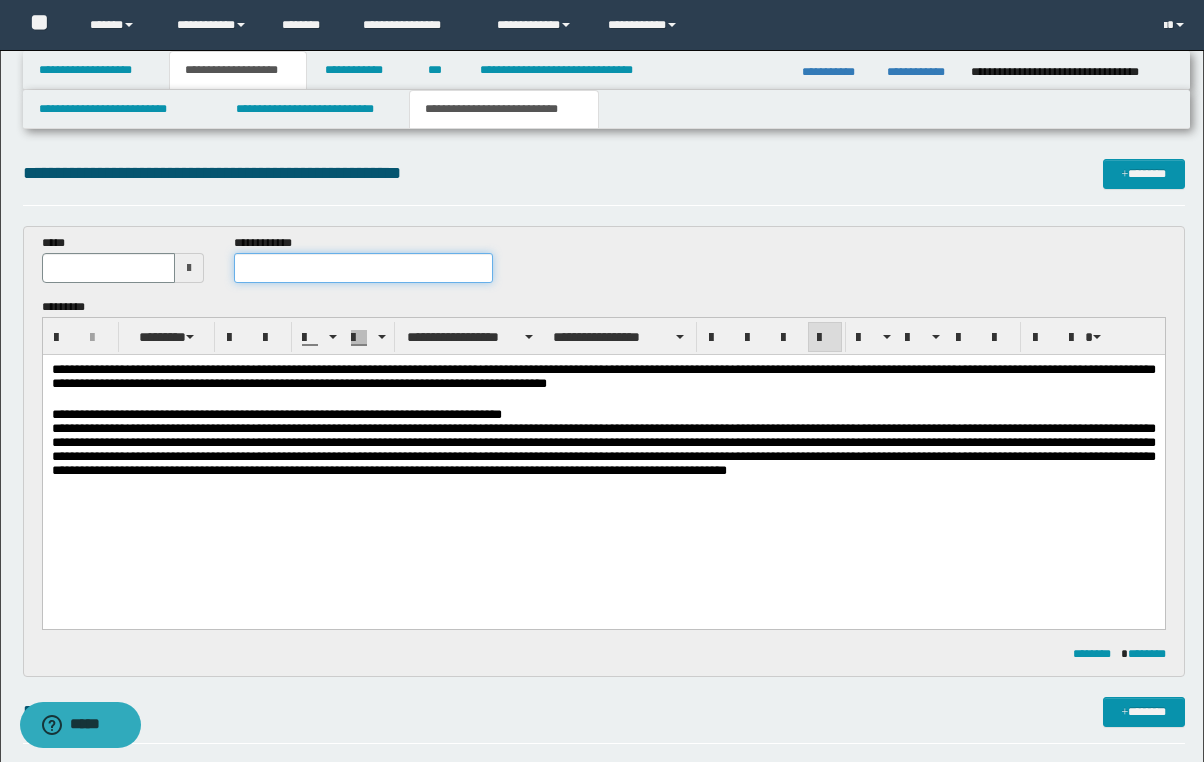 click at bounding box center (363, 268) 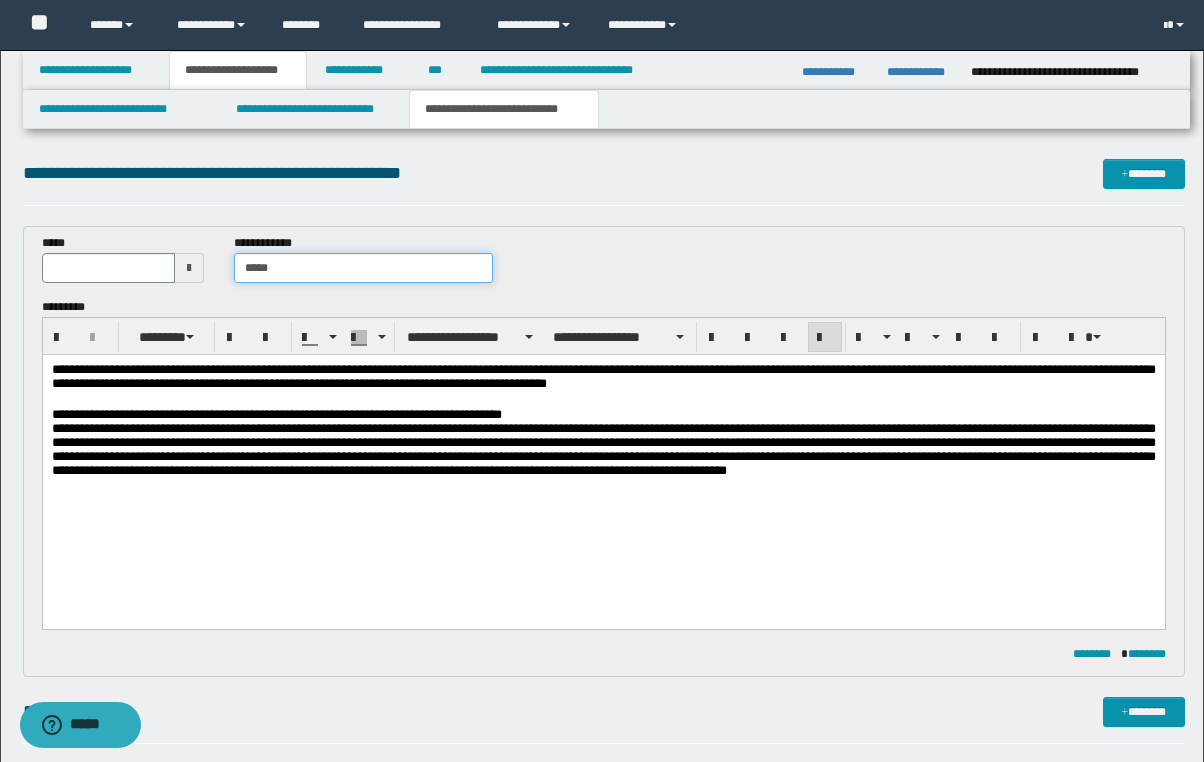 type on "******" 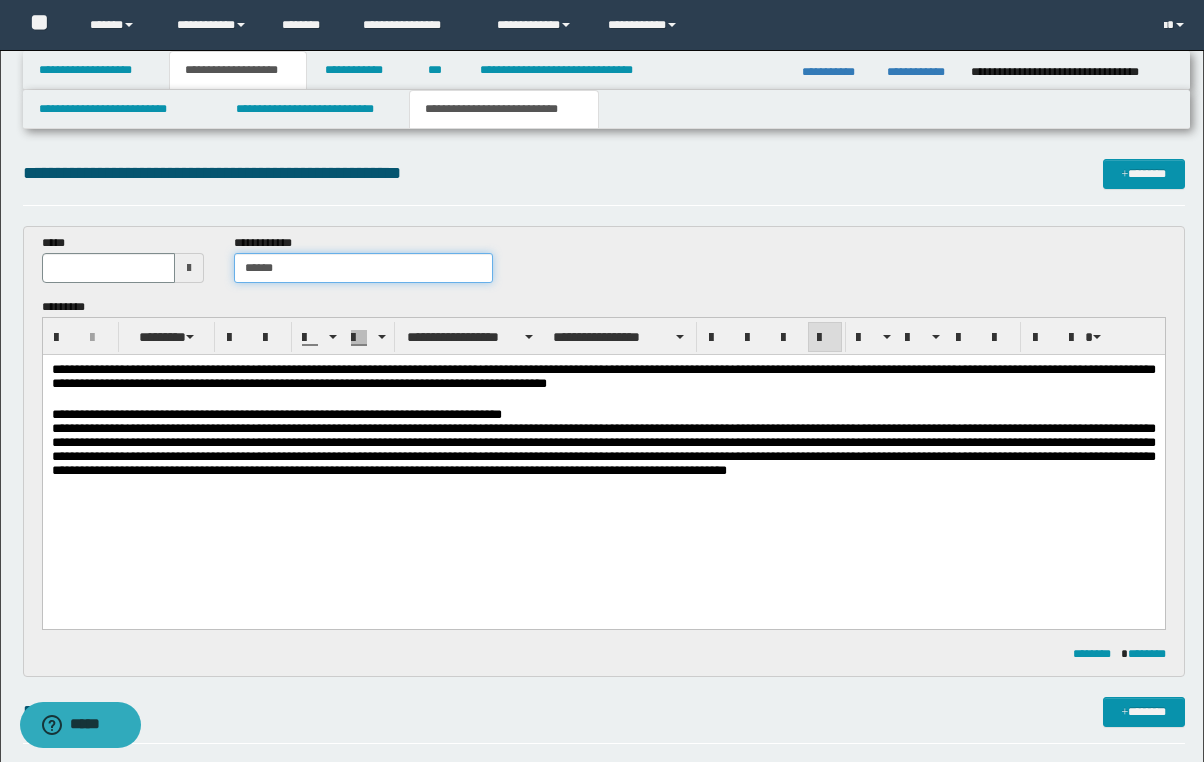 type 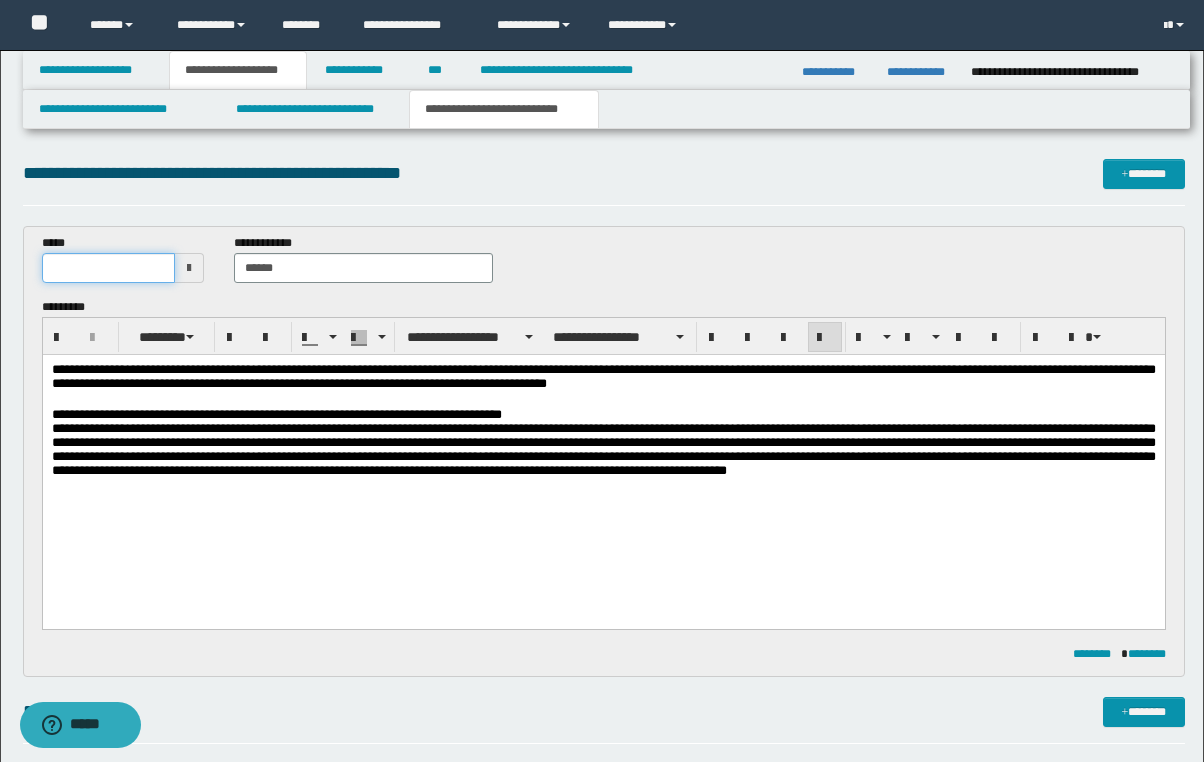 click at bounding box center (108, 268) 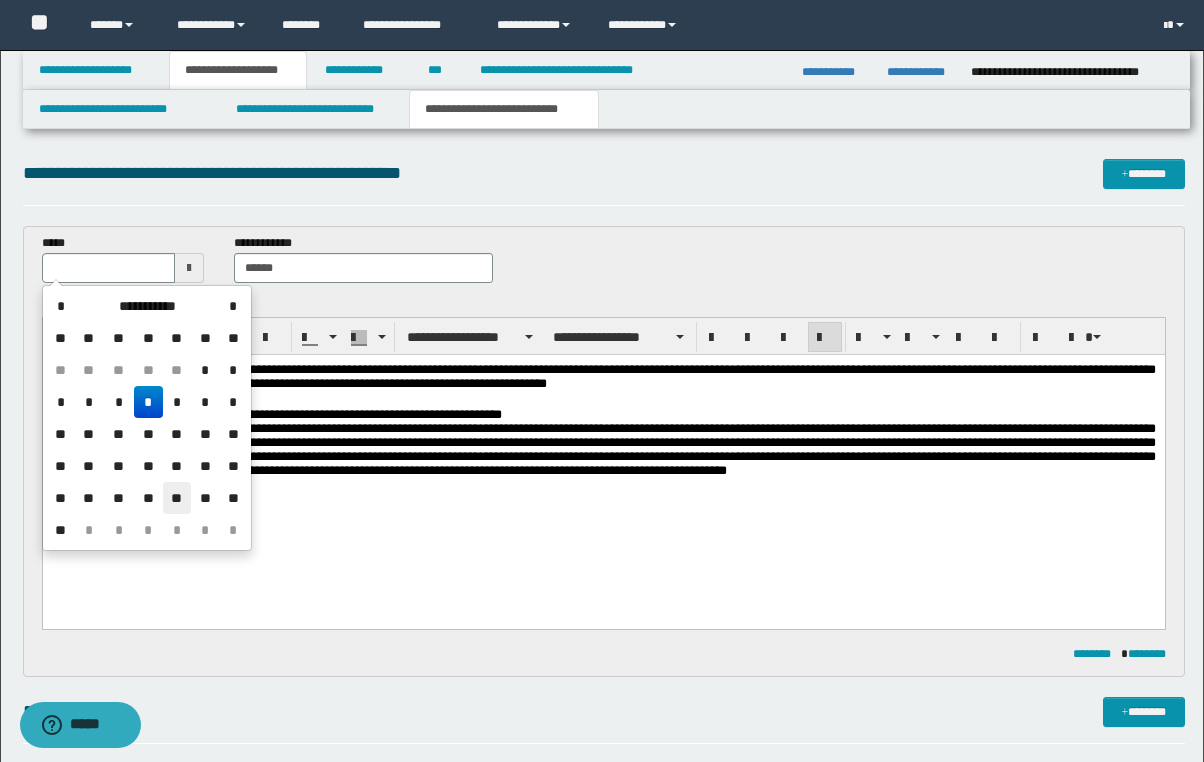 click on "**" at bounding box center [177, 498] 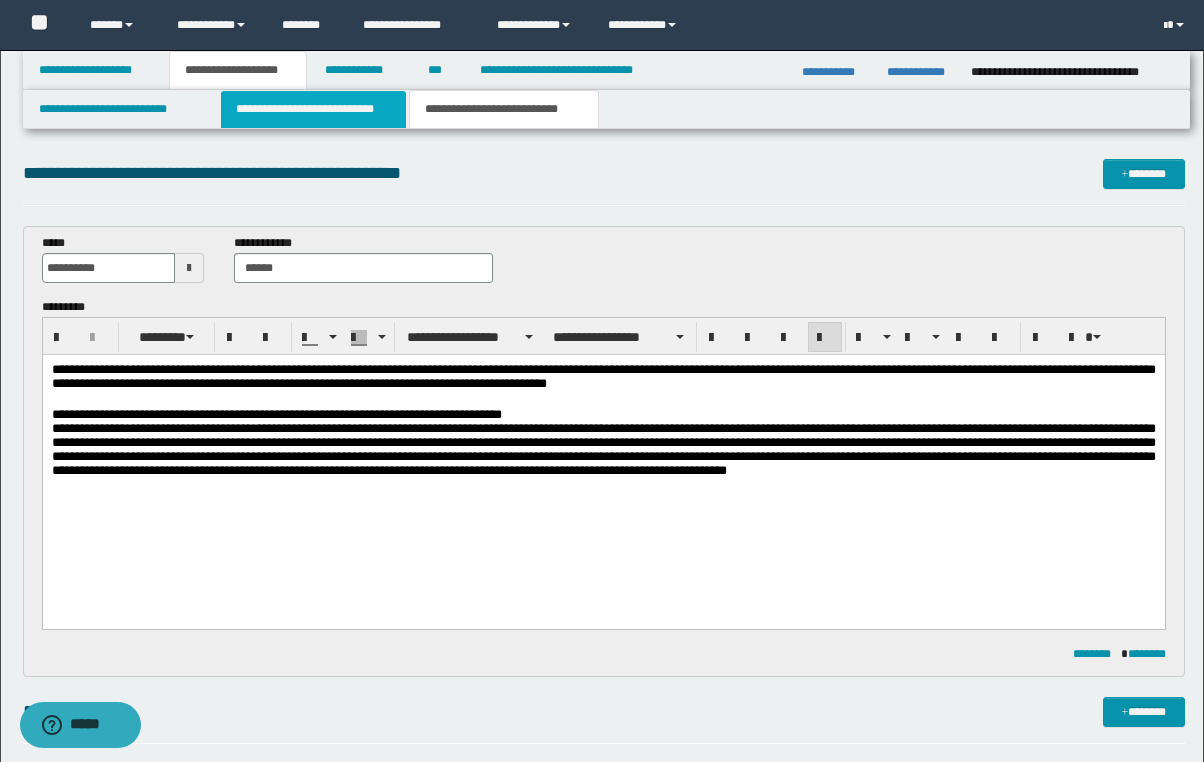 click on "**********" at bounding box center [314, 109] 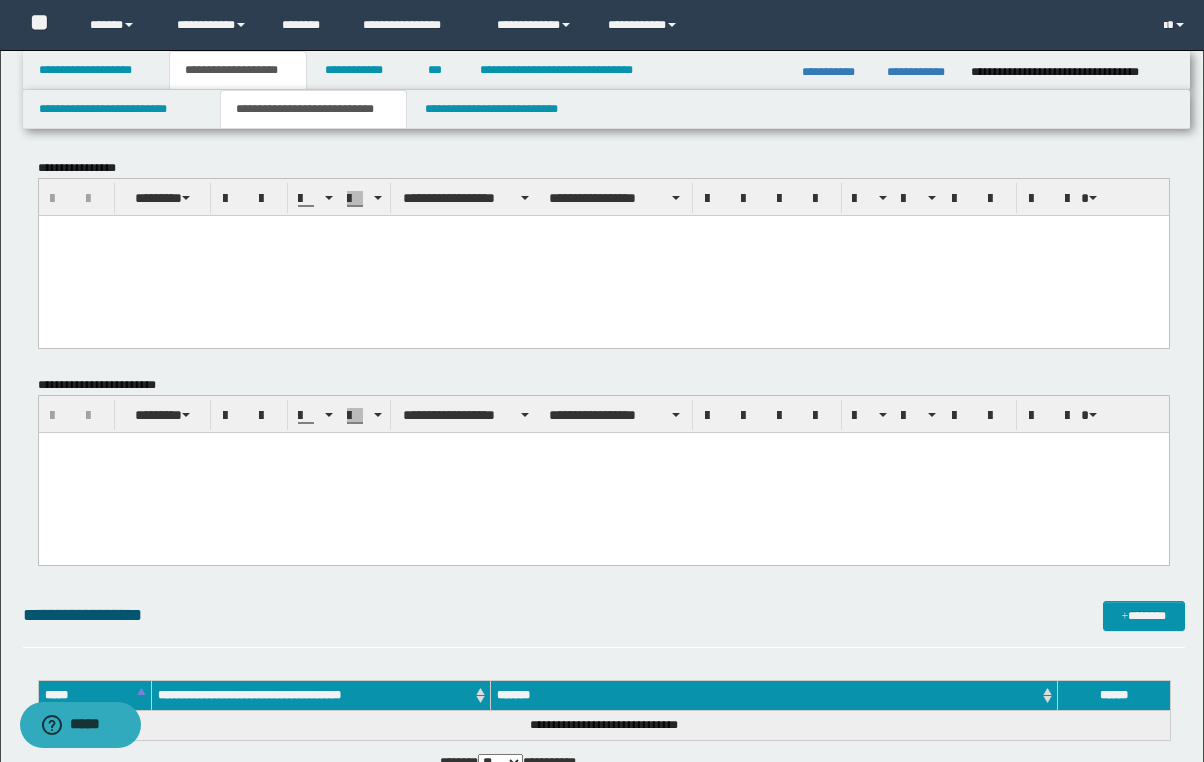scroll, scrollTop: 0, scrollLeft: 0, axis: both 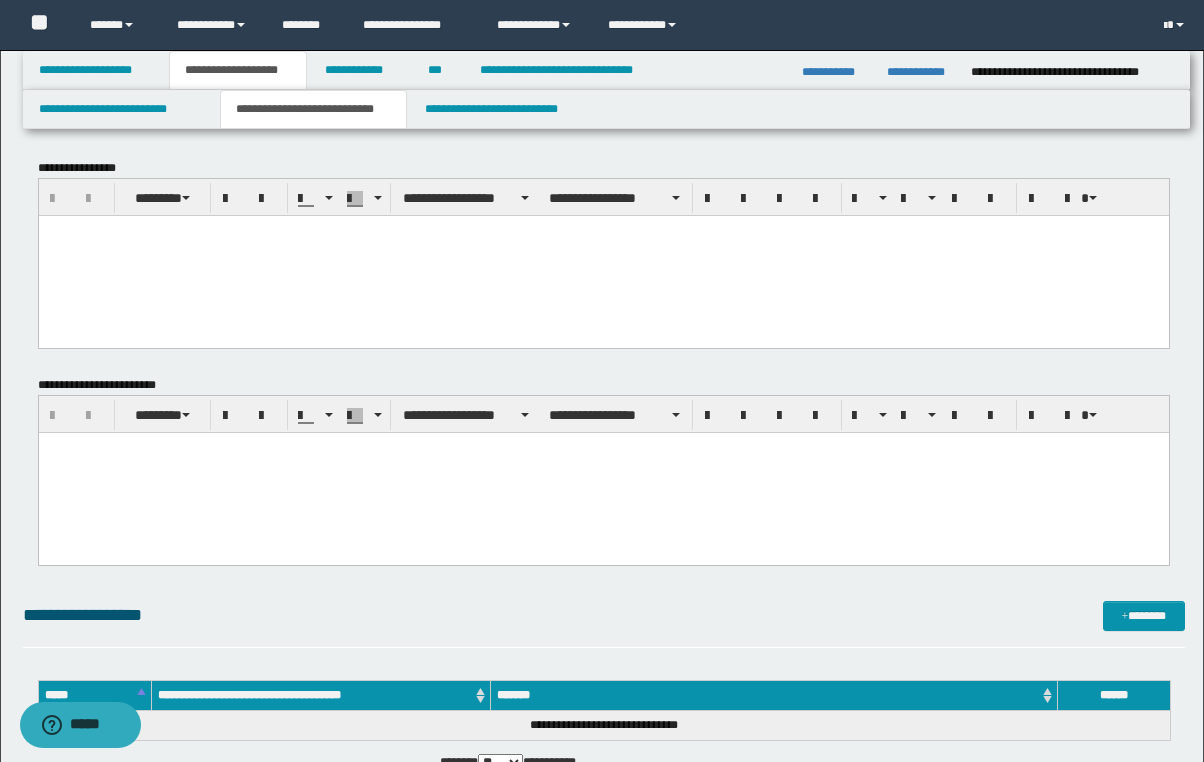 click at bounding box center (603, 230) 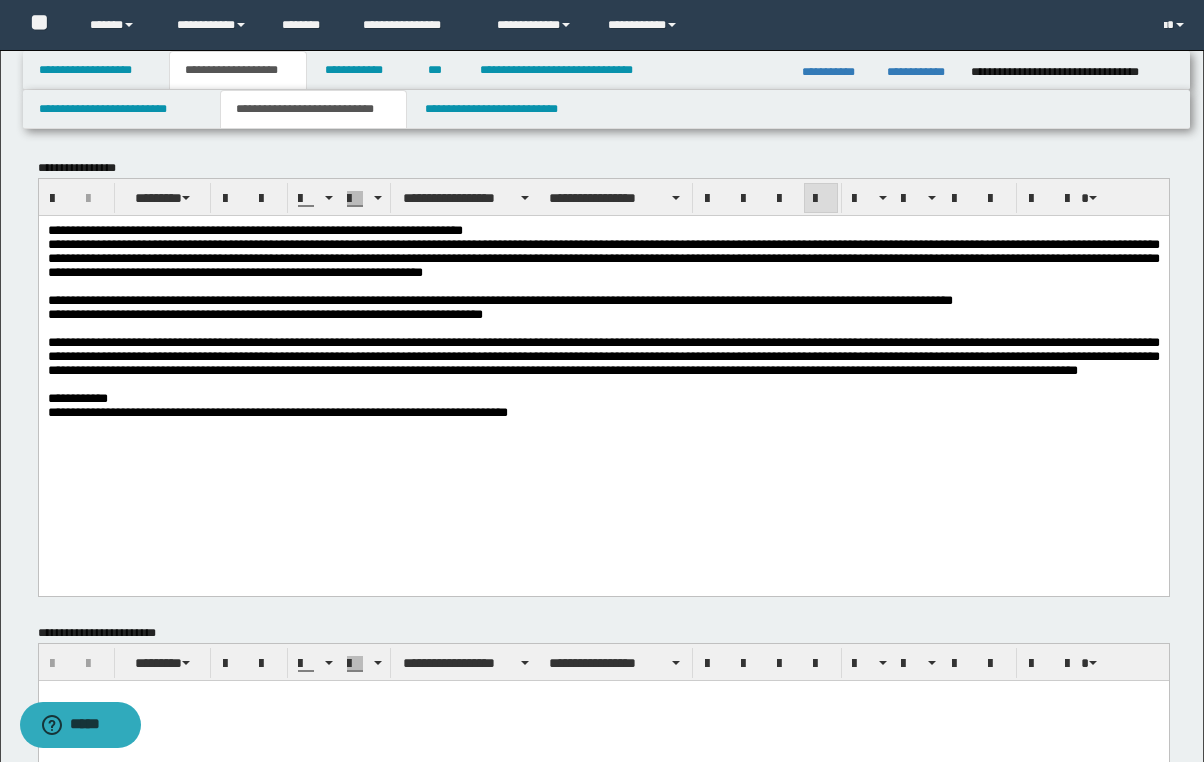 click on "**********" at bounding box center [602, 949] 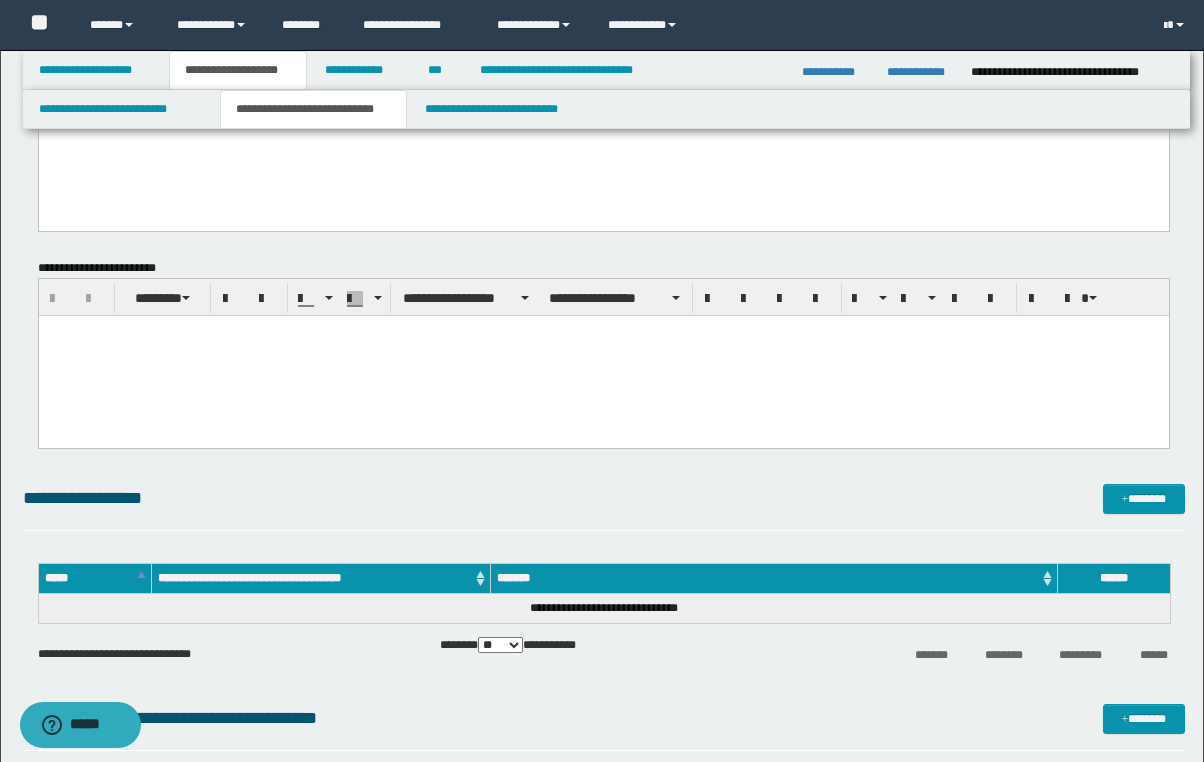 scroll, scrollTop: 400, scrollLeft: 0, axis: vertical 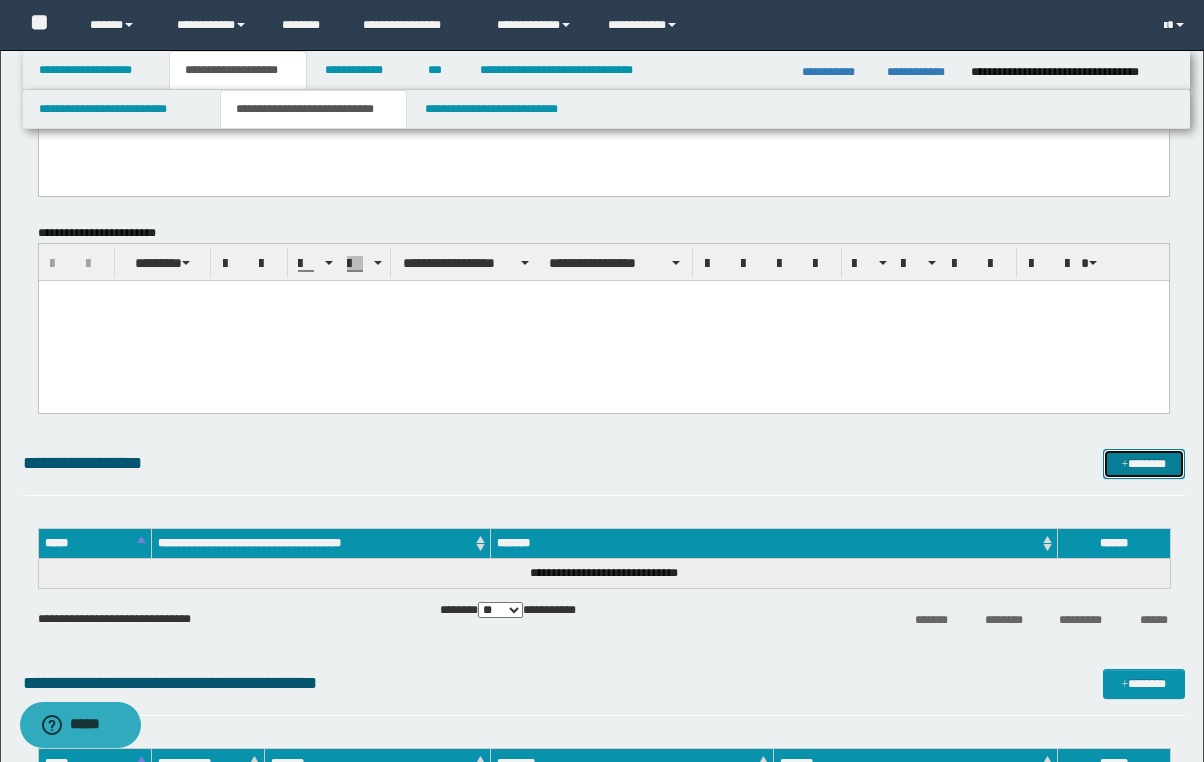click on "*******" at bounding box center (1144, 464) 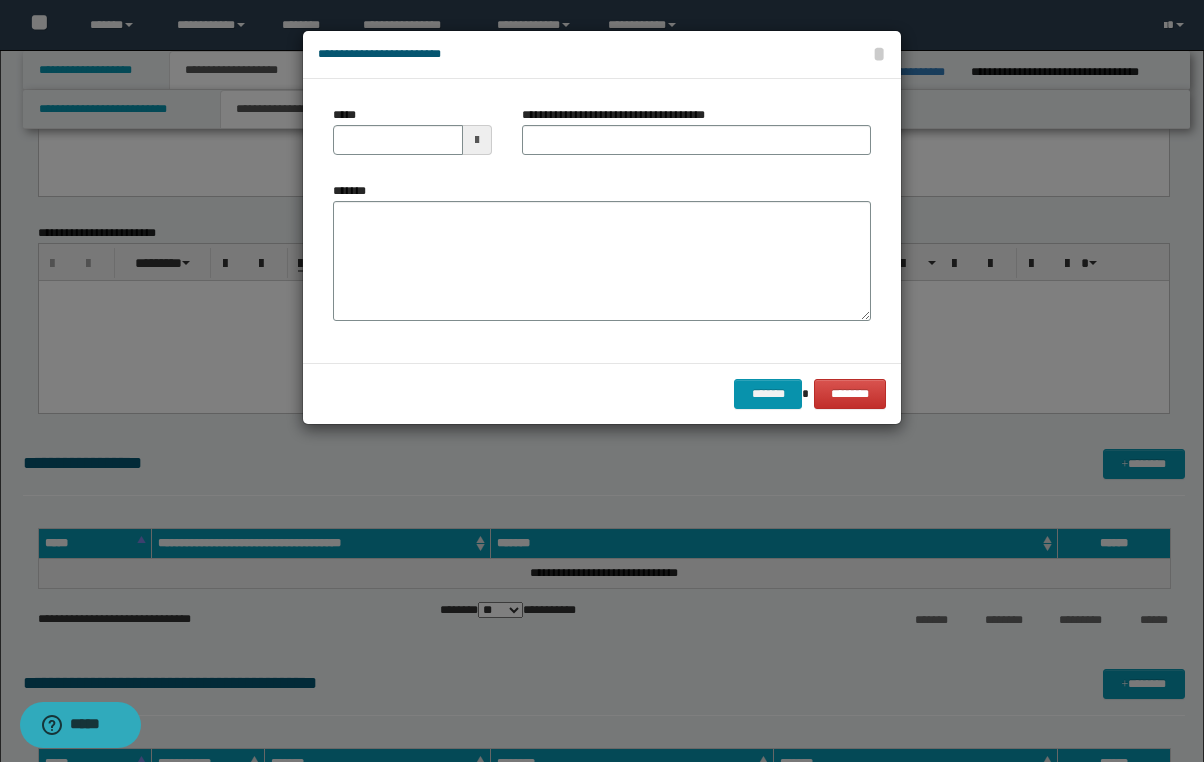 type 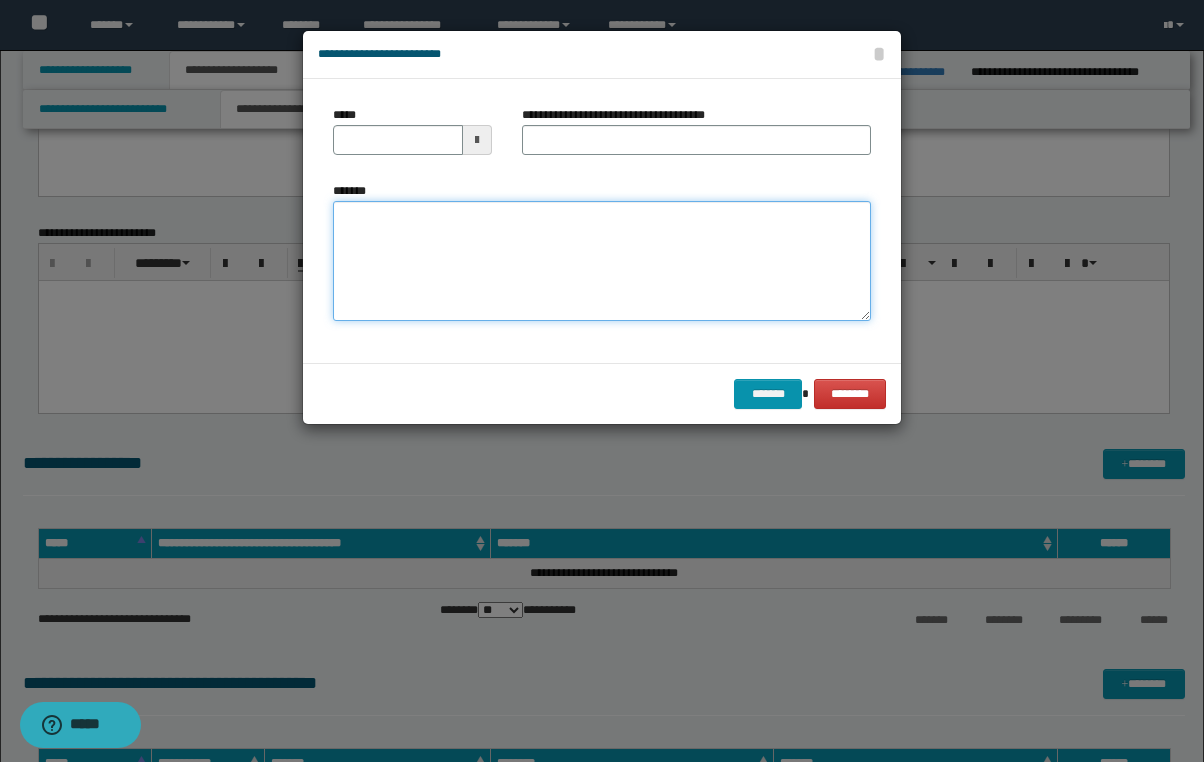 click on "*******" at bounding box center [602, 261] 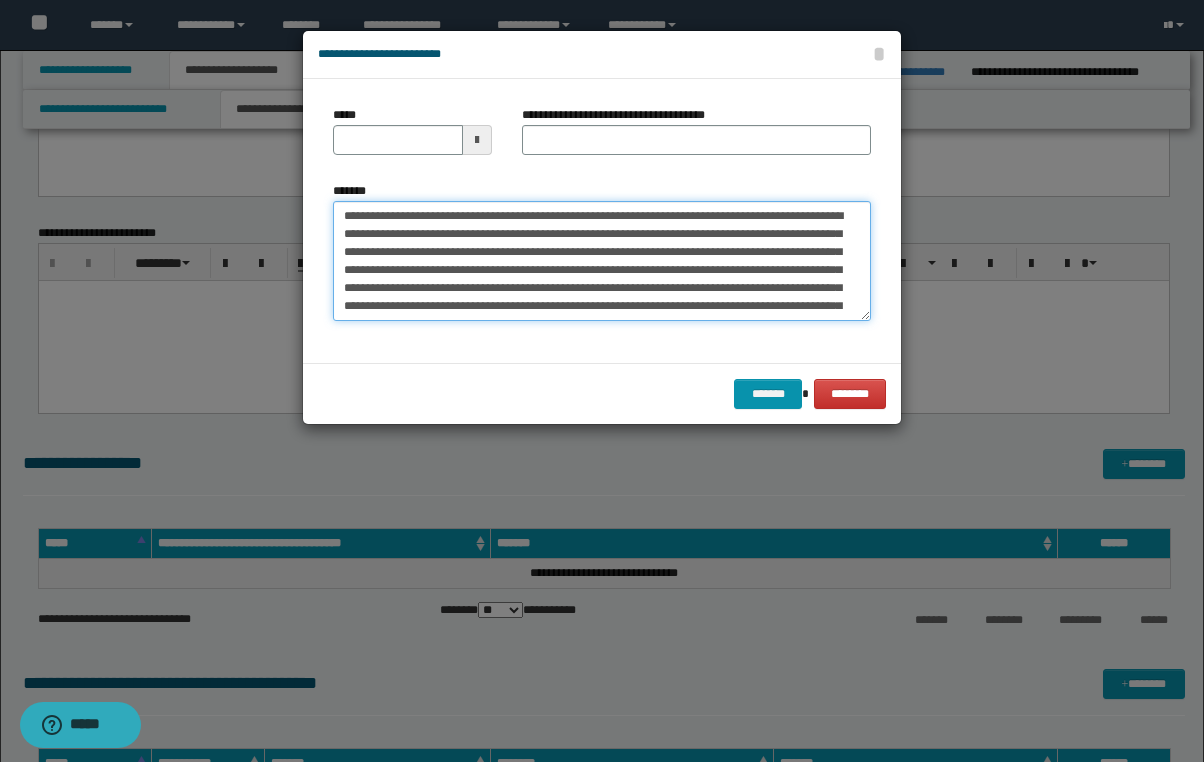 scroll, scrollTop: 371, scrollLeft: 0, axis: vertical 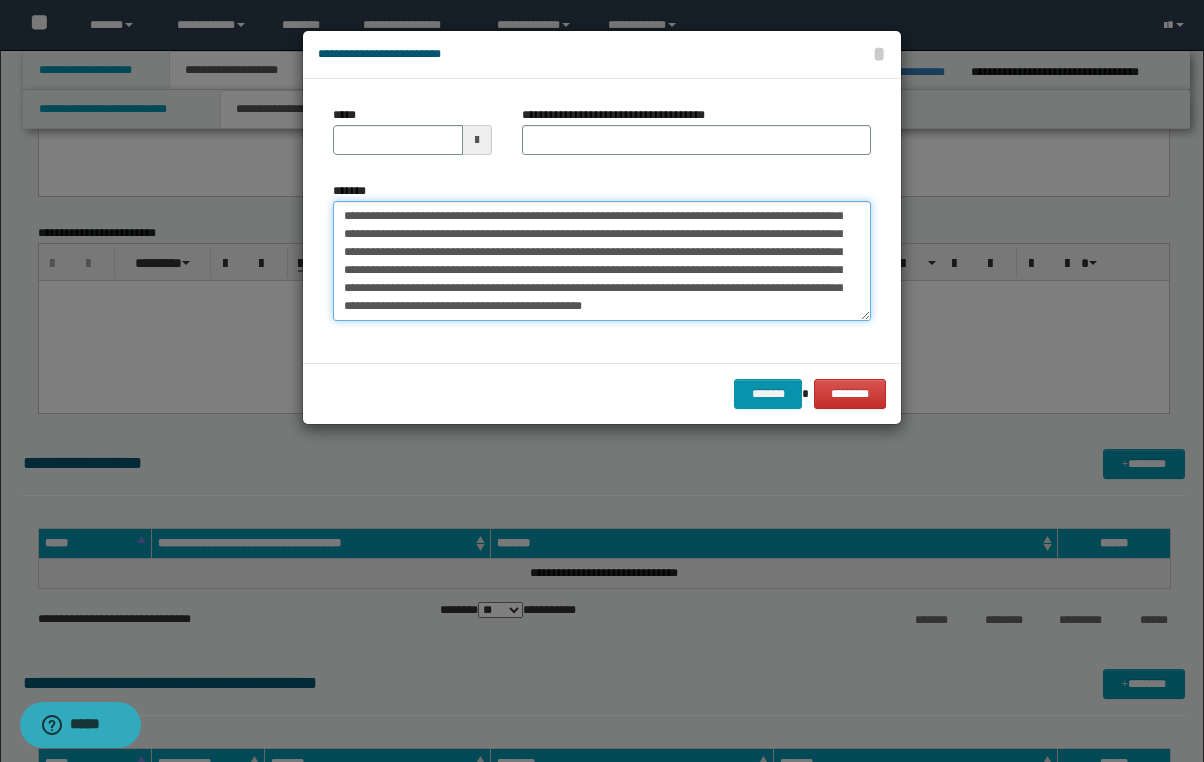 type on "**********" 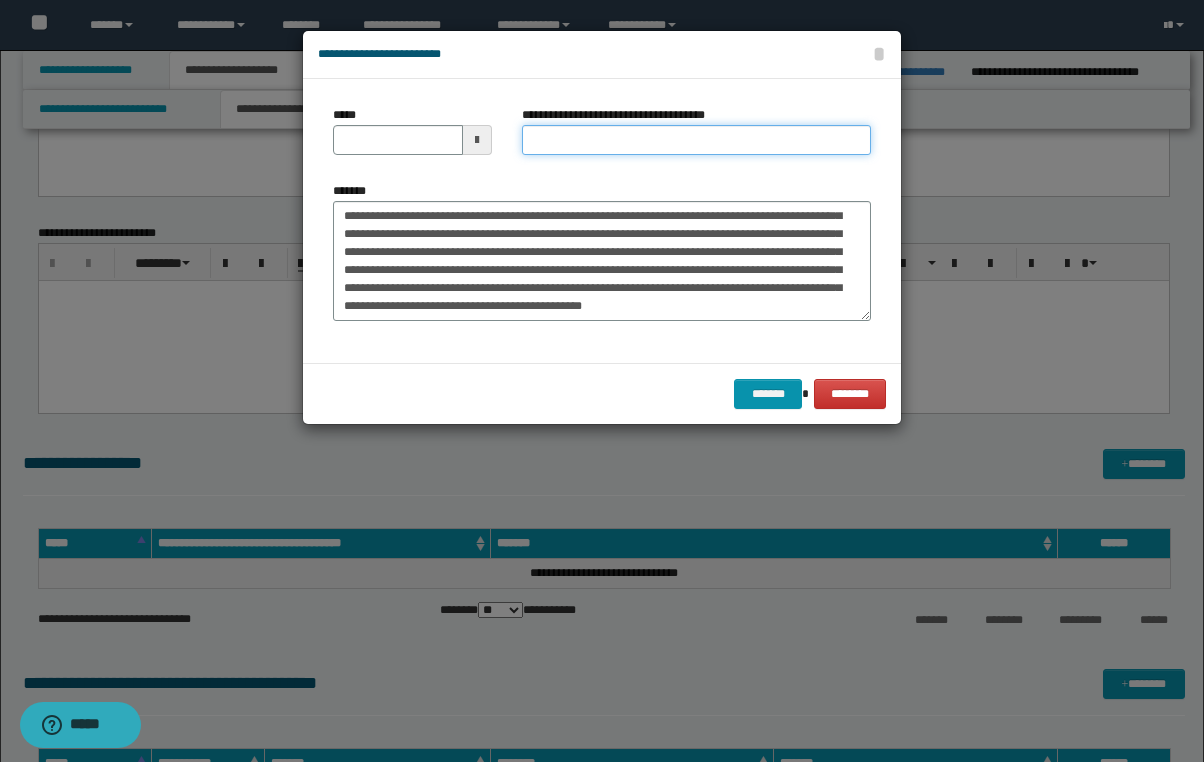 click on "**********" at bounding box center (696, 140) 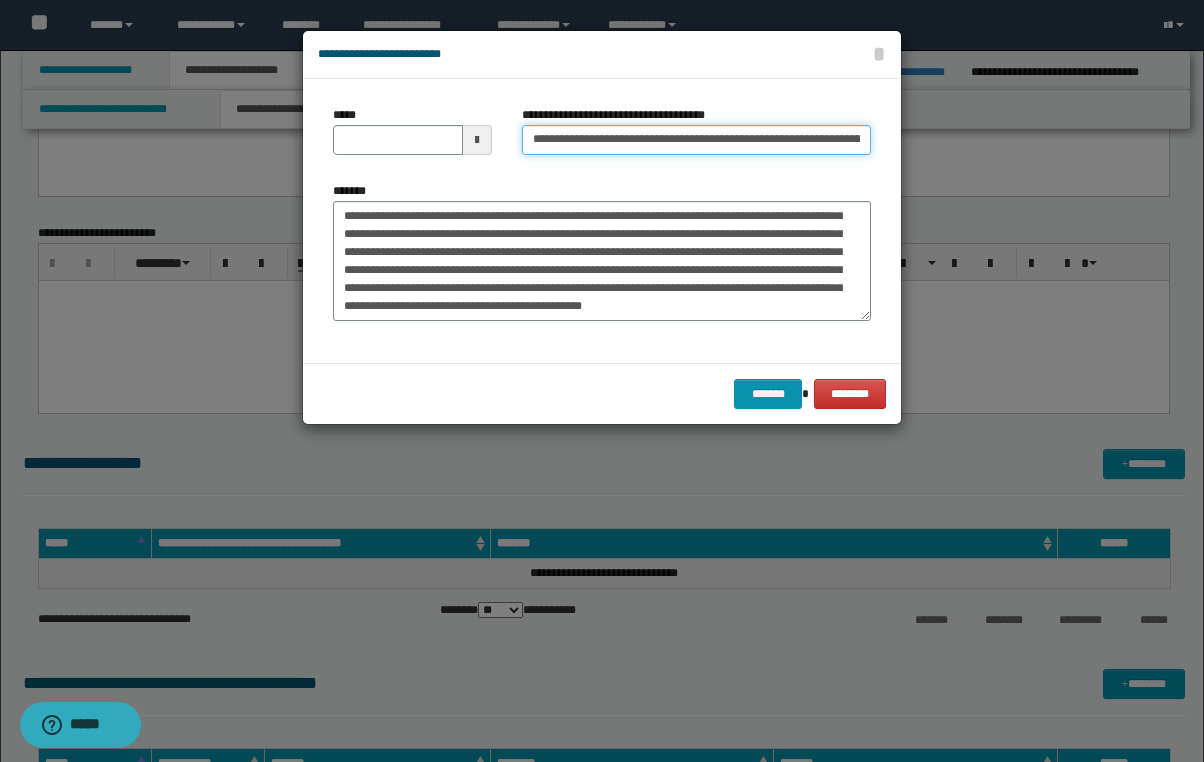 scroll, scrollTop: 0, scrollLeft: 53, axis: horizontal 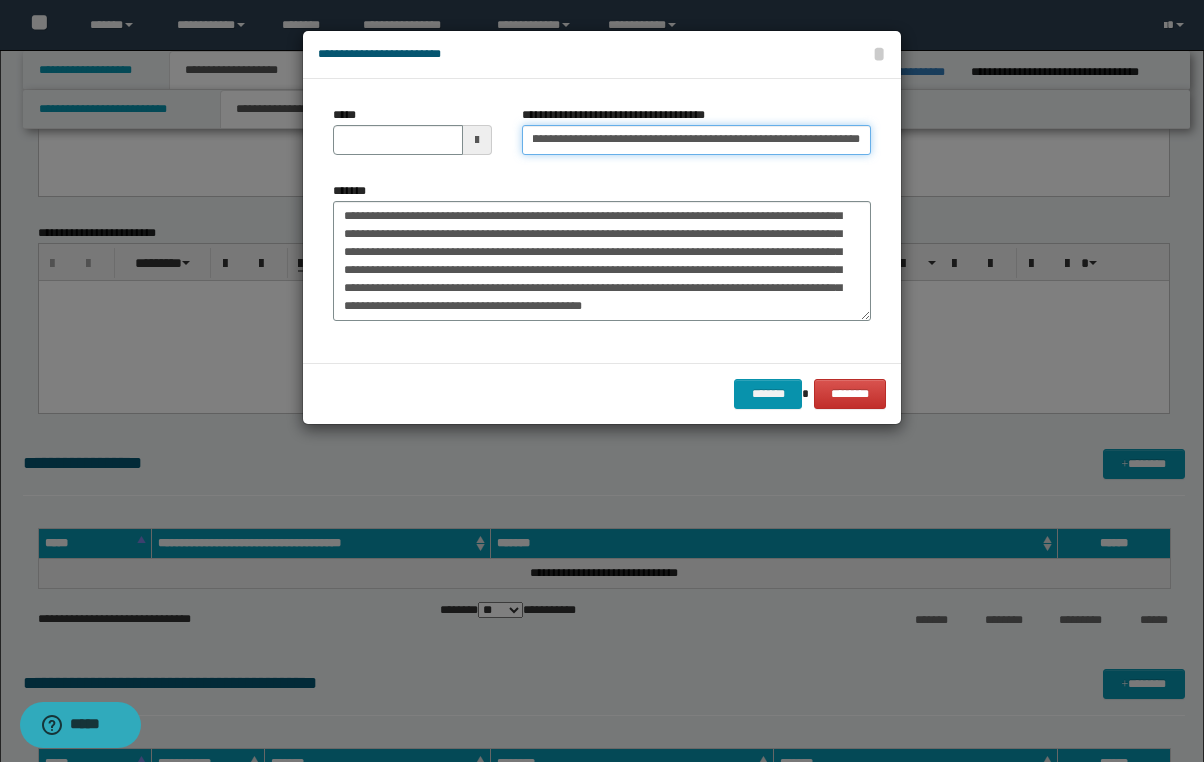 type 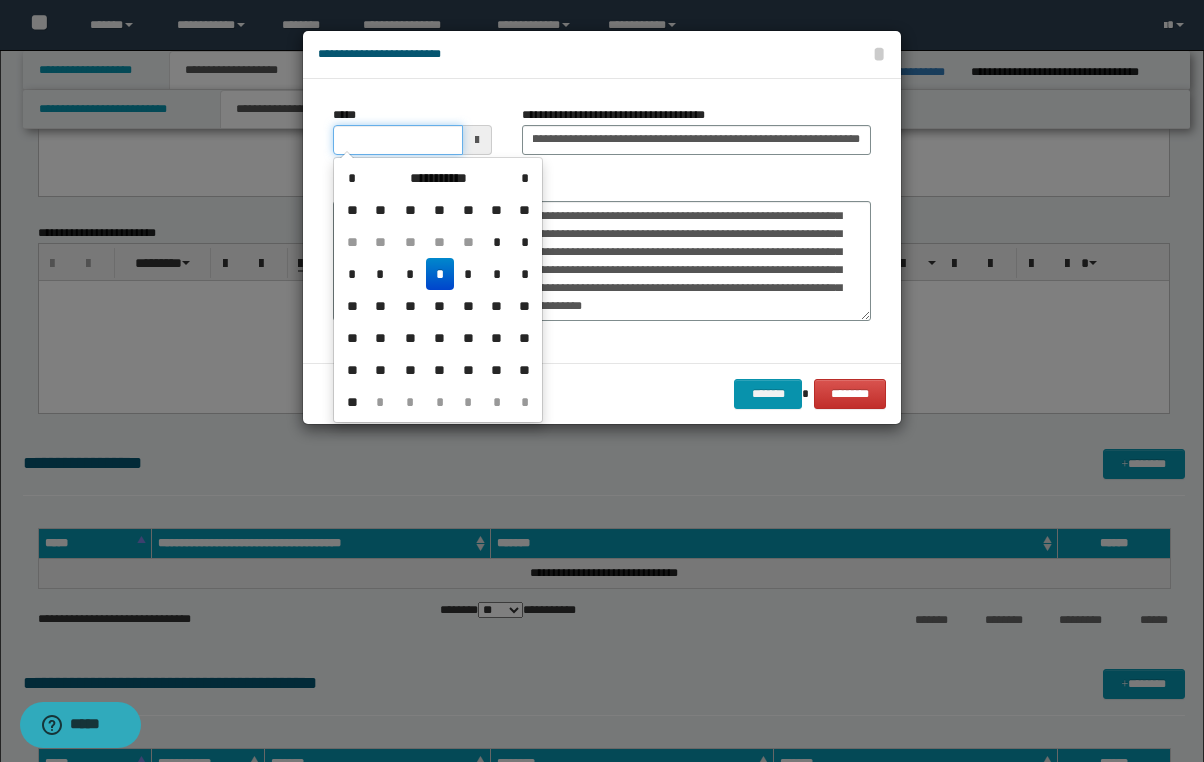 scroll, scrollTop: 0, scrollLeft: 0, axis: both 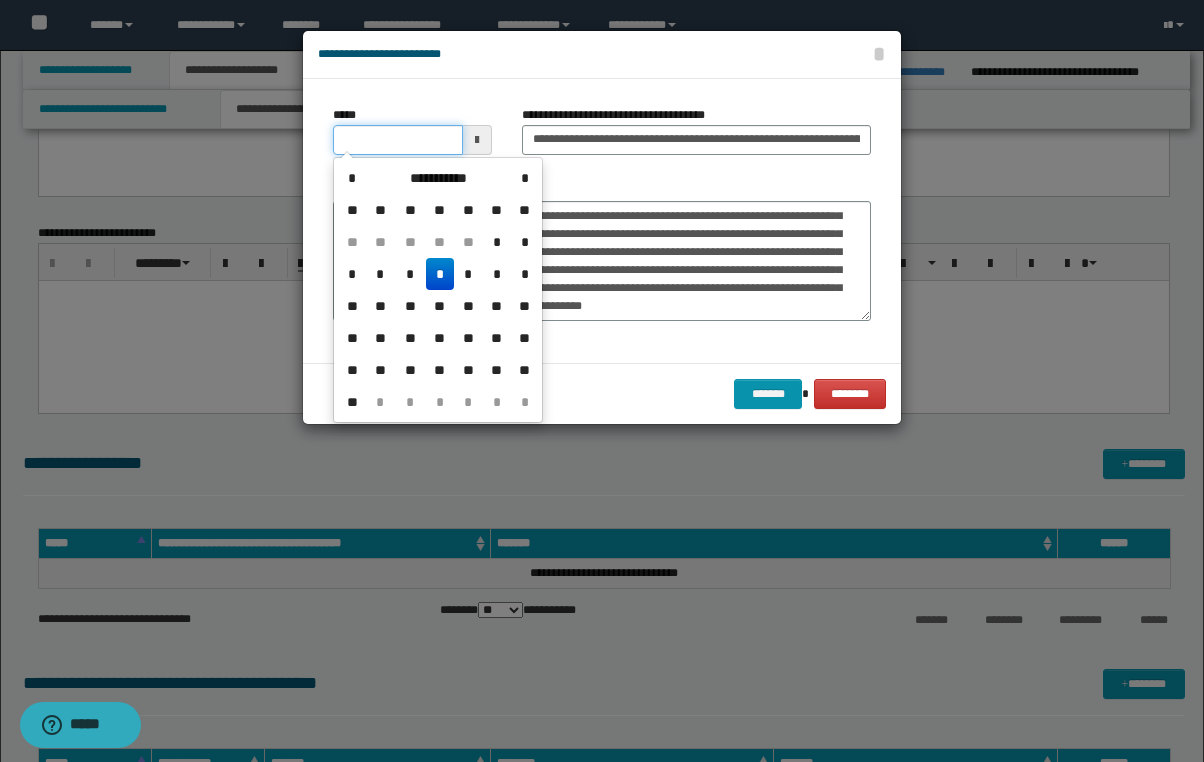 click on "*****" at bounding box center (398, 140) 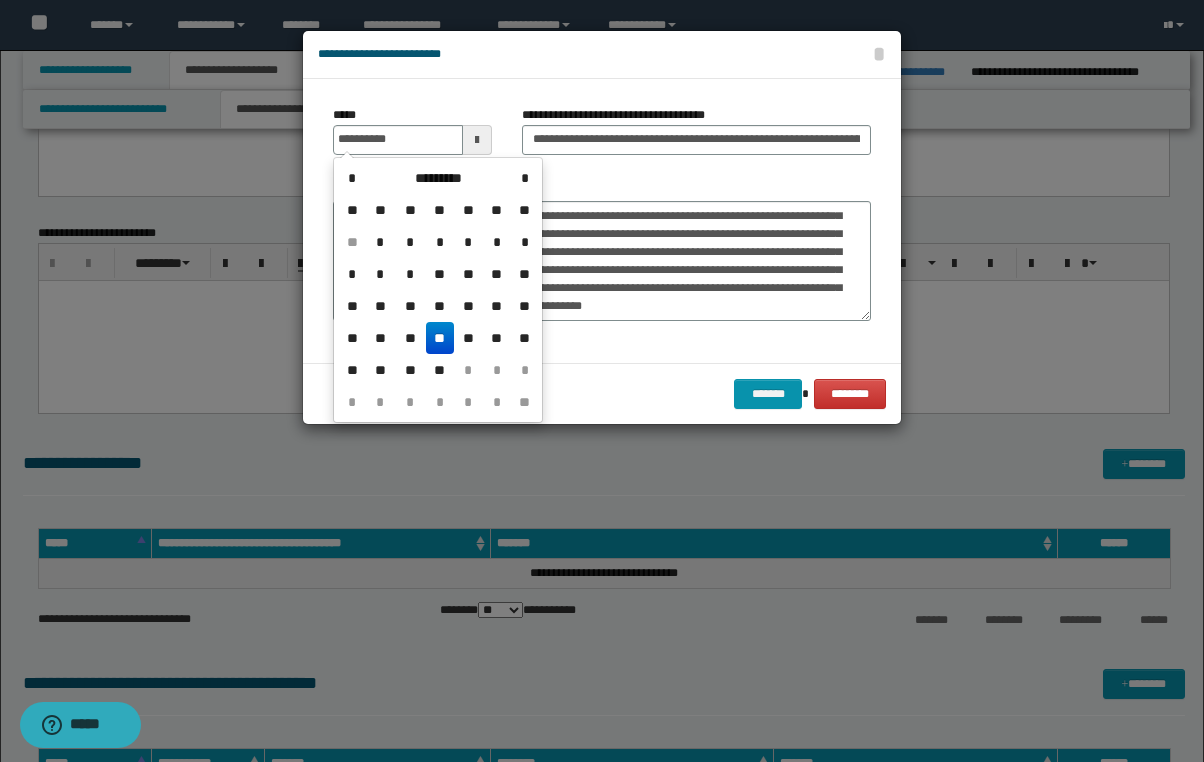 click on "* ********* * ** ** ** ** ** ** ** ** * * * * * * * * * ** ** ** ** ** ** ** ** ** ** ** ** ** ** ** ** ** ** ** ** ** ** * * * * * * * * * ** *** * **** * *** *** *** *** *** *** *** *** *** *** *** *** *** * ********* * **** **** **** **** **** **** **** **** **** **** **** **** ***" at bounding box center (438, 290) 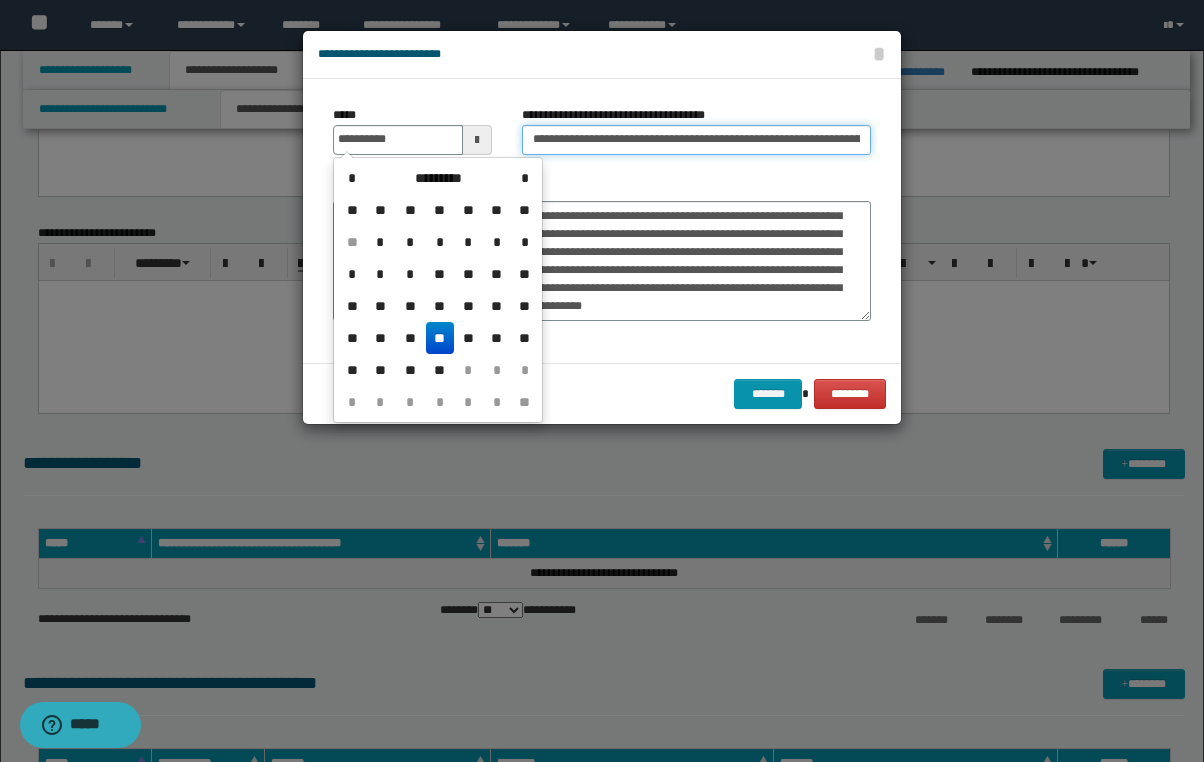 type on "**********" 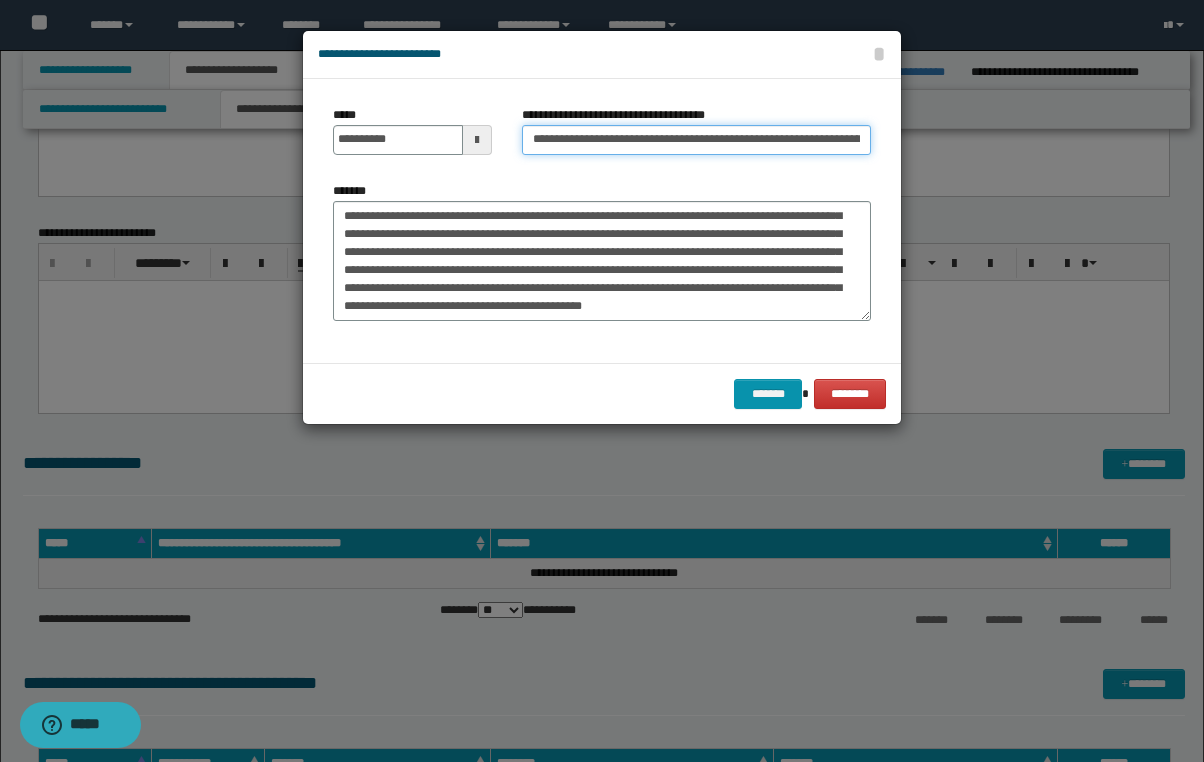 drag, startPoint x: 666, startPoint y: 141, endPoint x: 593, endPoint y: 141, distance: 73 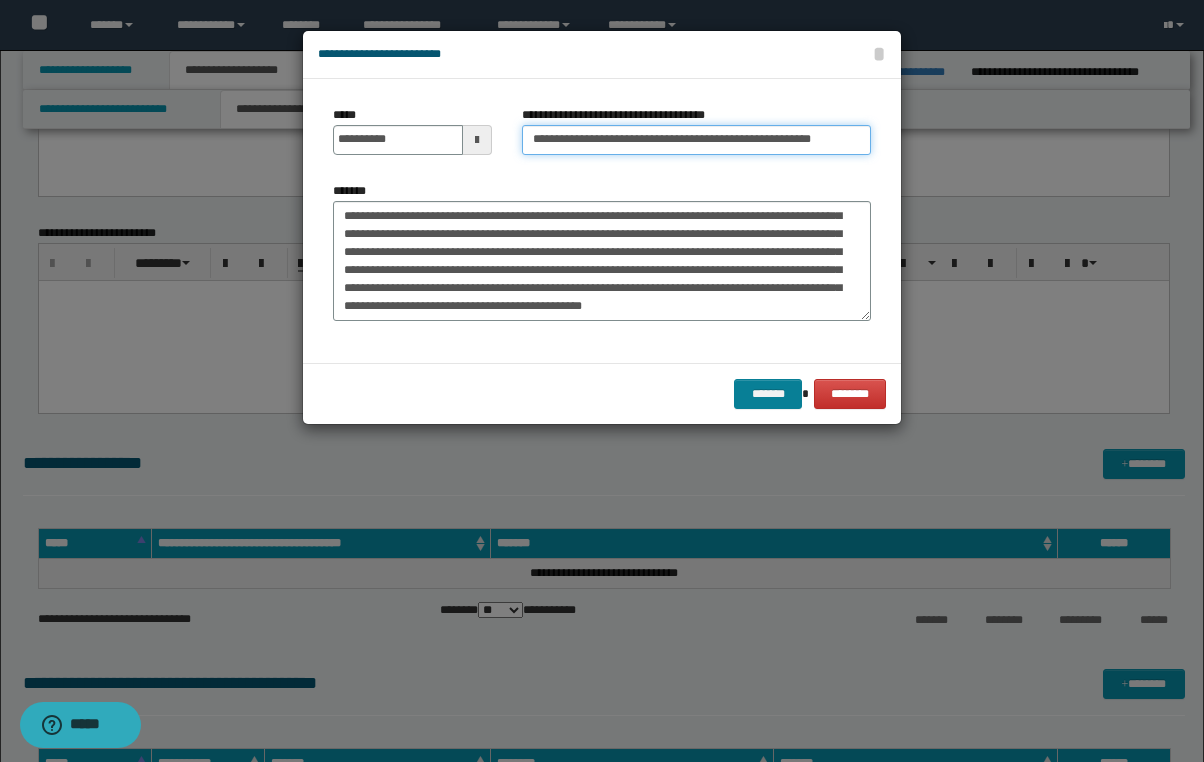 type on "**********" 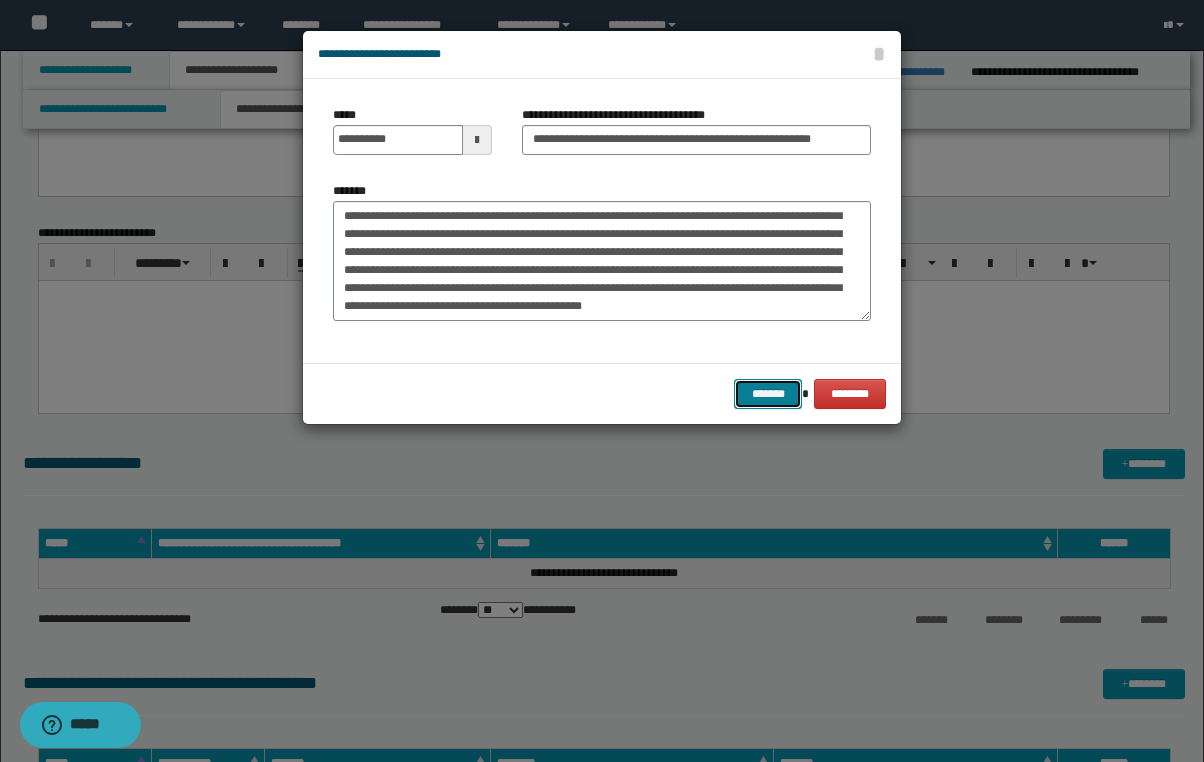click on "*******" at bounding box center (768, 394) 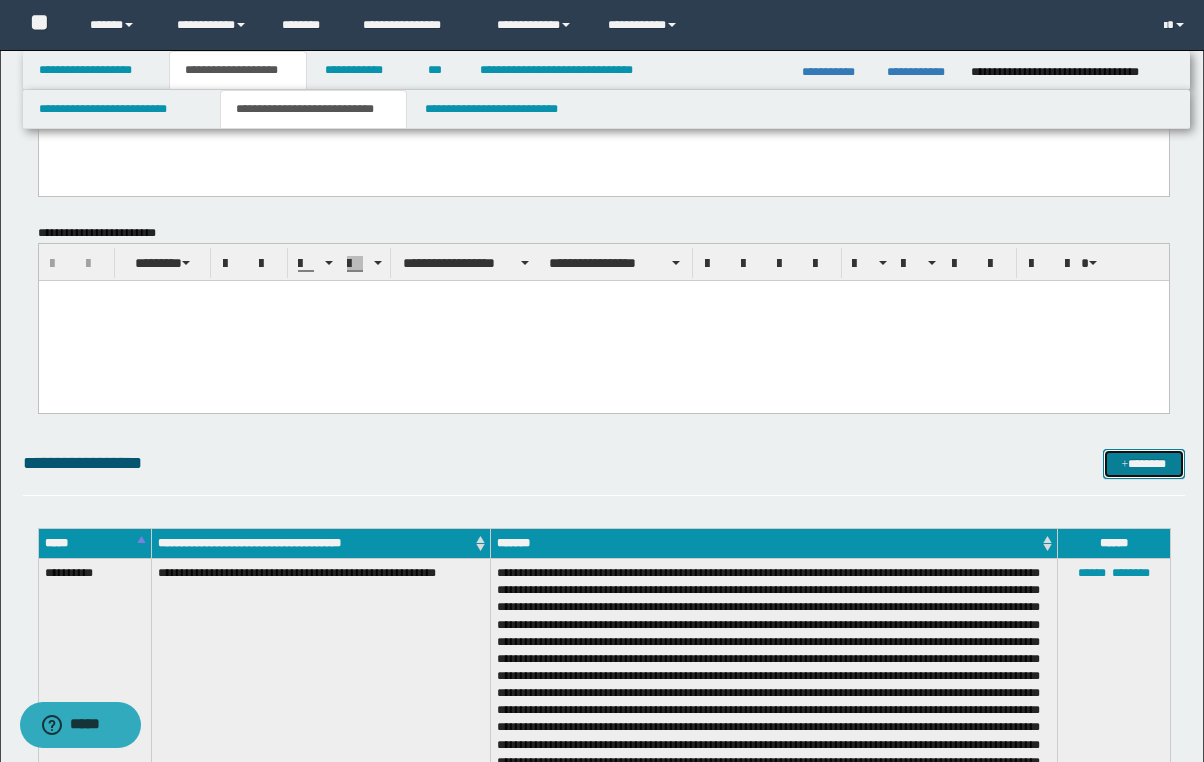 click on "*******" at bounding box center [1144, 464] 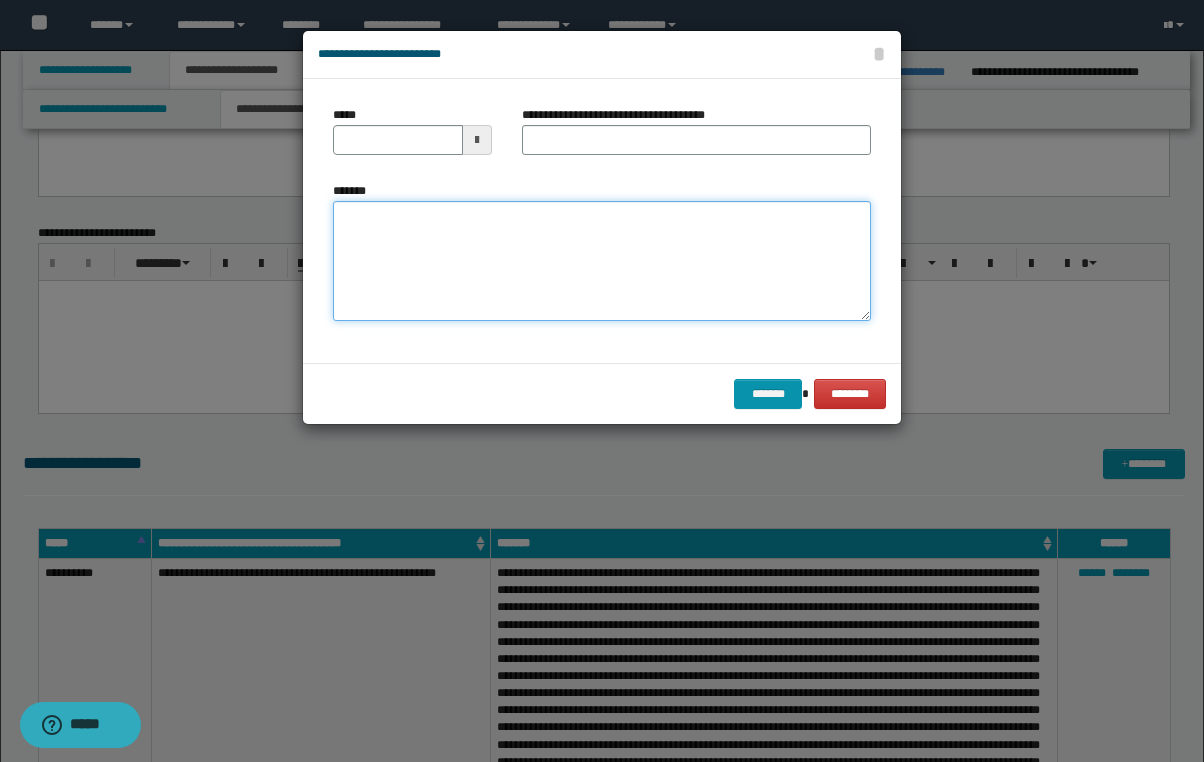 click on "*******" at bounding box center [602, 261] 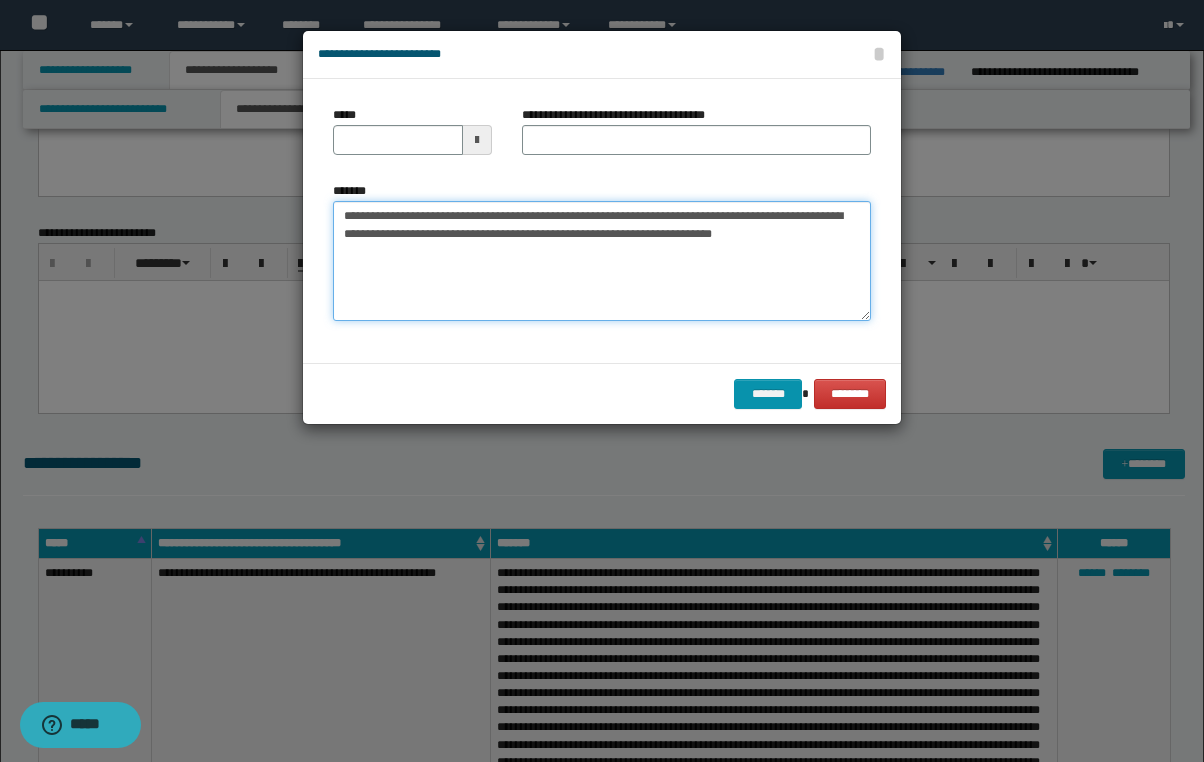 drag, startPoint x: 570, startPoint y: 213, endPoint x: 354, endPoint y: 203, distance: 216.23135 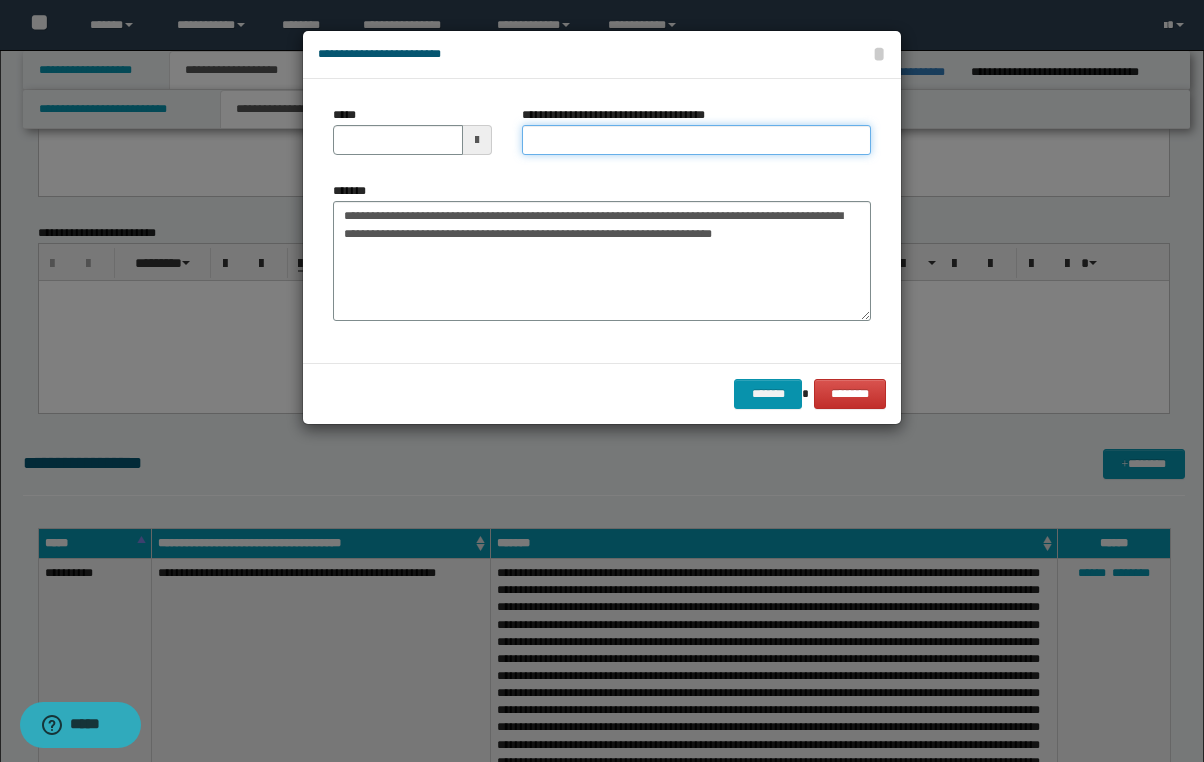 click on "**********" at bounding box center [696, 140] 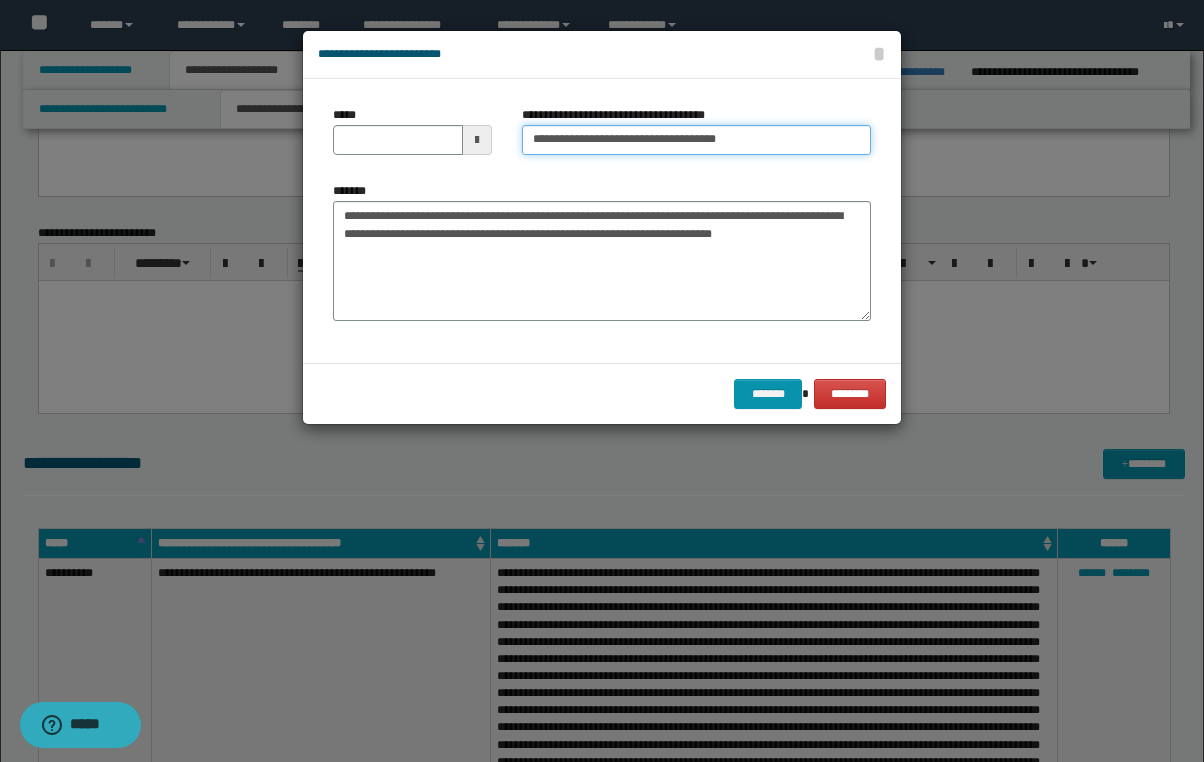 type 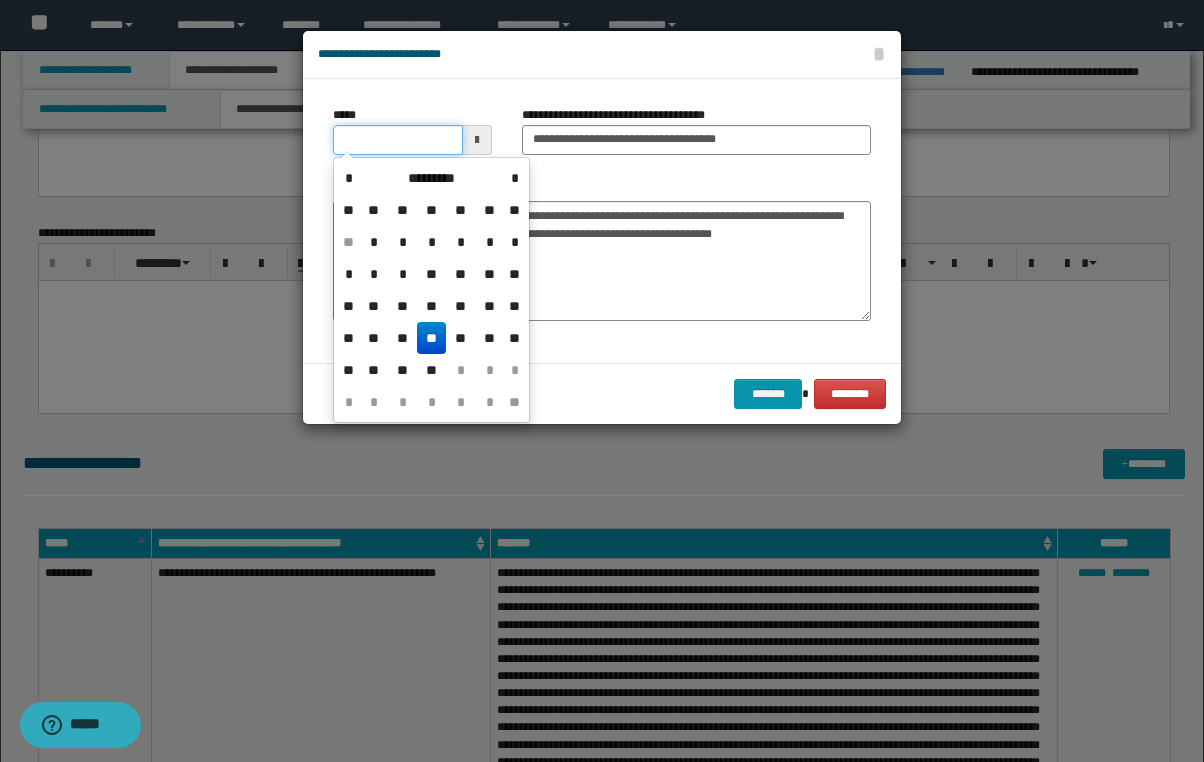 click on "*****" at bounding box center (398, 140) 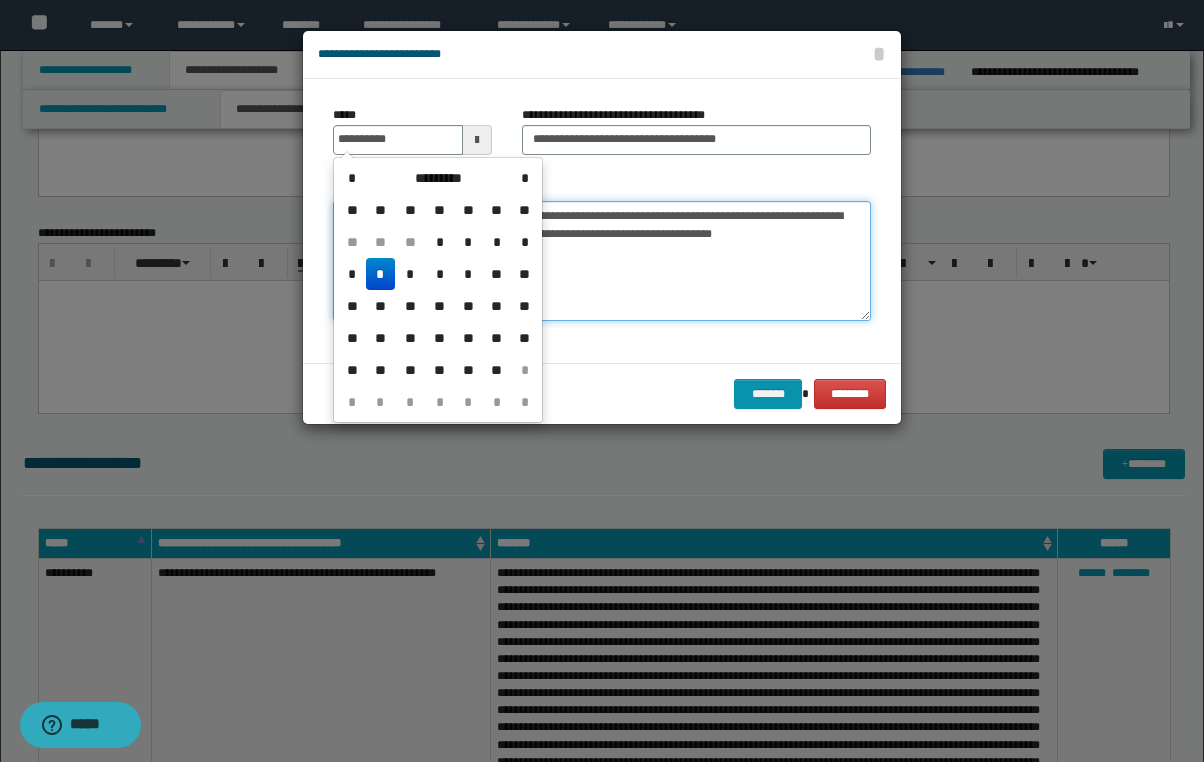 type on "**********" 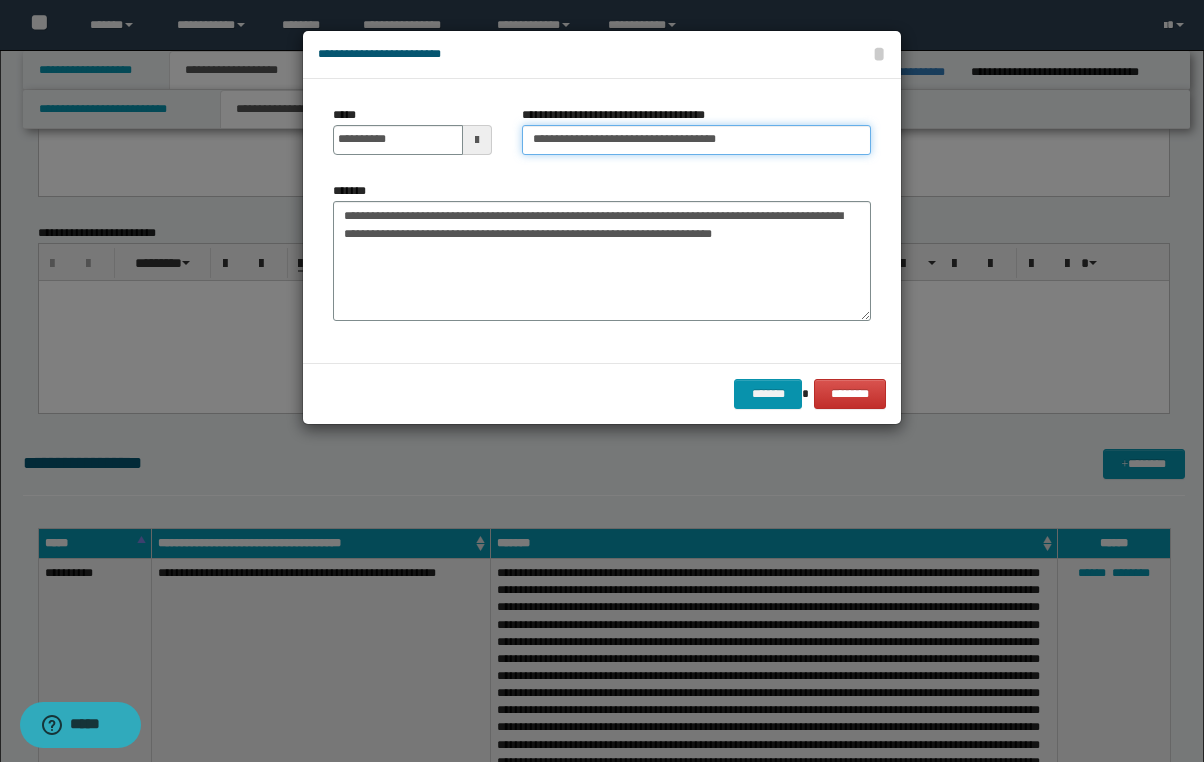 drag, startPoint x: 761, startPoint y: 140, endPoint x: 693, endPoint y: 137, distance: 68.06615 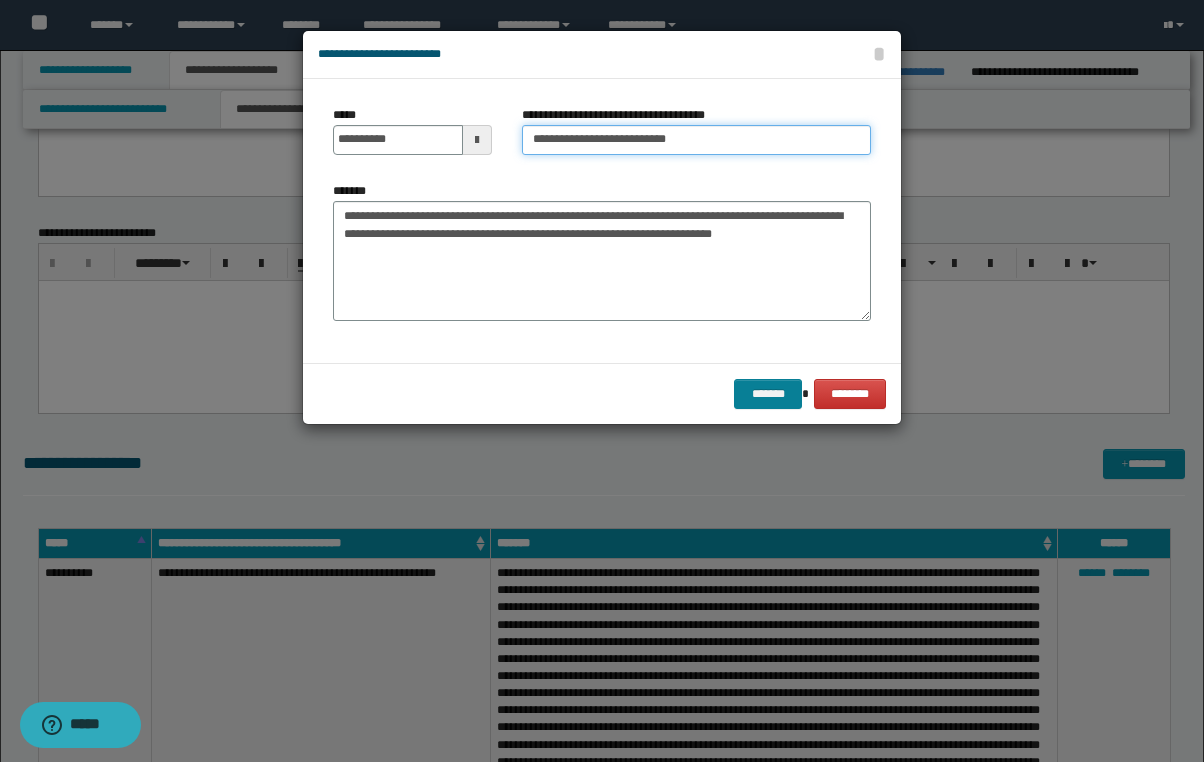 type on "**********" 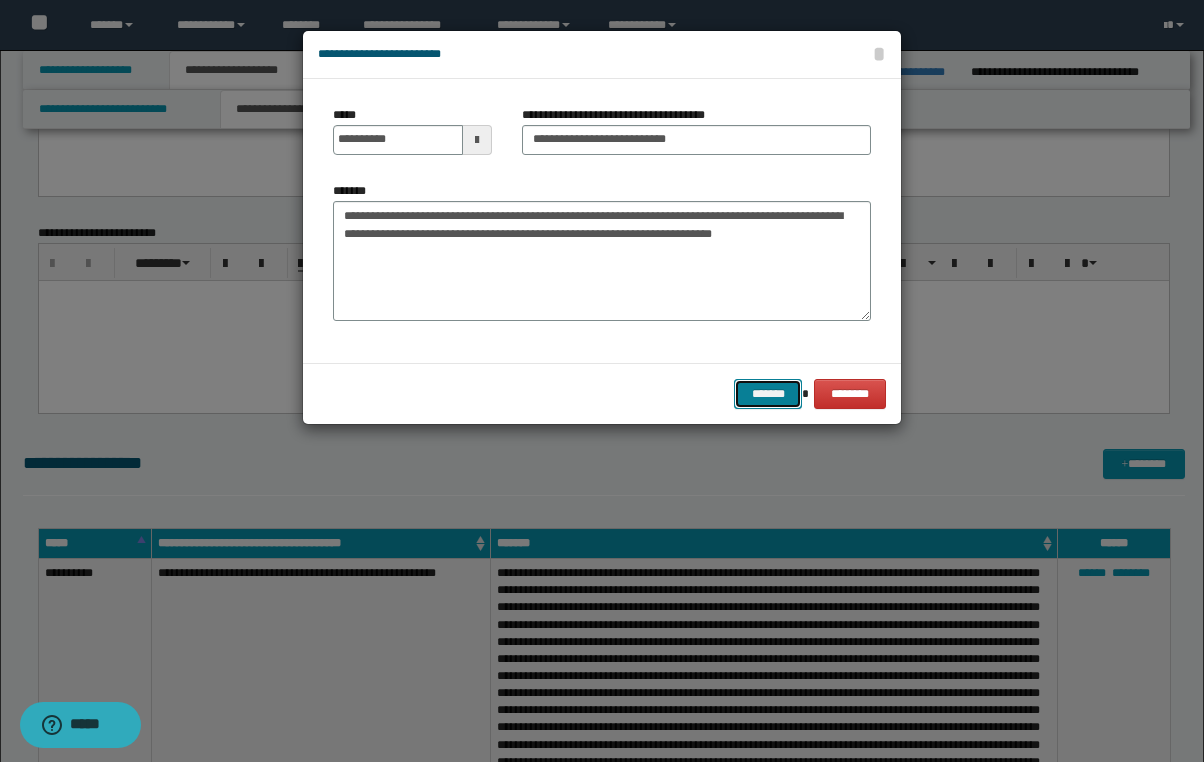 click on "*******" at bounding box center (768, 394) 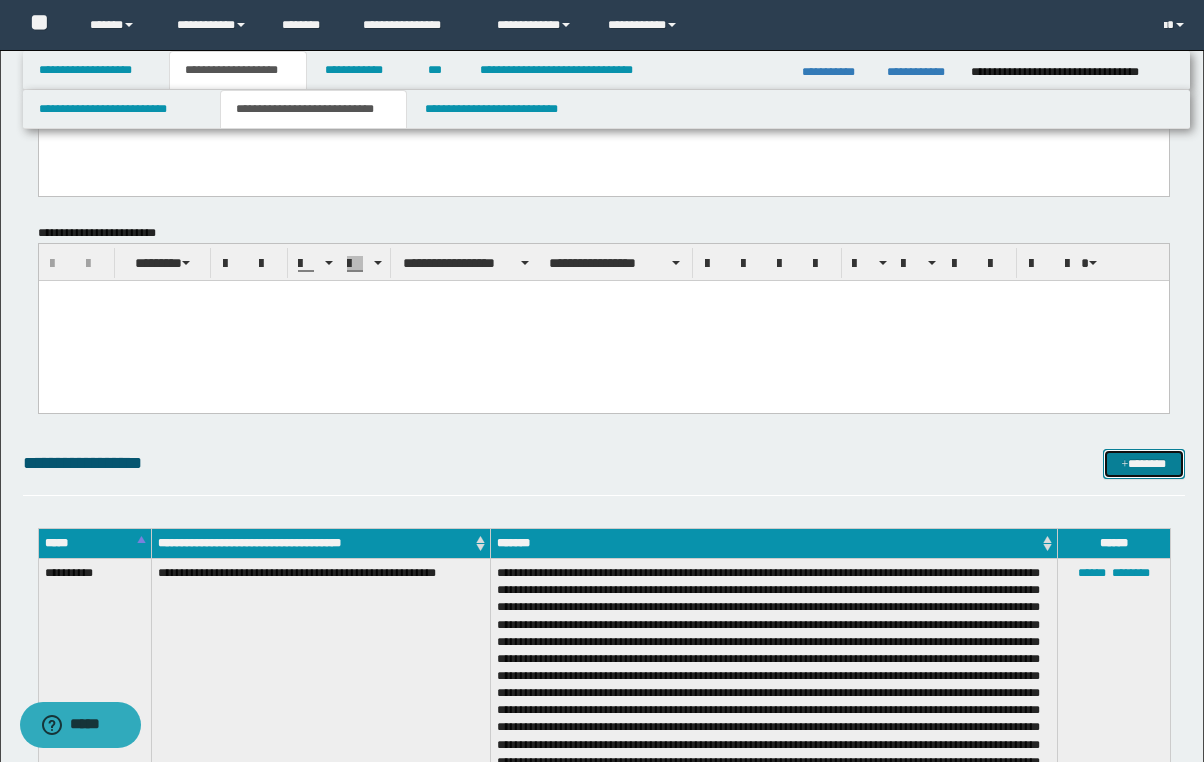 click on "*******" at bounding box center [1144, 464] 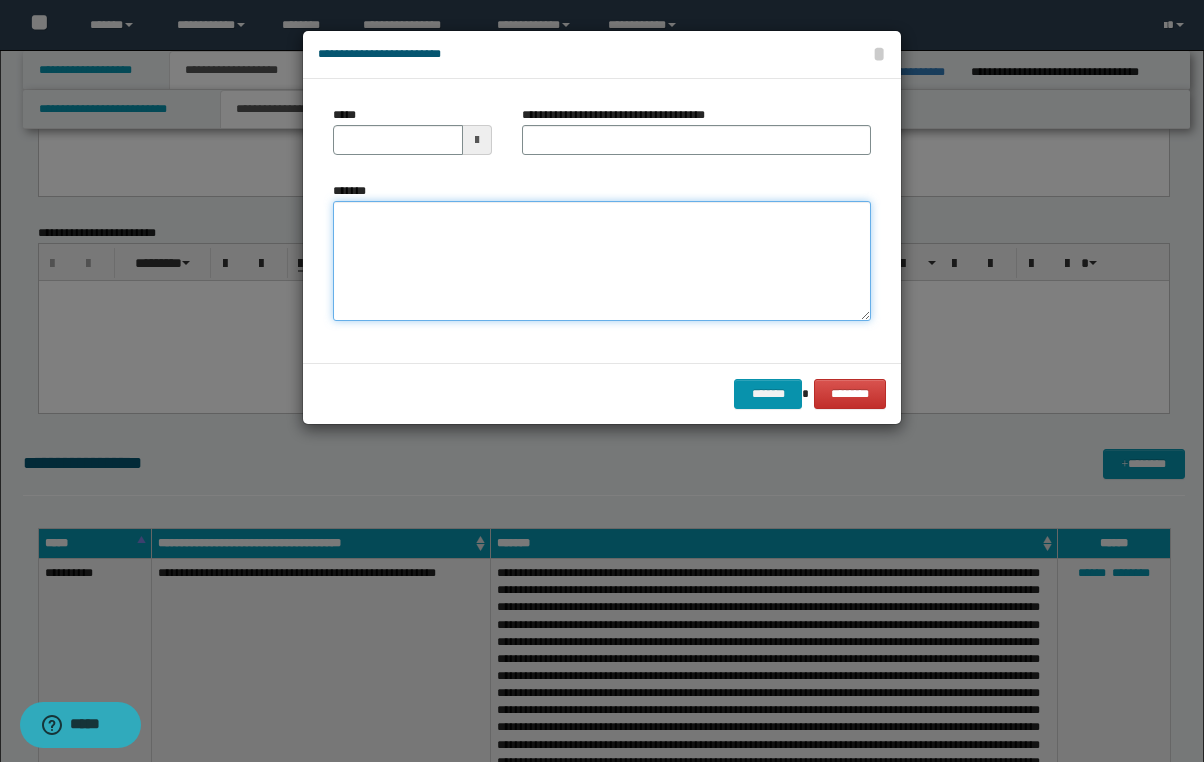 click on "*******" at bounding box center [602, 261] 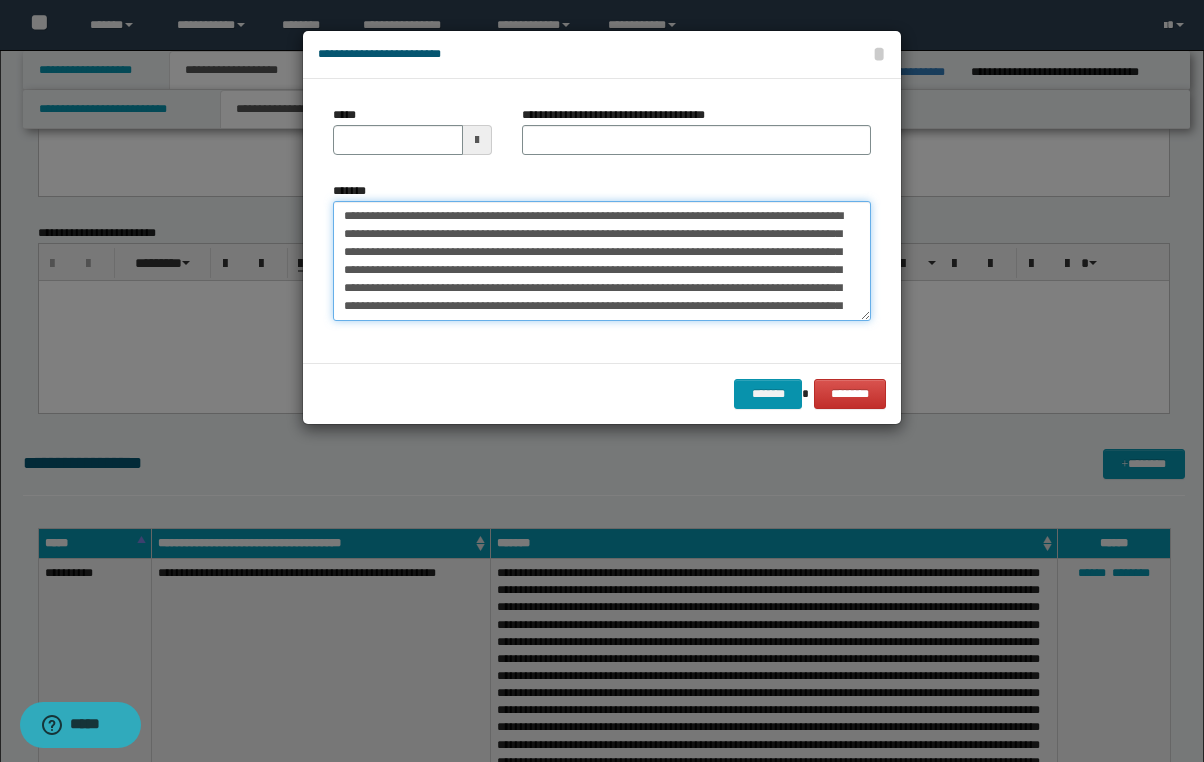 scroll, scrollTop: 173, scrollLeft: 0, axis: vertical 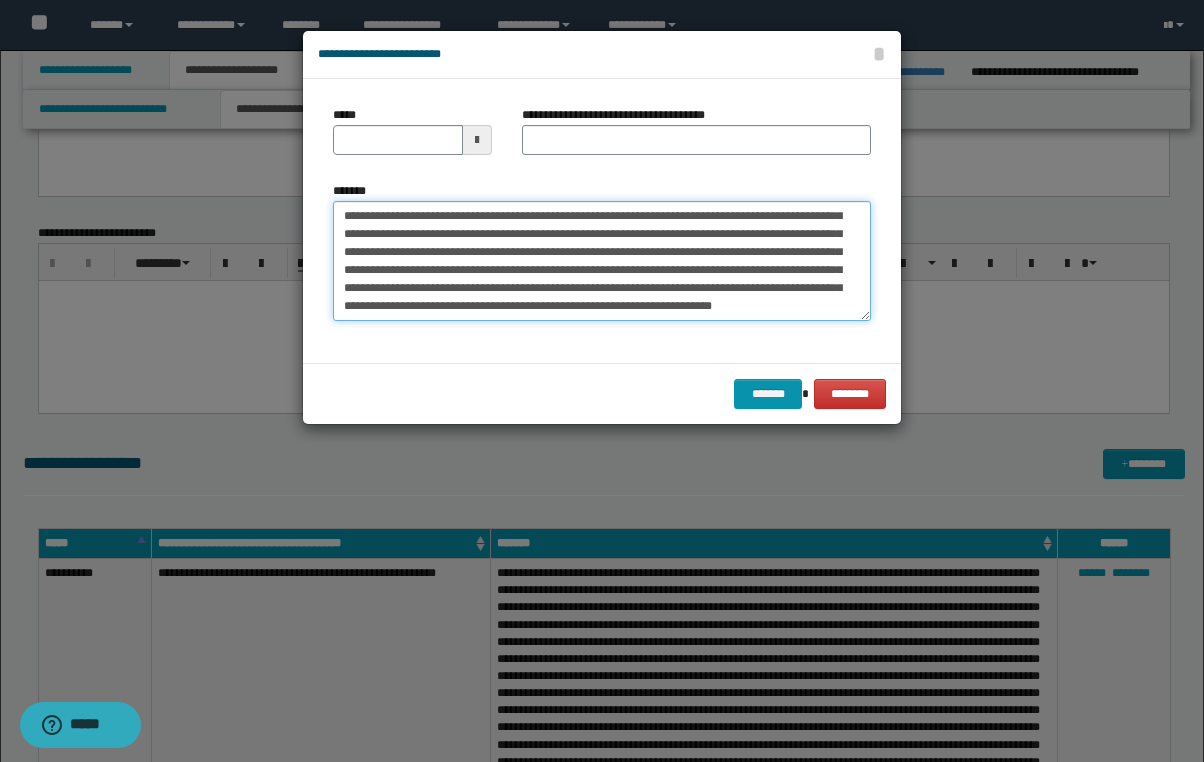 type on "**********" 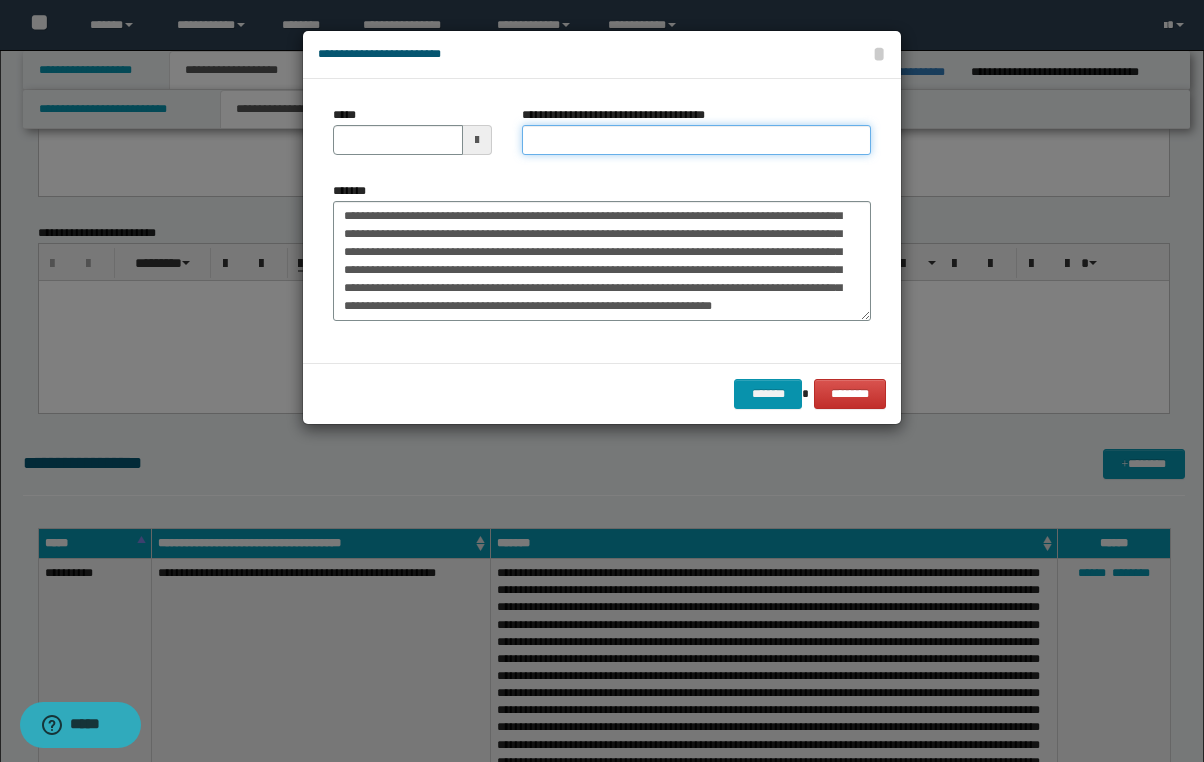 click on "**********" at bounding box center (696, 140) 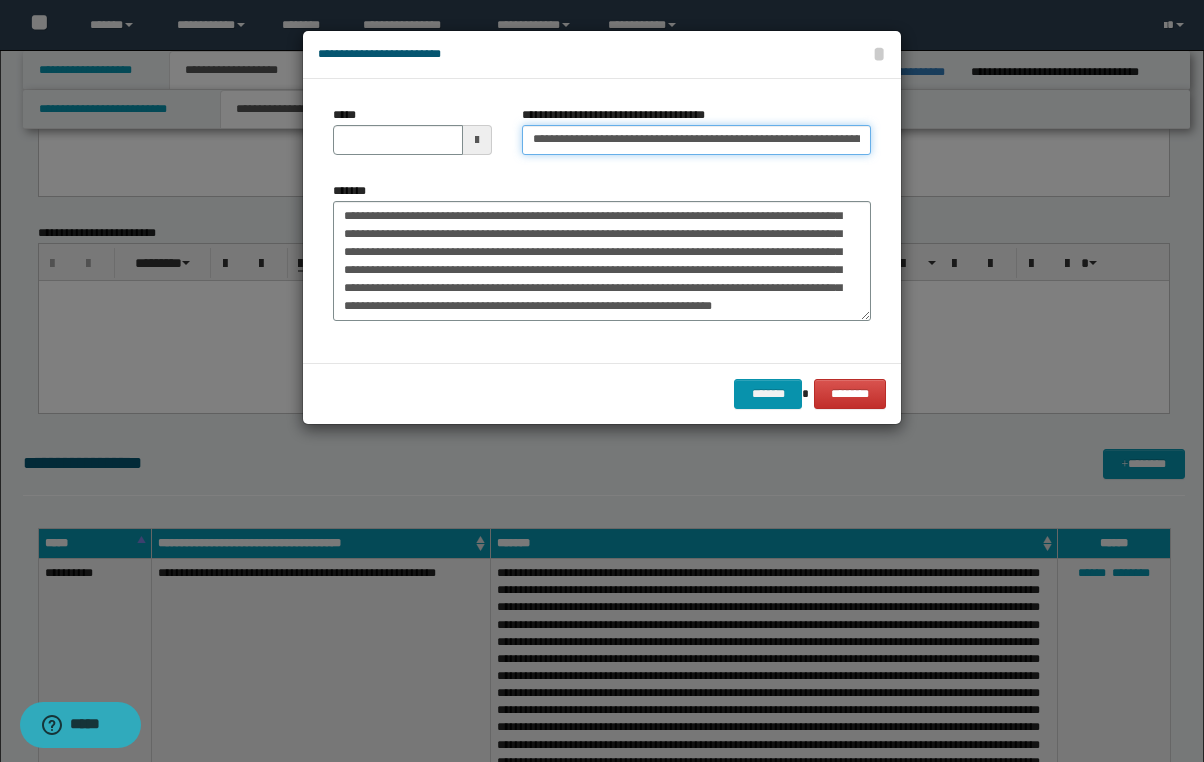 scroll, scrollTop: 0, scrollLeft: 60, axis: horizontal 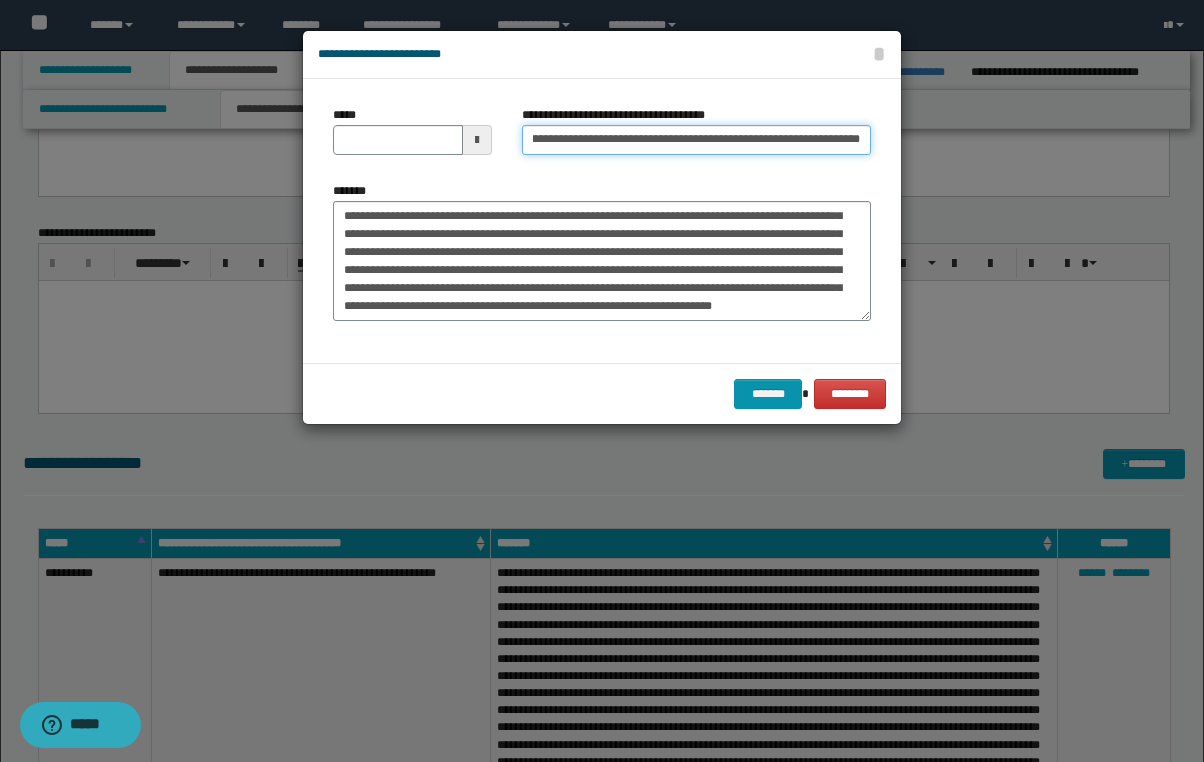 type 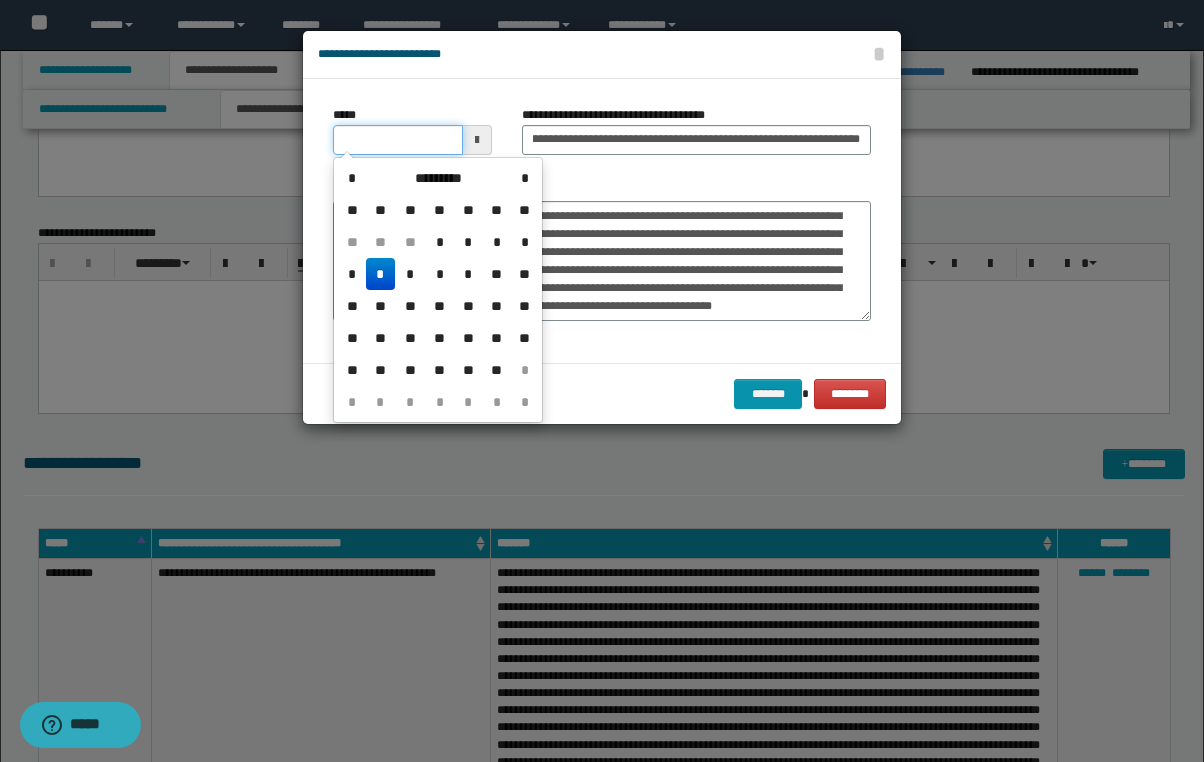 scroll, scrollTop: 0, scrollLeft: 0, axis: both 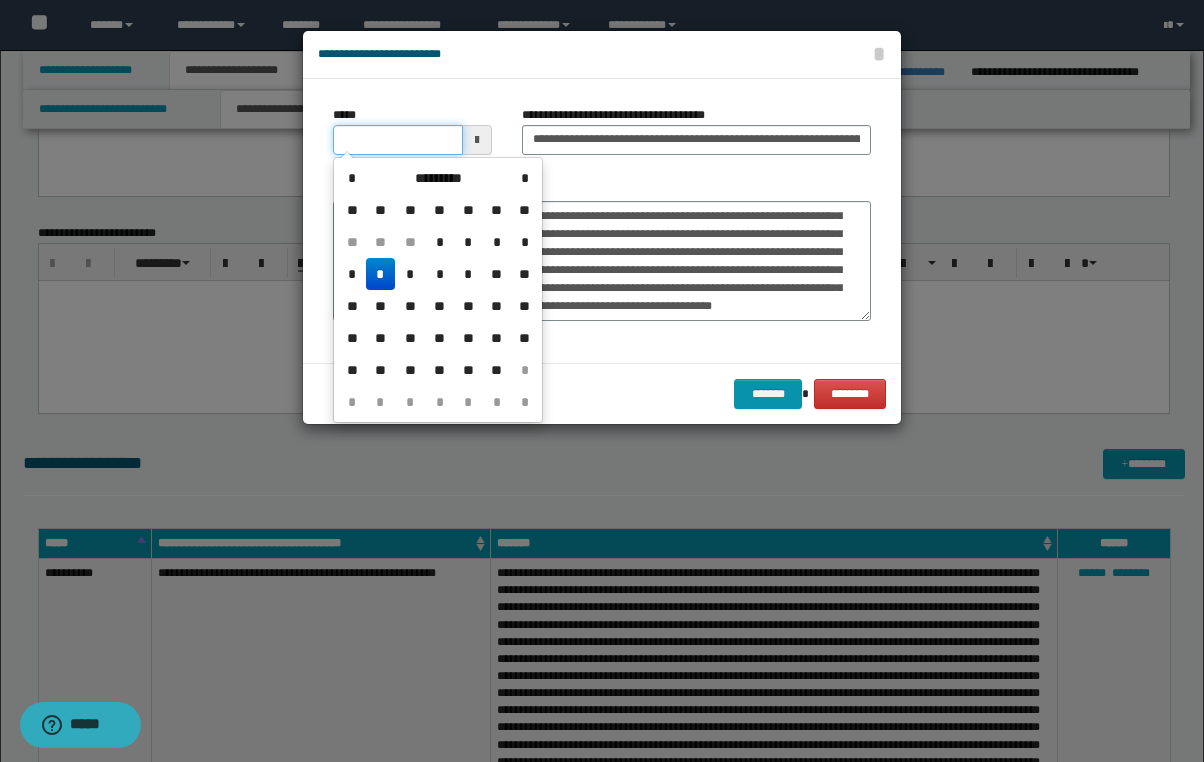 click on "*****" at bounding box center (398, 140) 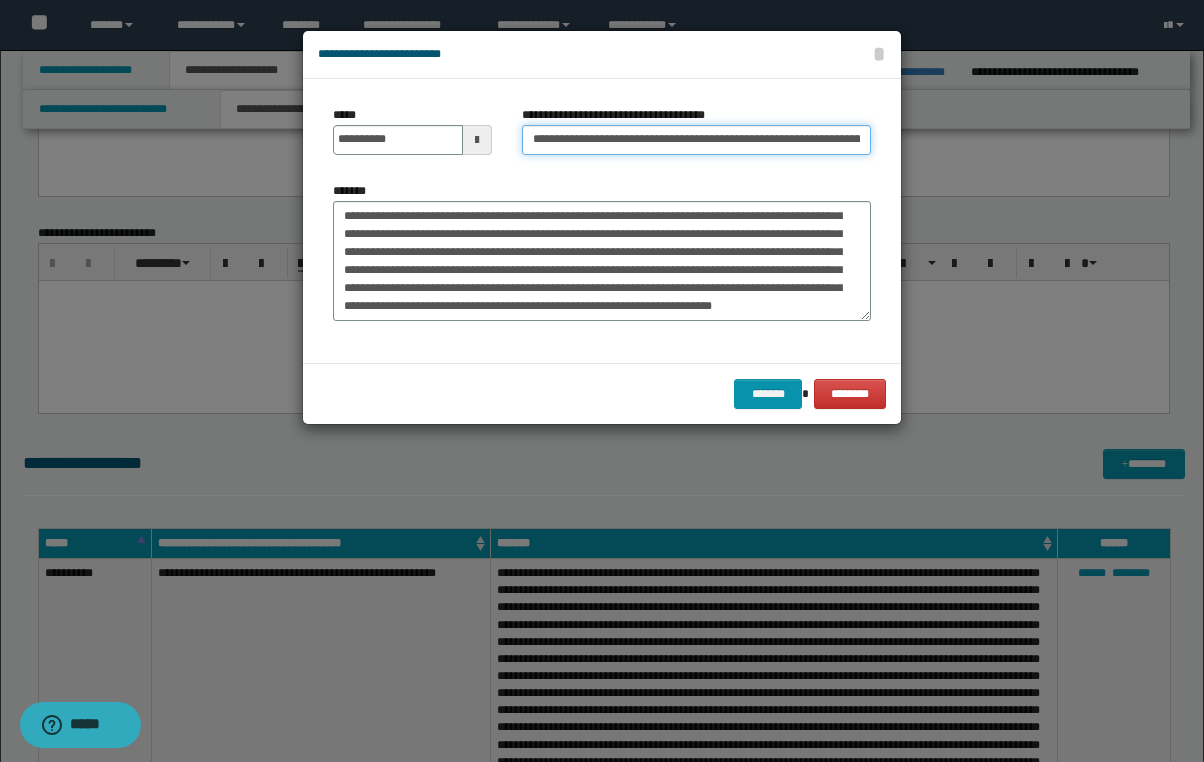 type on "**********" 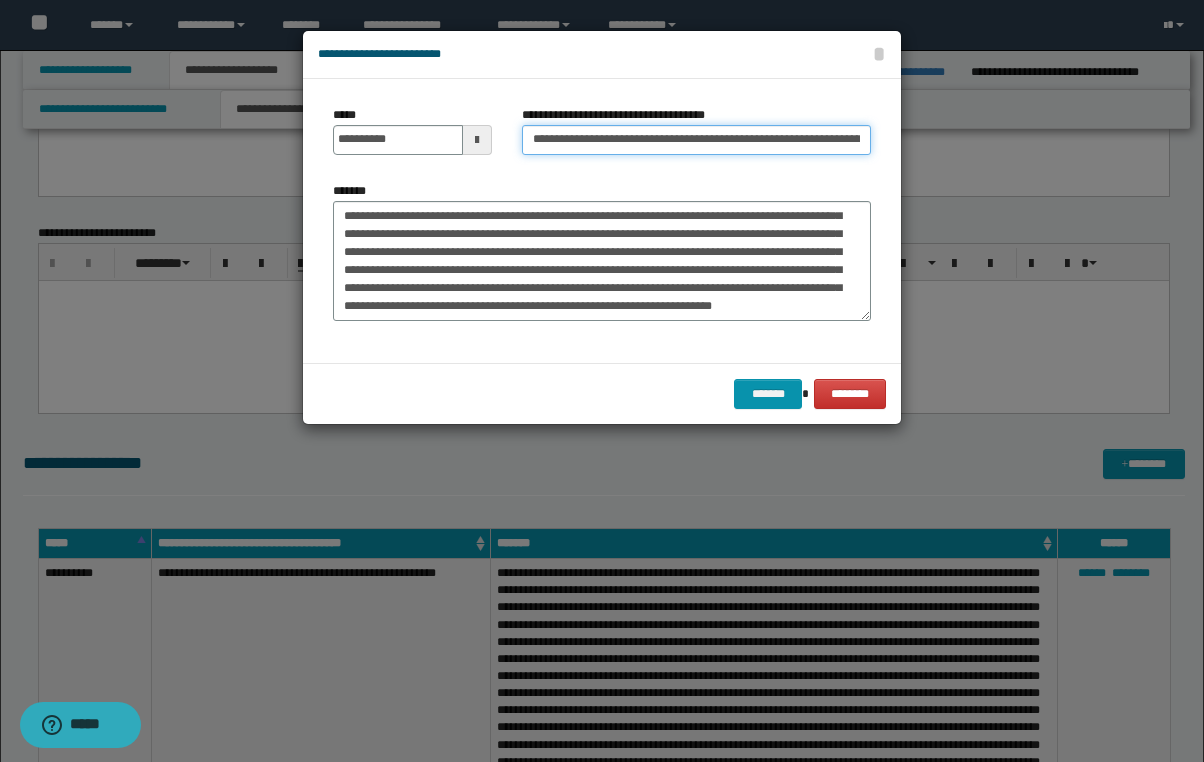 drag, startPoint x: 664, startPoint y: 134, endPoint x: 594, endPoint y: 132, distance: 70.028564 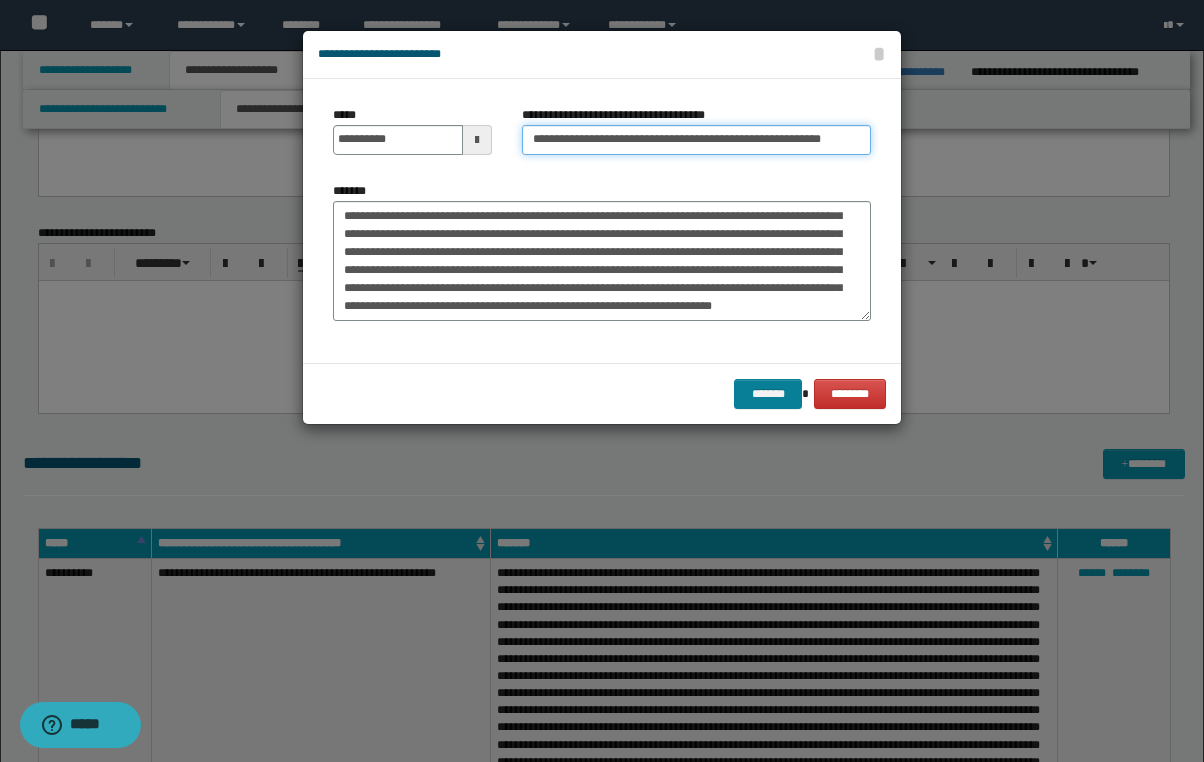 type on "**********" 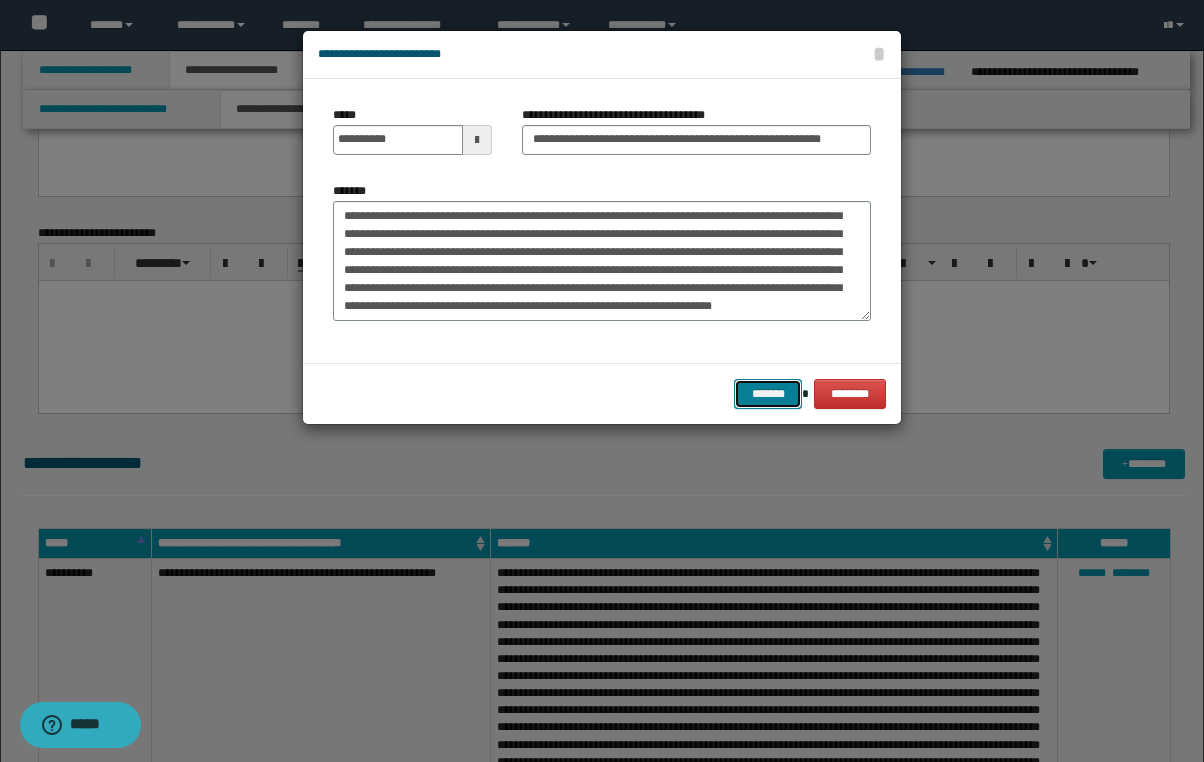 click on "*******" at bounding box center [768, 394] 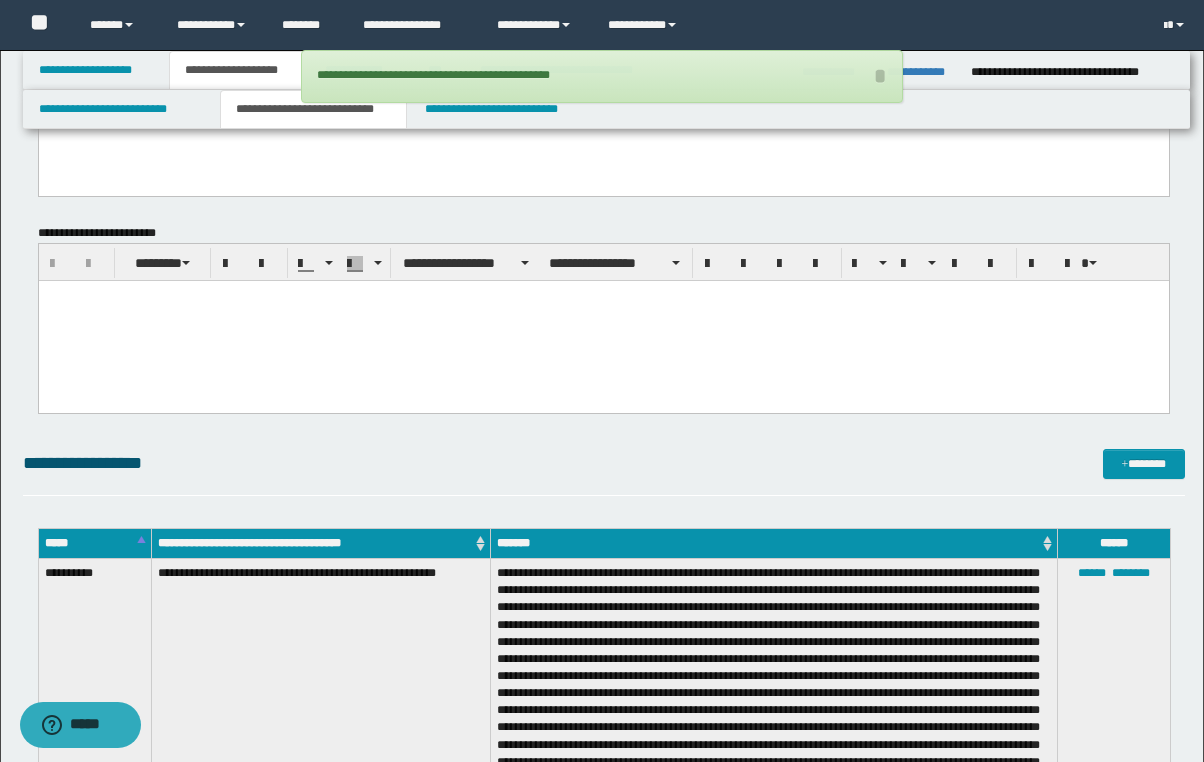 click on "**********" at bounding box center [604, -15] 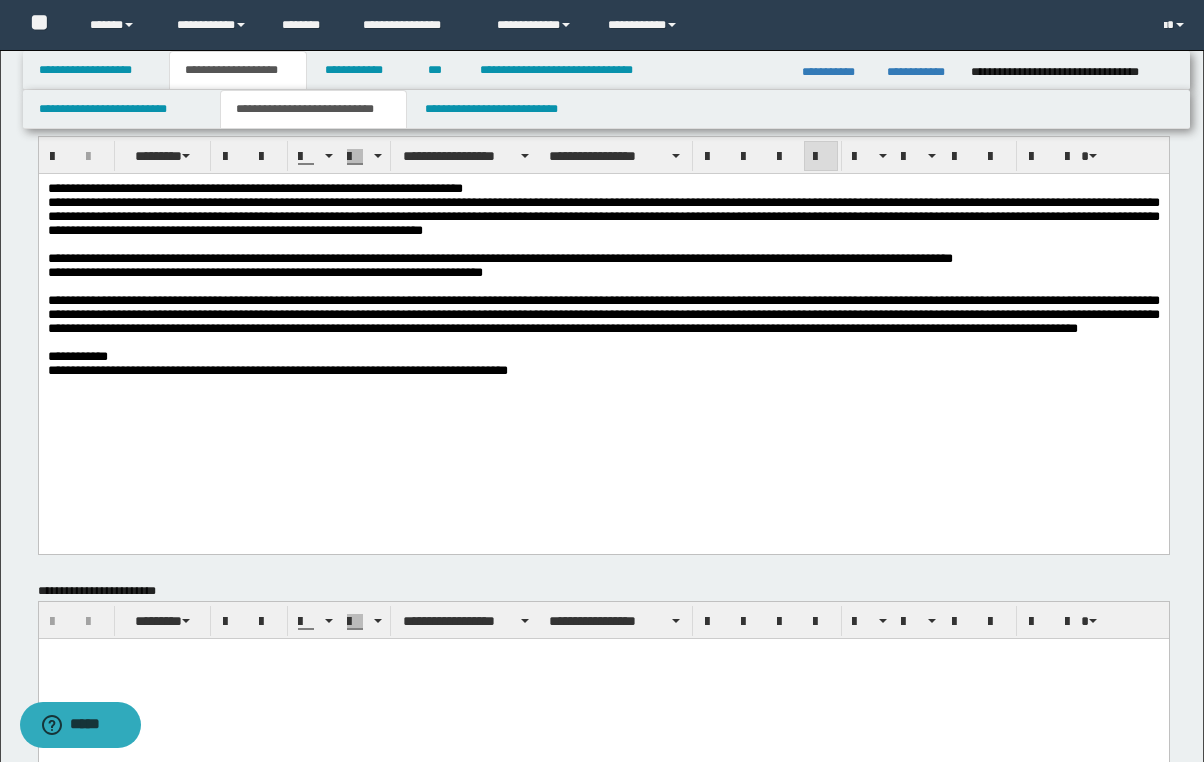 scroll, scrollTop: 40, scrollLeft: 0, axis: vertical 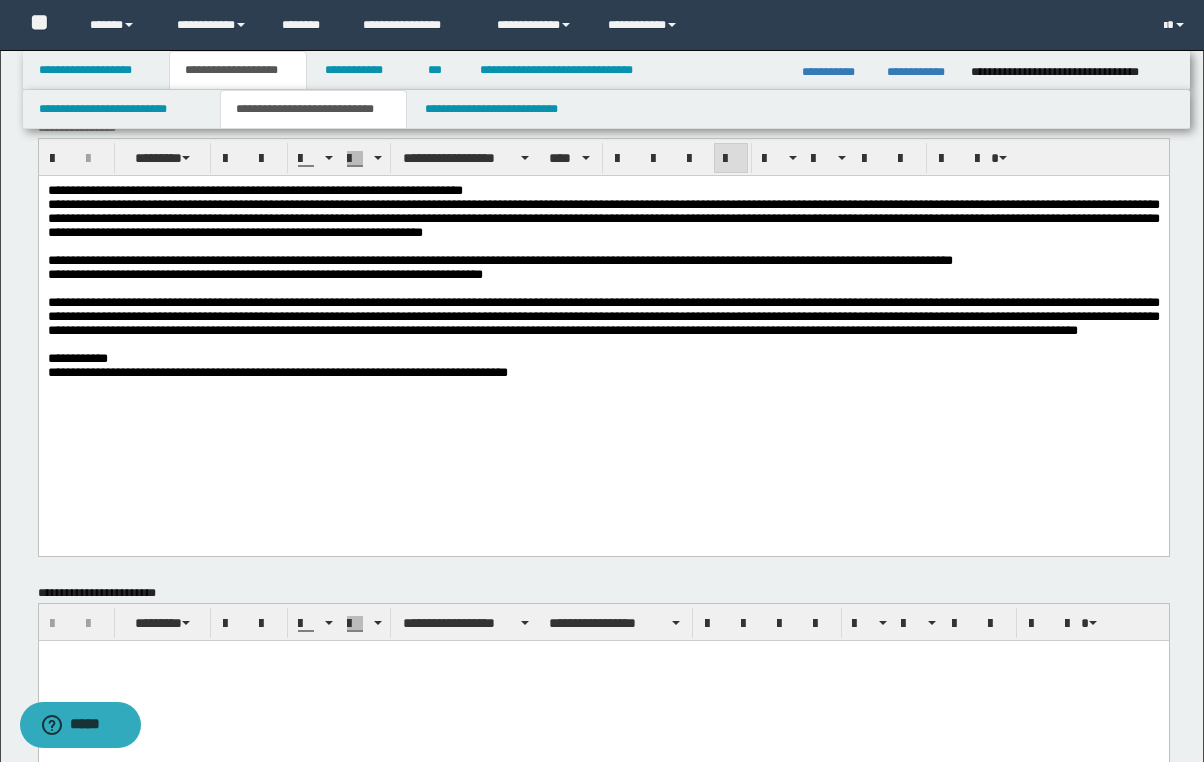 click on "**********" at bounding box center [499, 259] 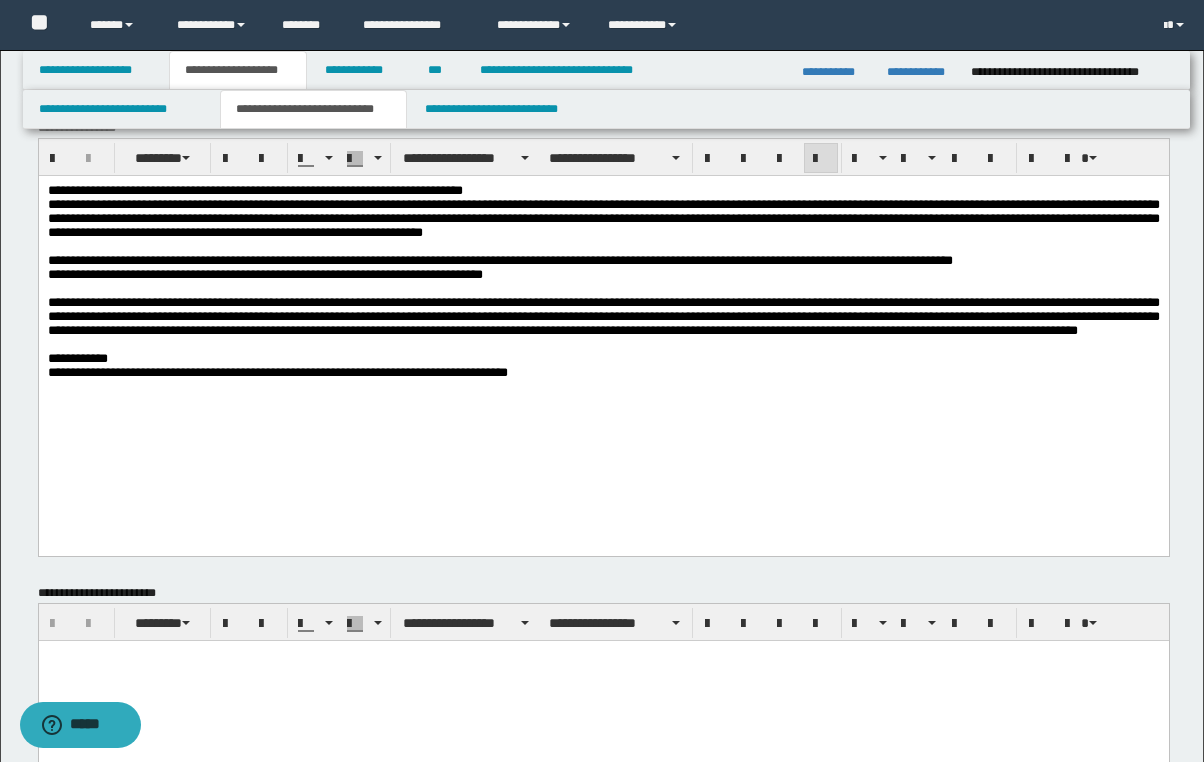 click on "**********" at bounding box center (602, 1291) 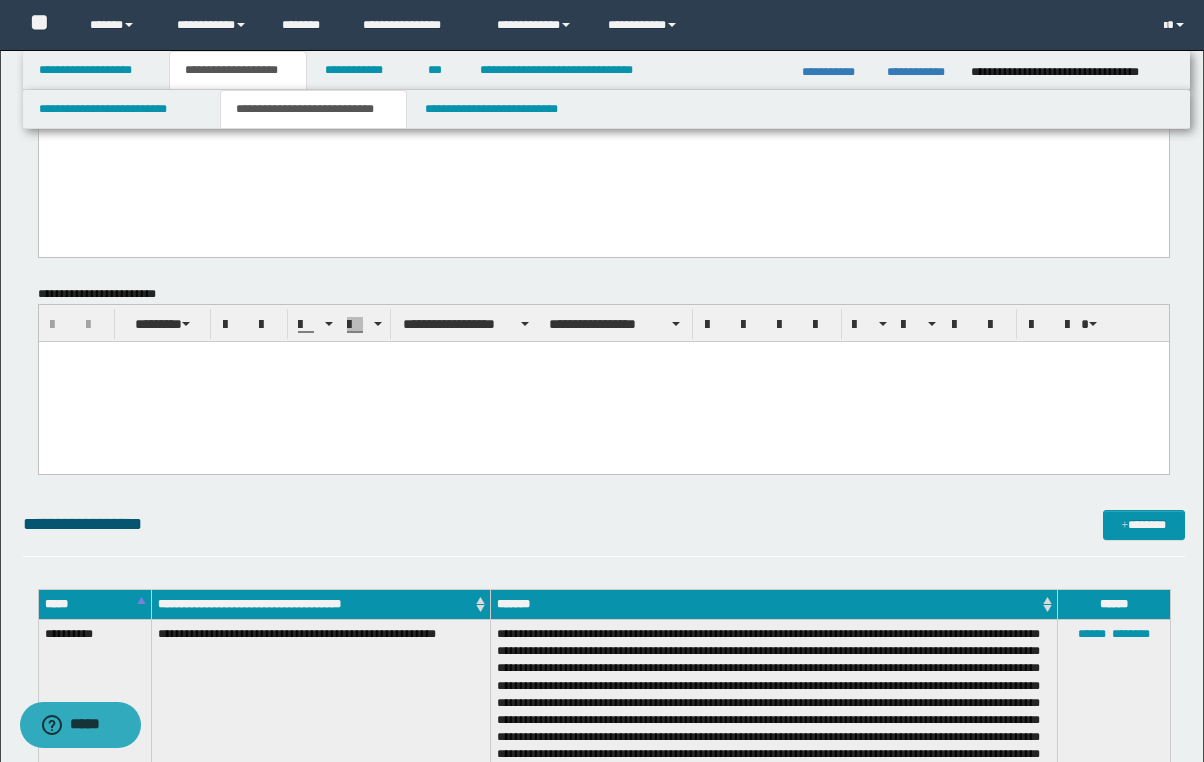 scroll, scrollTop: 360, scrollLeft: 0, axis: vertical 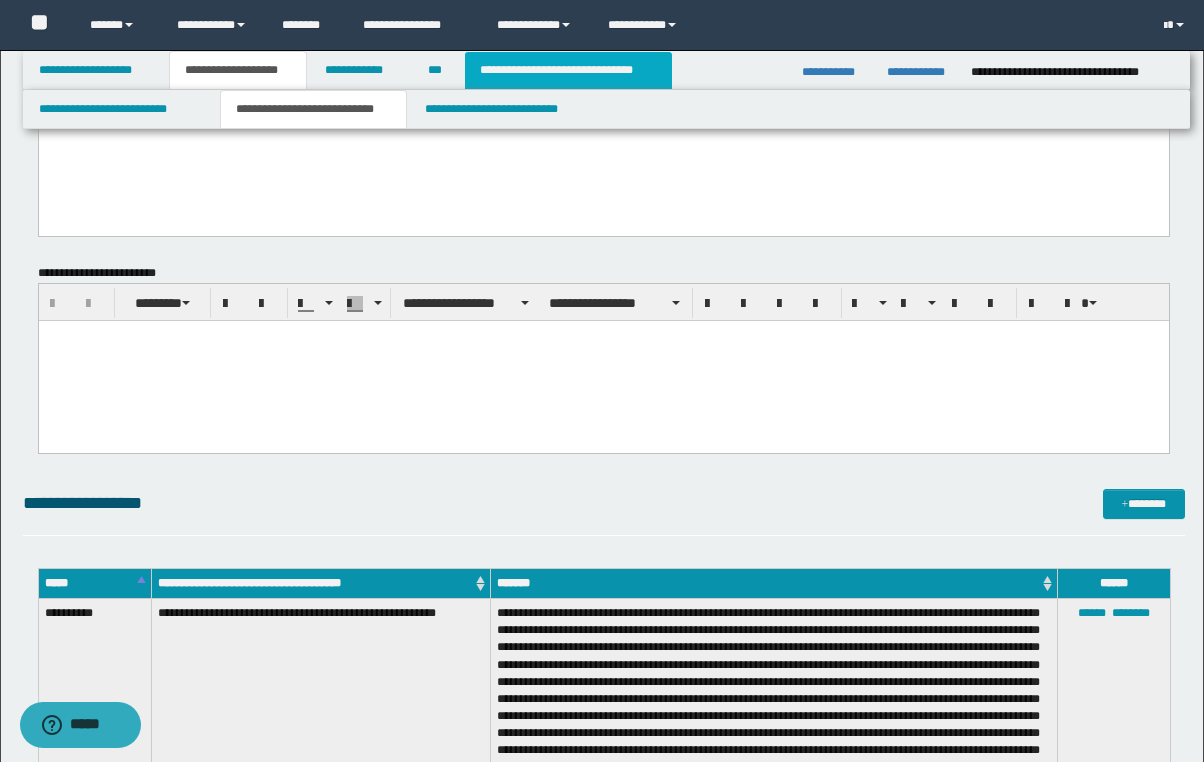click on "**********" at bounding box center [568, 70] 